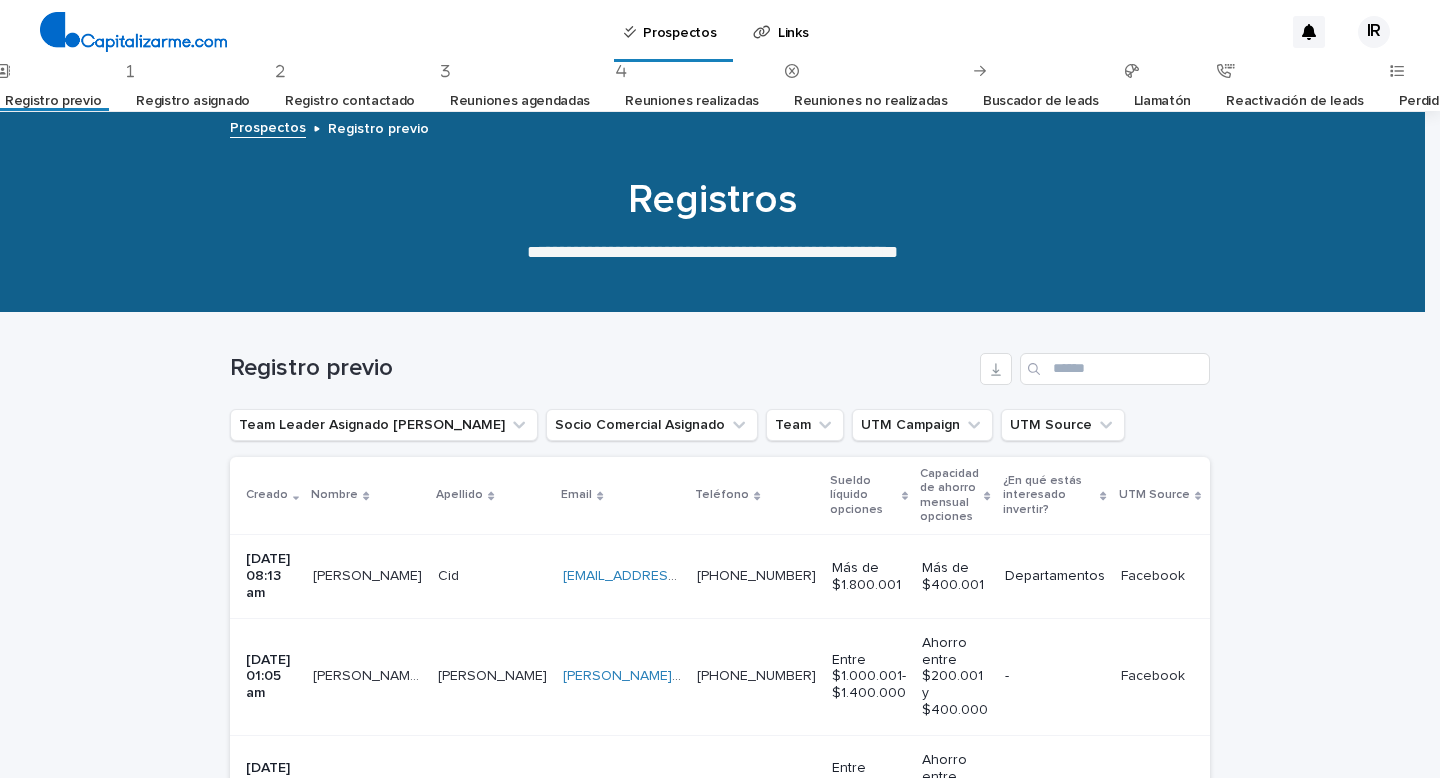 scroll, scrollTop: 0, scrollLeft: 0, axis: both 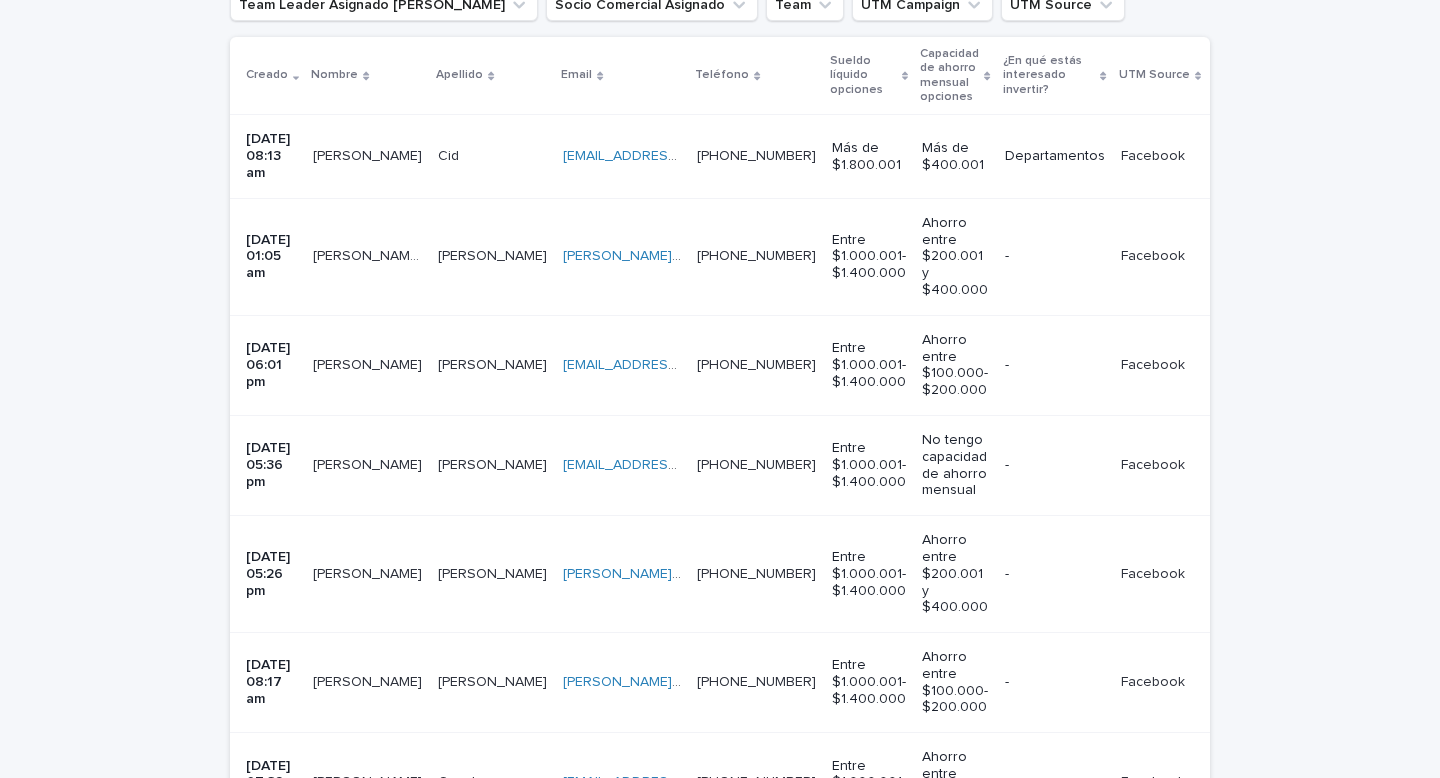 click on "[PERSON_NAME]" at bounding box center (492, 256) 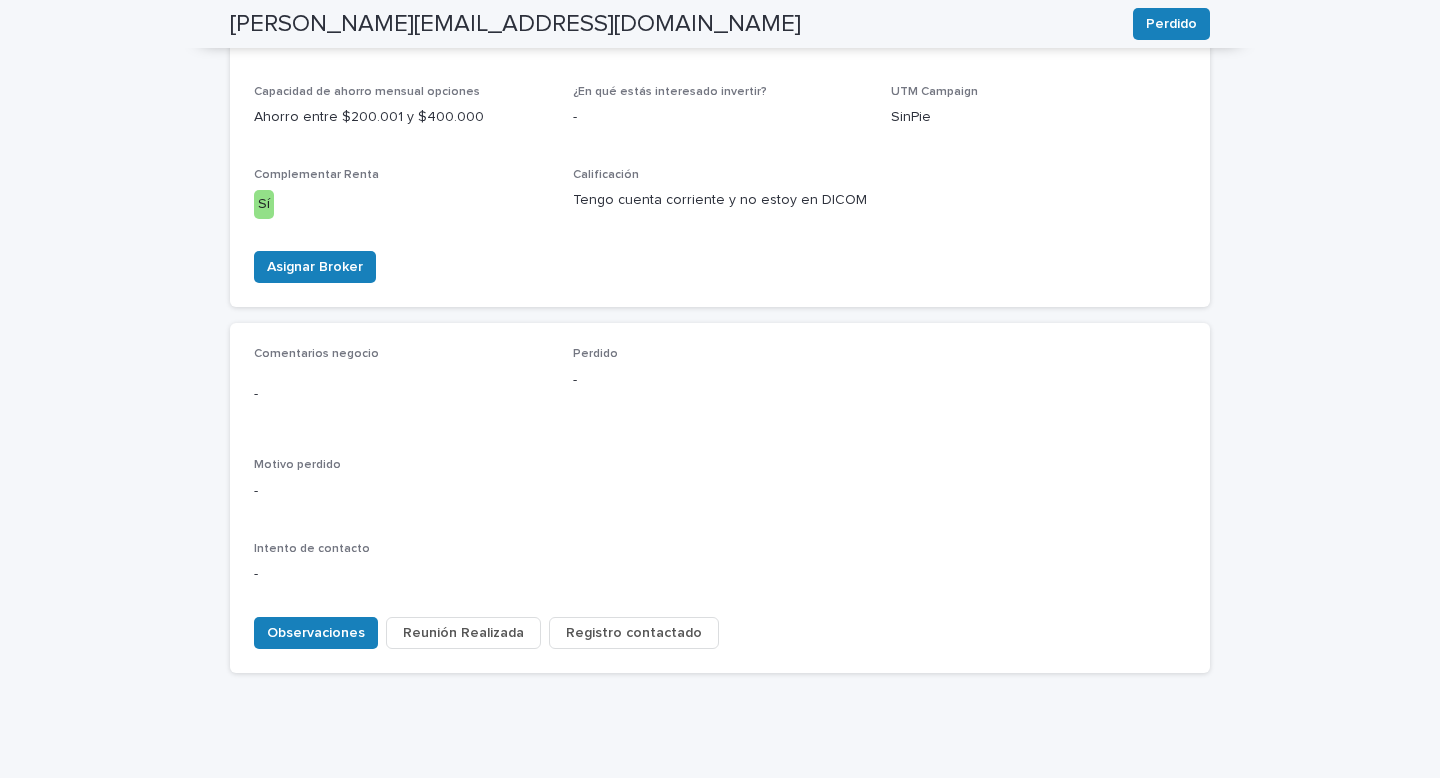 scroll, scrollTop: 802, scrollLeft: 0, axis: vertical 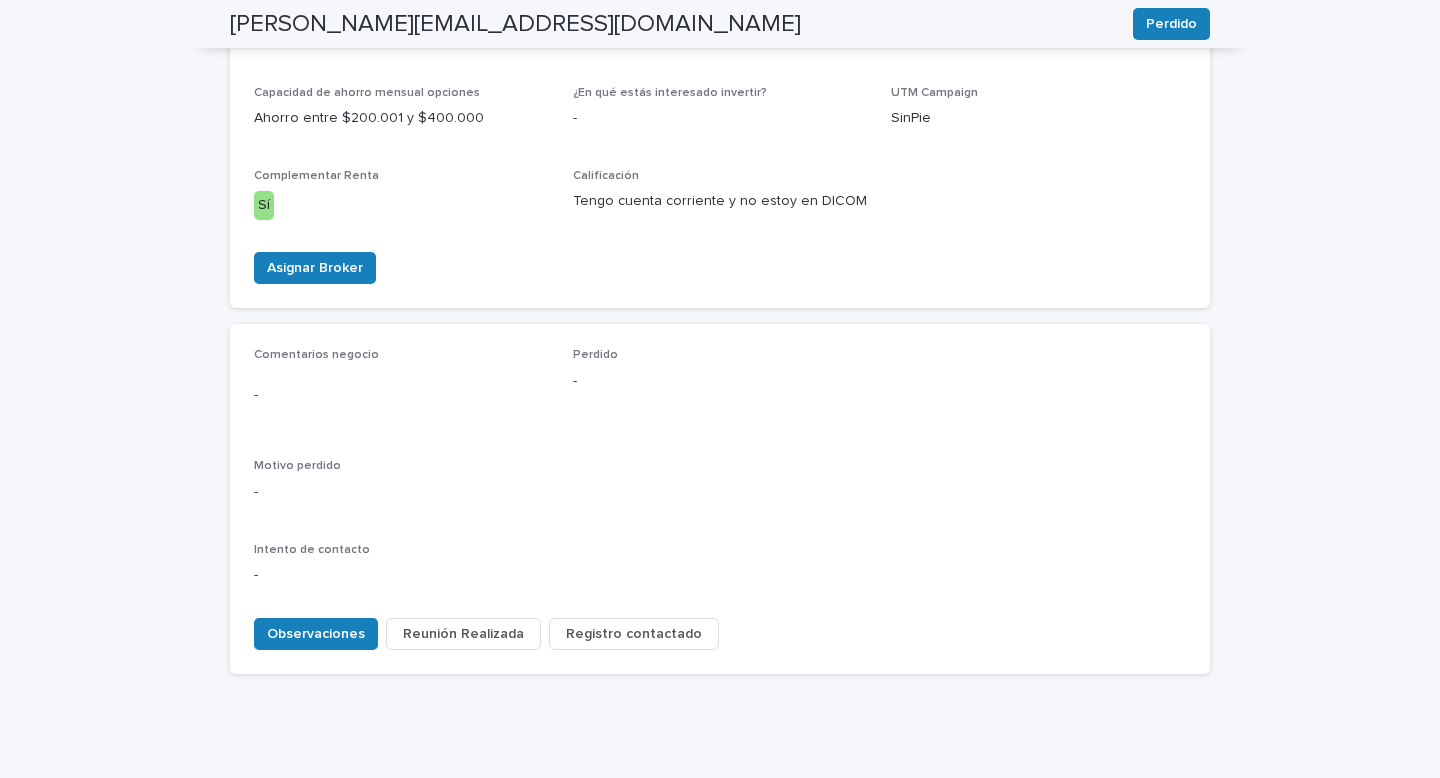 click on "Registro contactado" at bounding box center (634, 634) 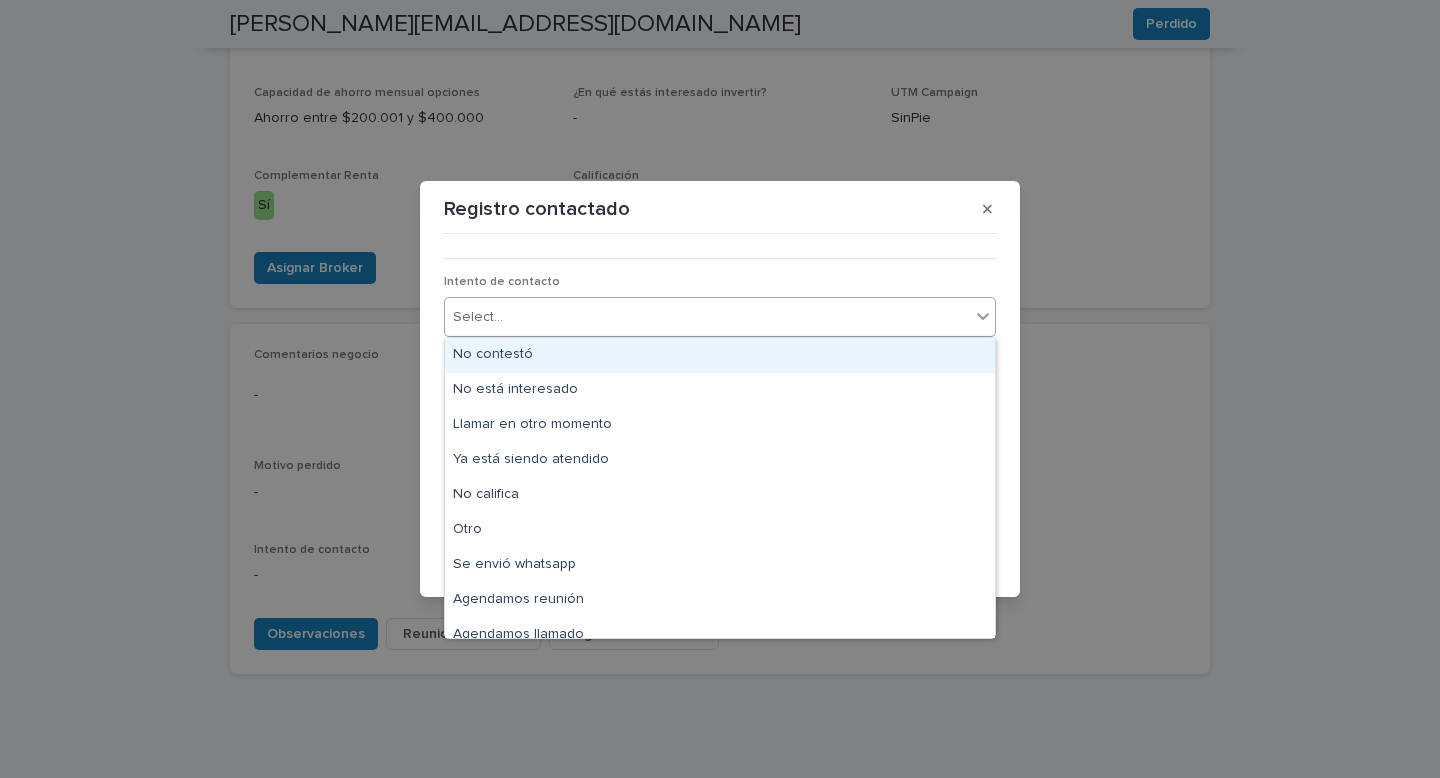 click 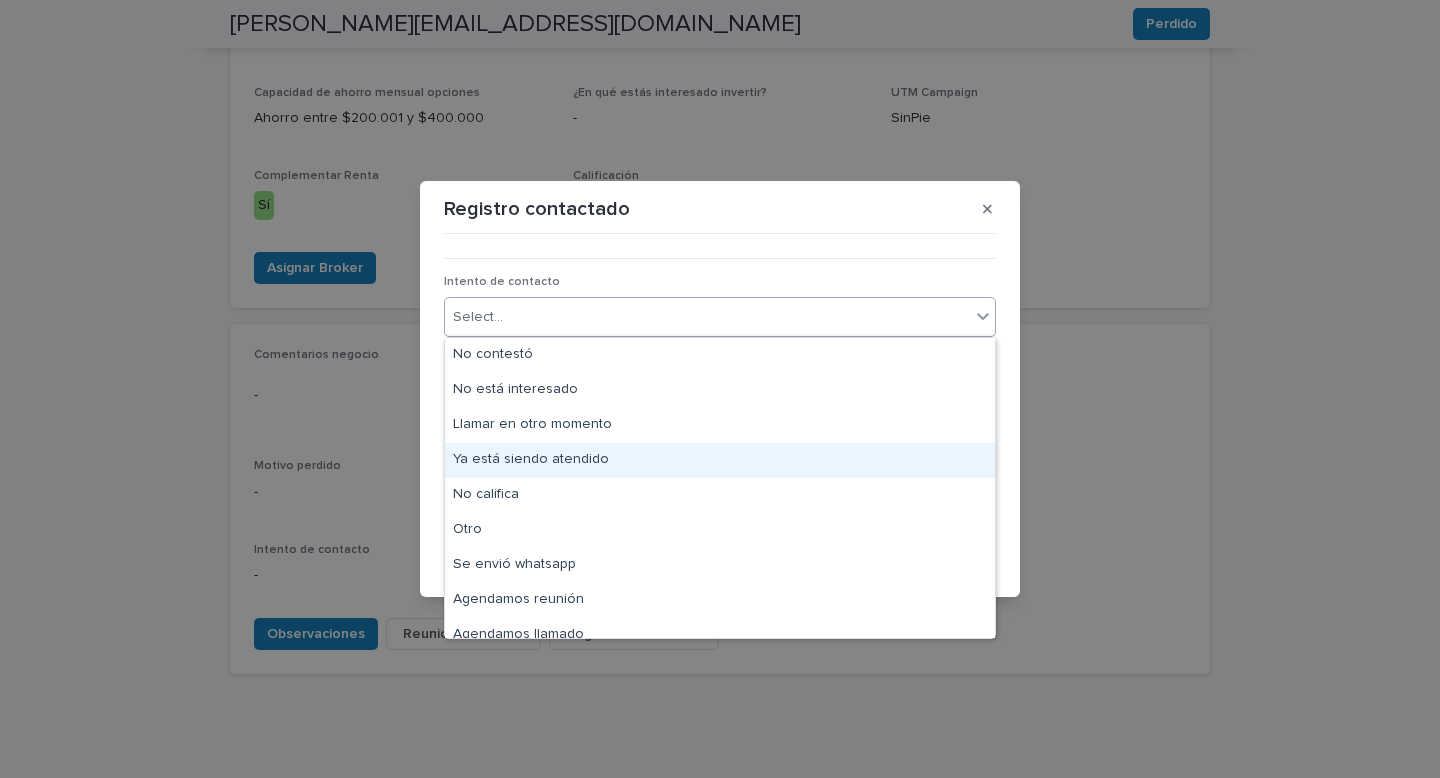 click on "Ya está siendo atendido" at bounding box center [720, 460] 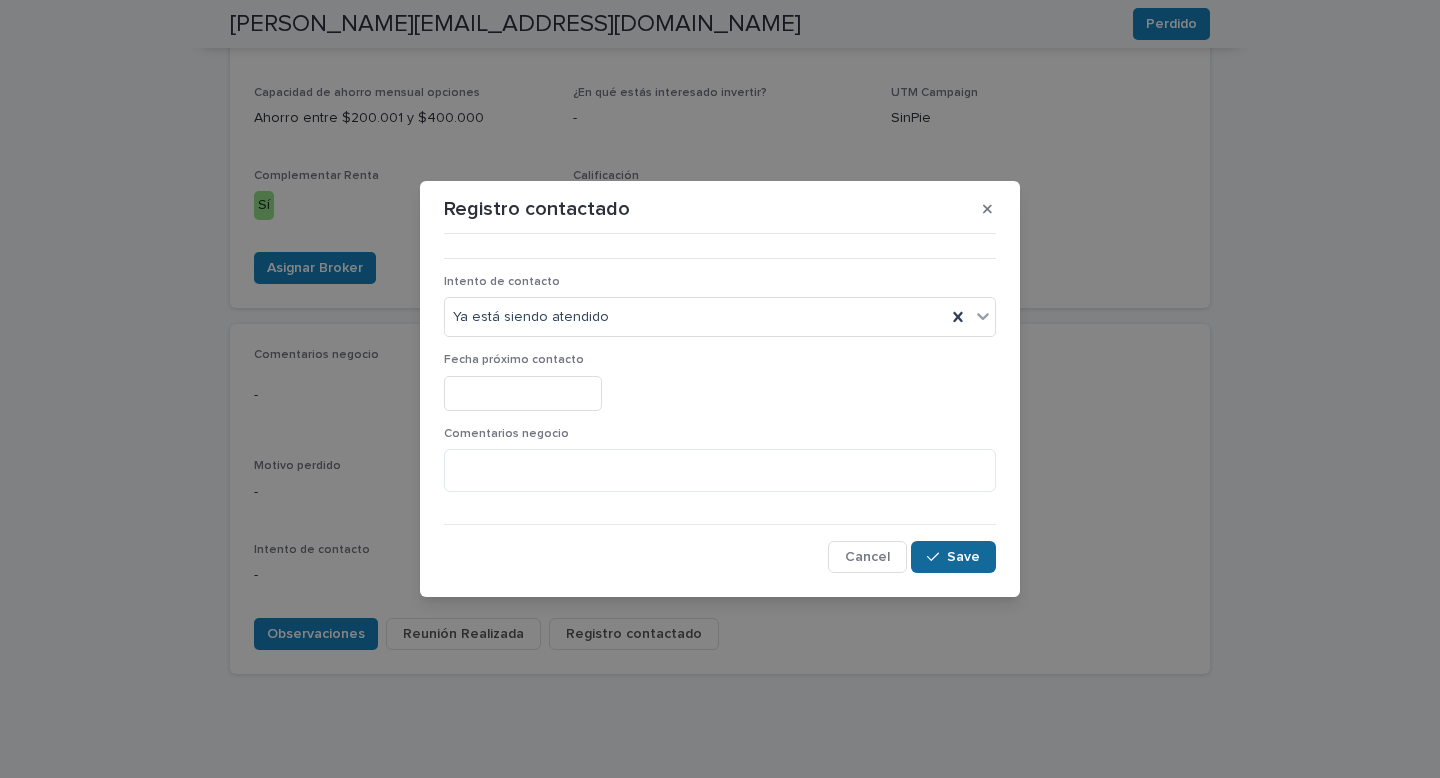 click on "Save" at bounding box center [953, 557] 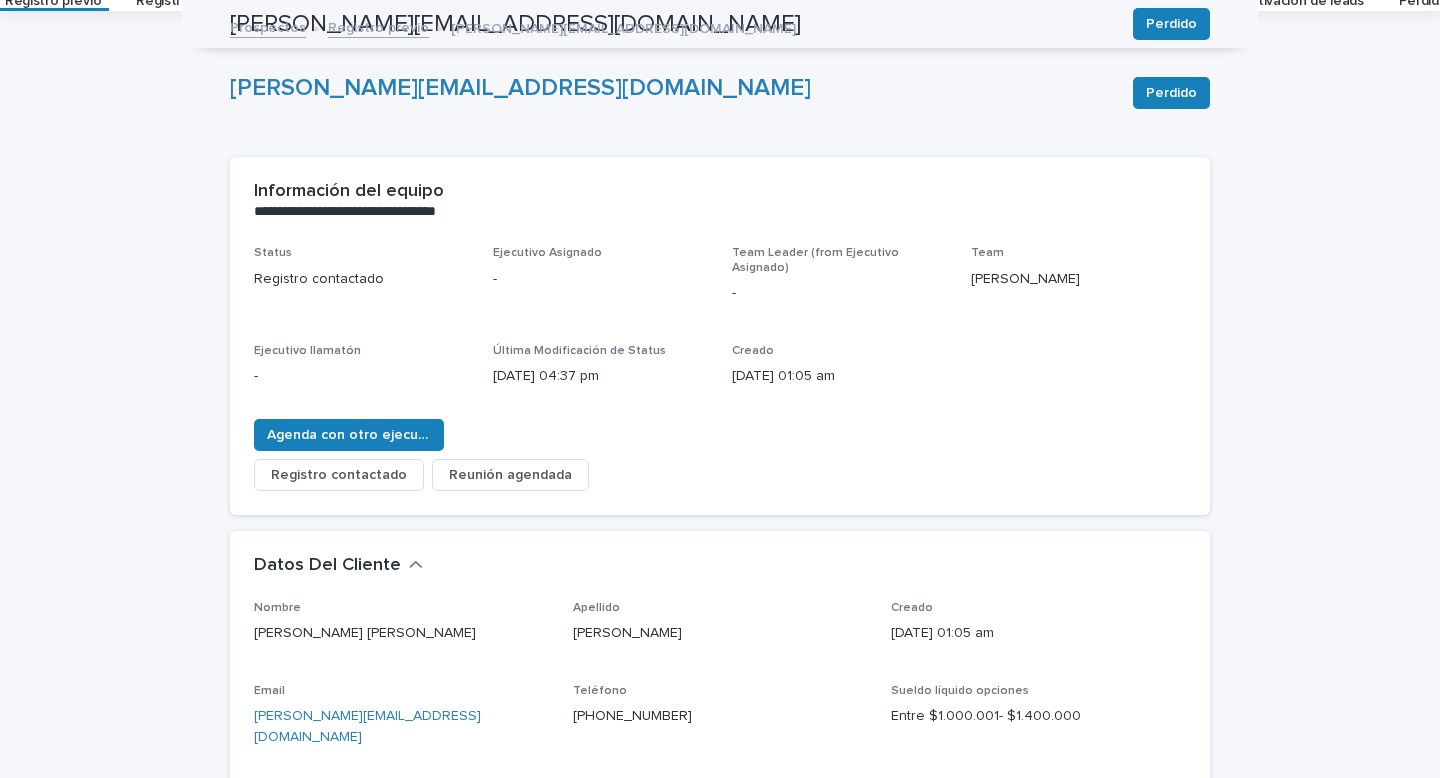 scroll, scrollTop: 0, scrollLeft: 0, axis: both 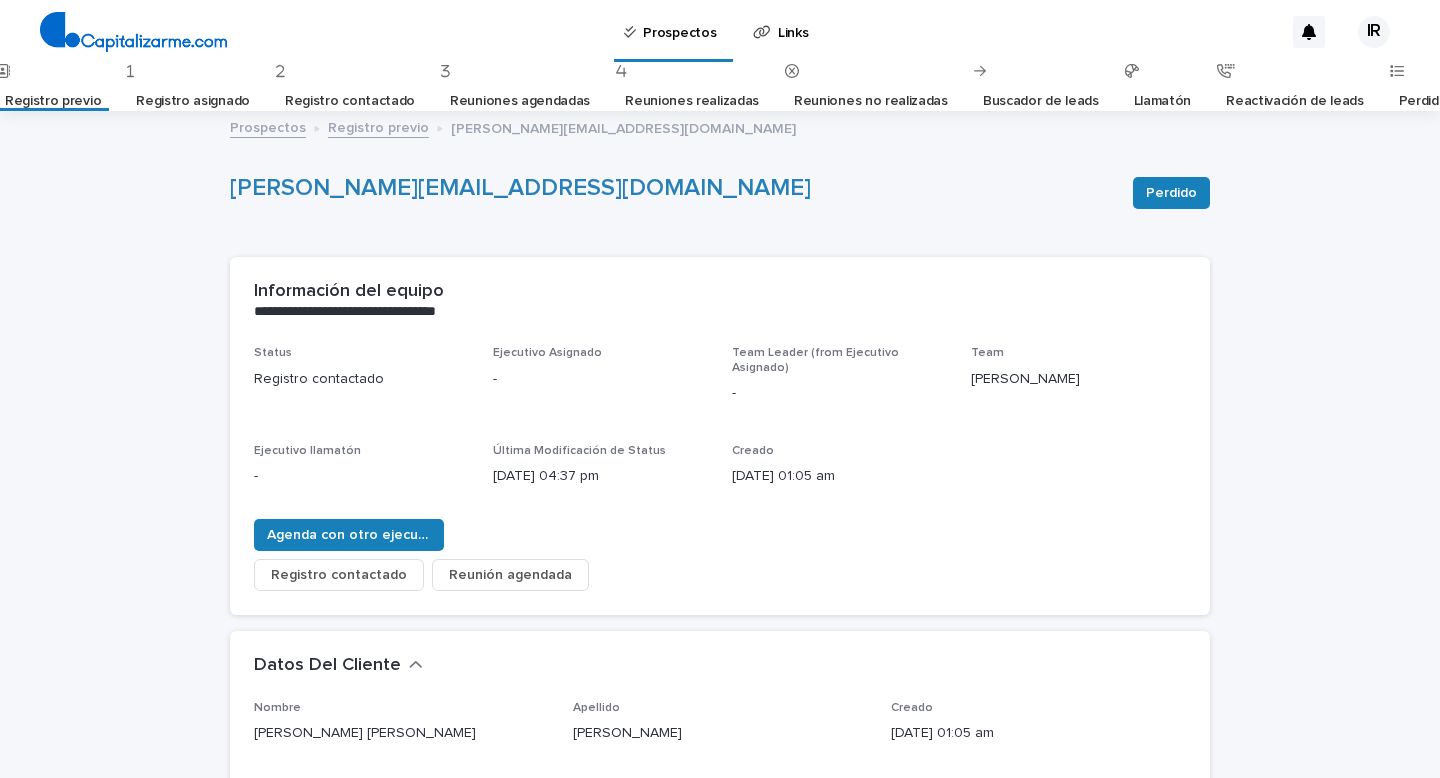 click on "Registro previo" at bounding box center [53, 101] 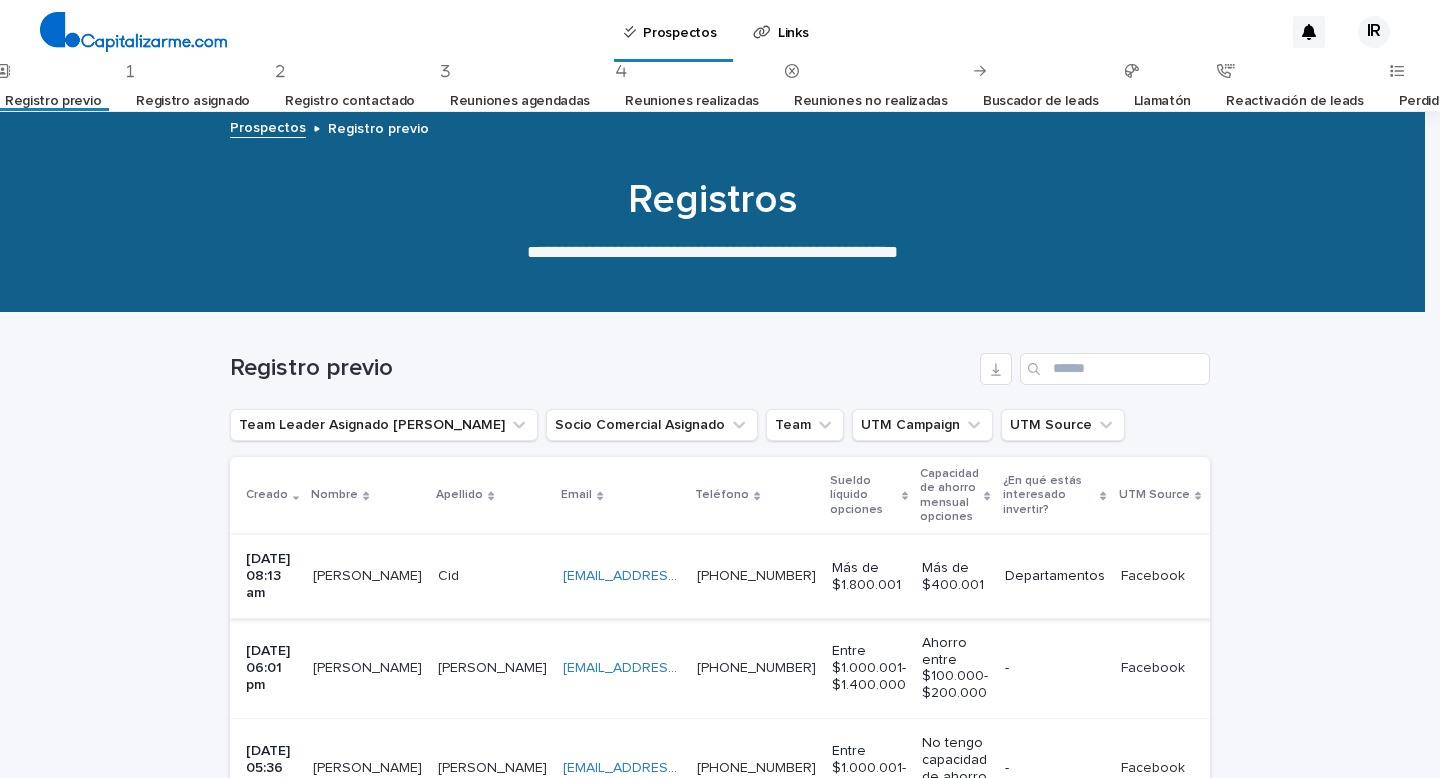 scroll, scrollTop: 355, scrollLeft: 0, axis: vertical 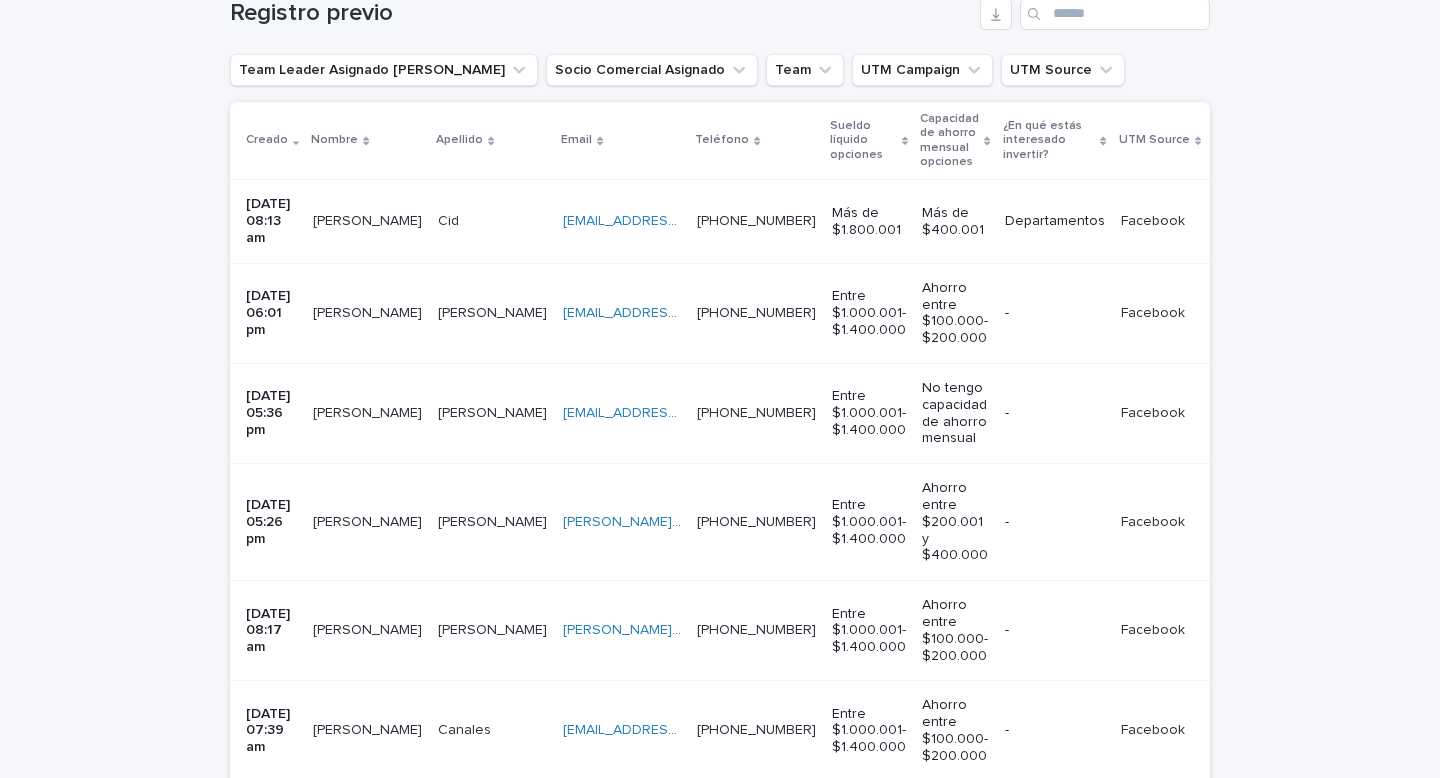 click on "[PERSON_NAME]" at bounding box center (367, 313) 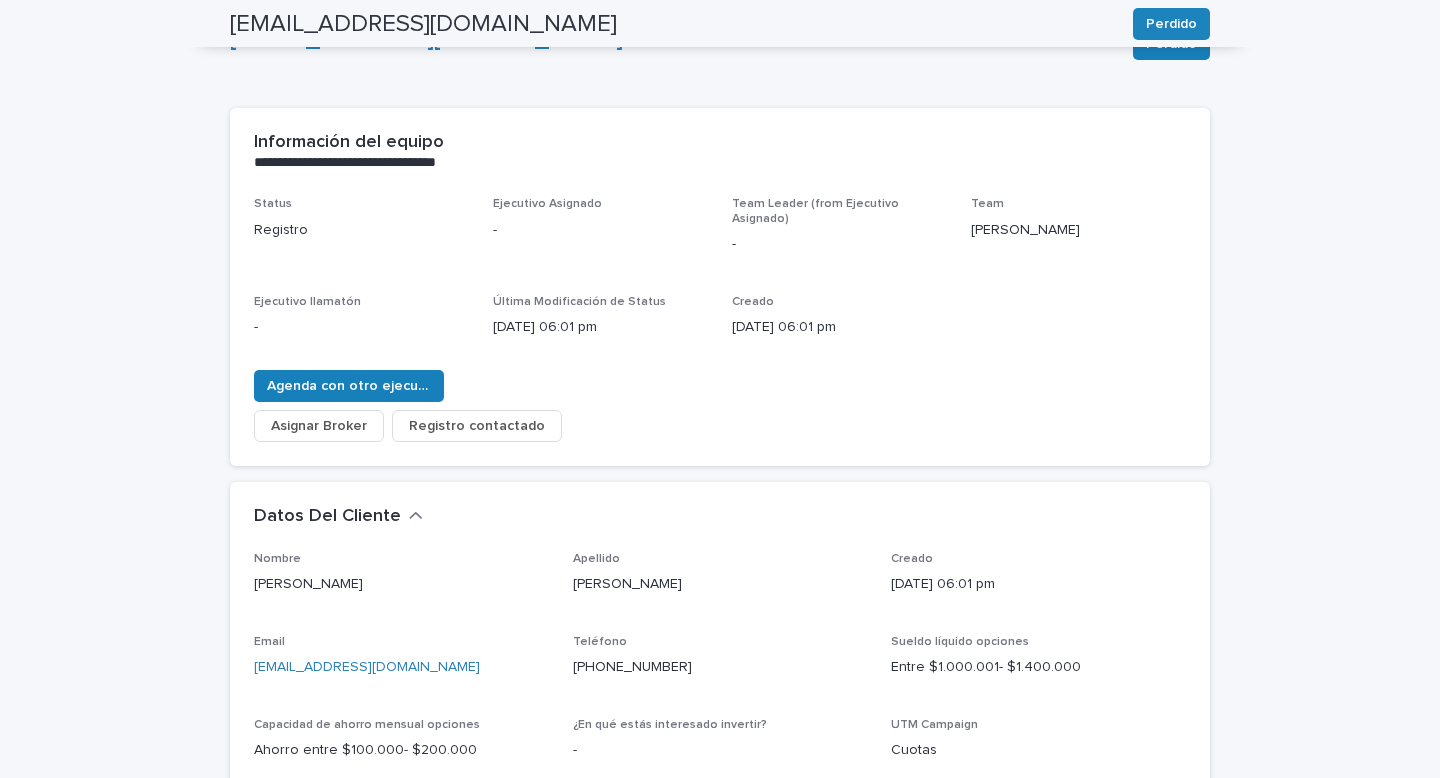 scroll, scrollTop: 26, scrollLeft: 0, axis: vertical 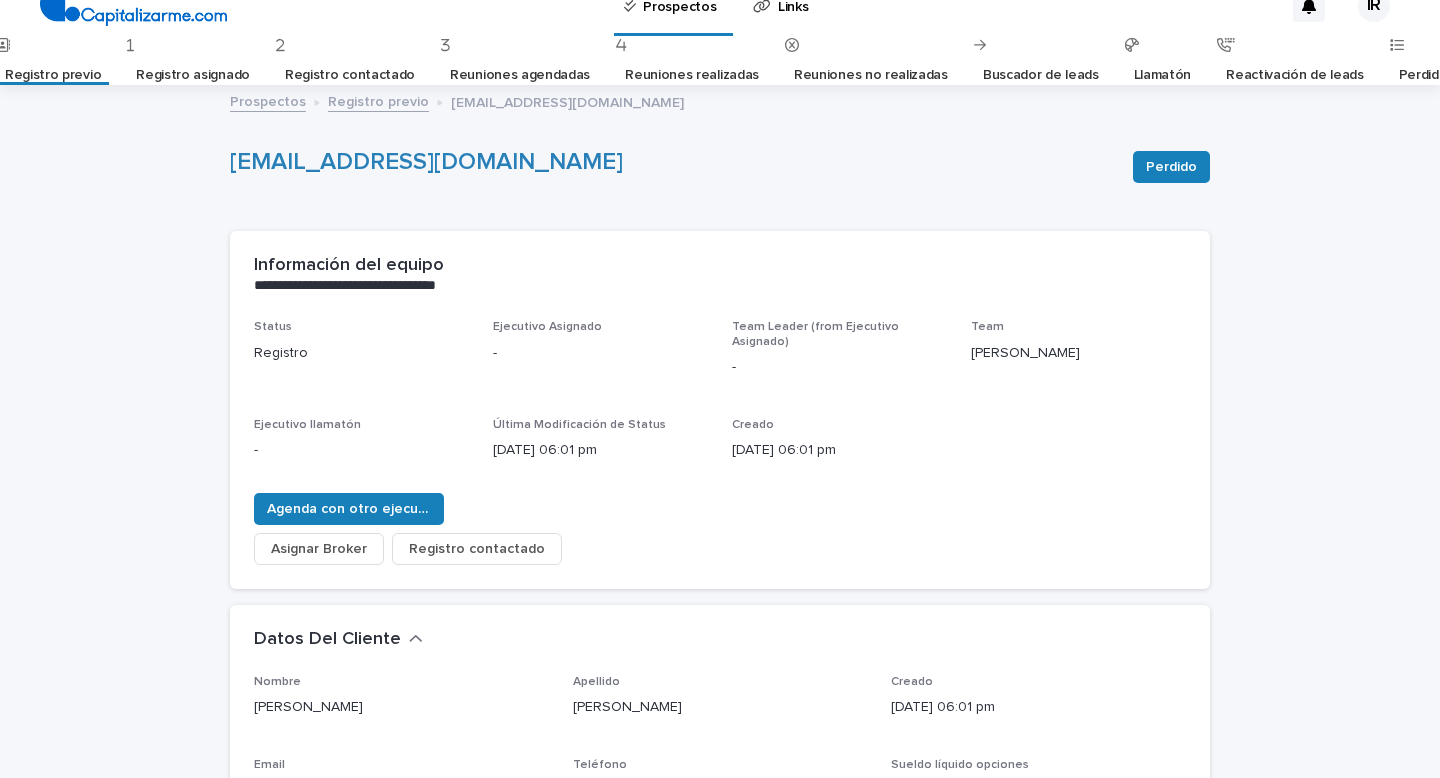 click on "Registro previo" at bounding box center (53, 75) 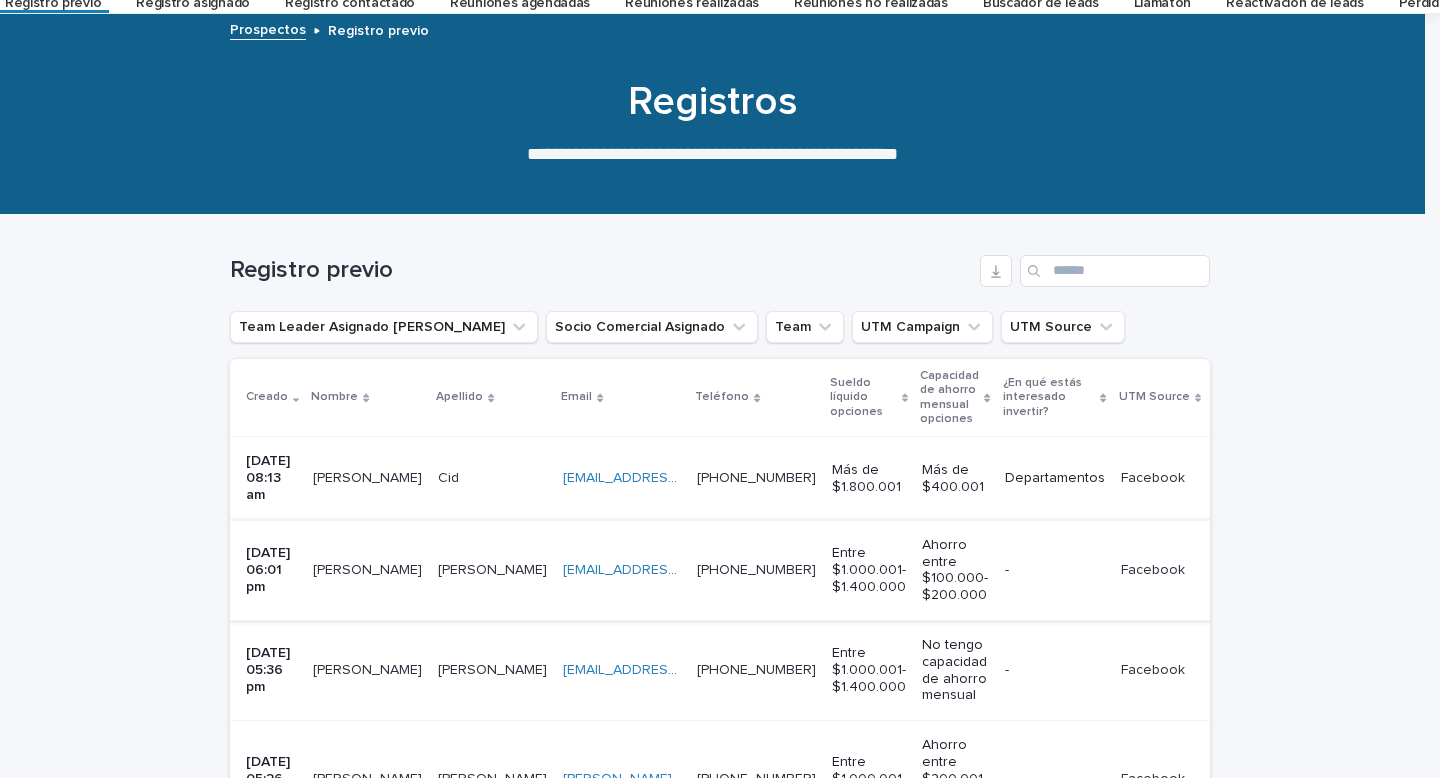scroll, scrollTop: 99, scrollLeft: 0, axis: vertical 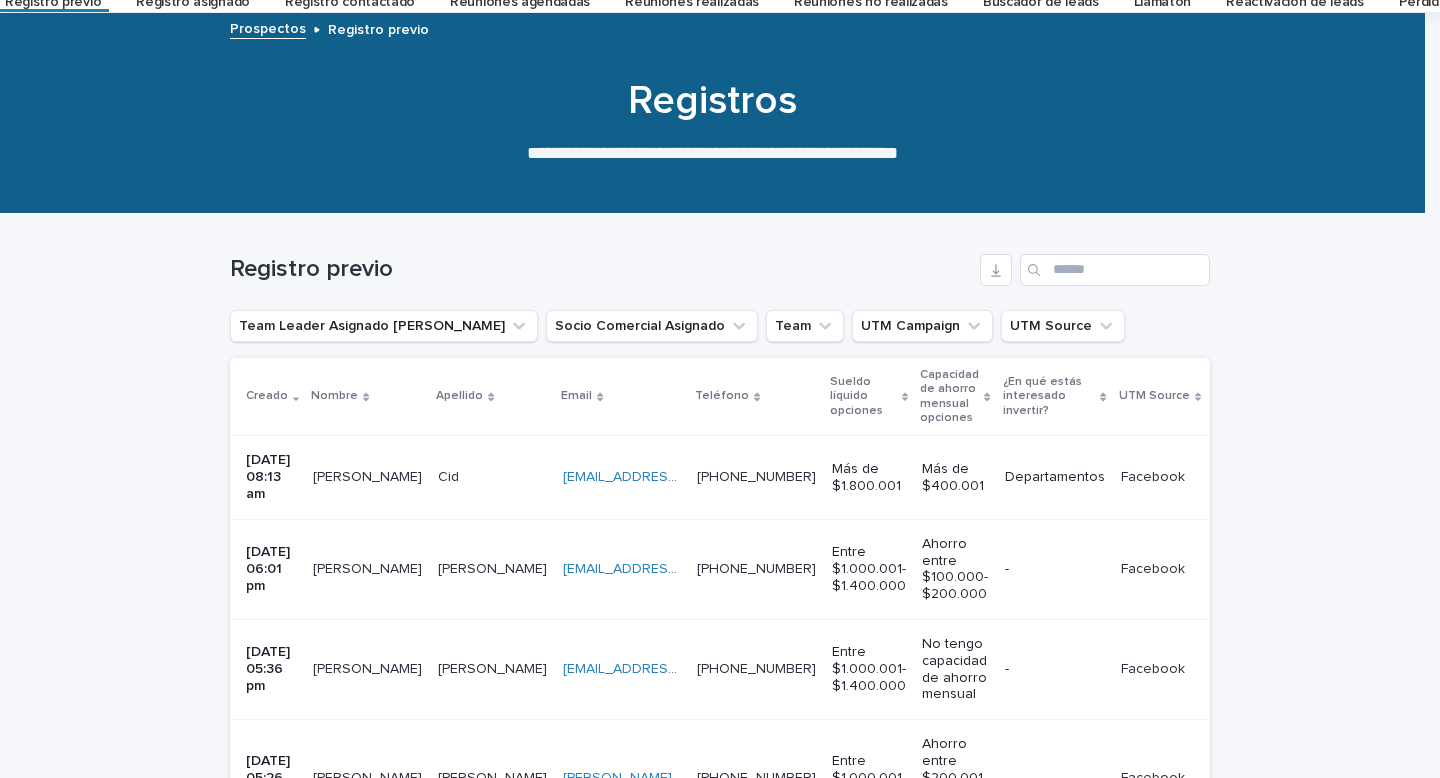click on "[PERSON_NAME] [PERSON_NAME]" at bounding box center (492, 669) 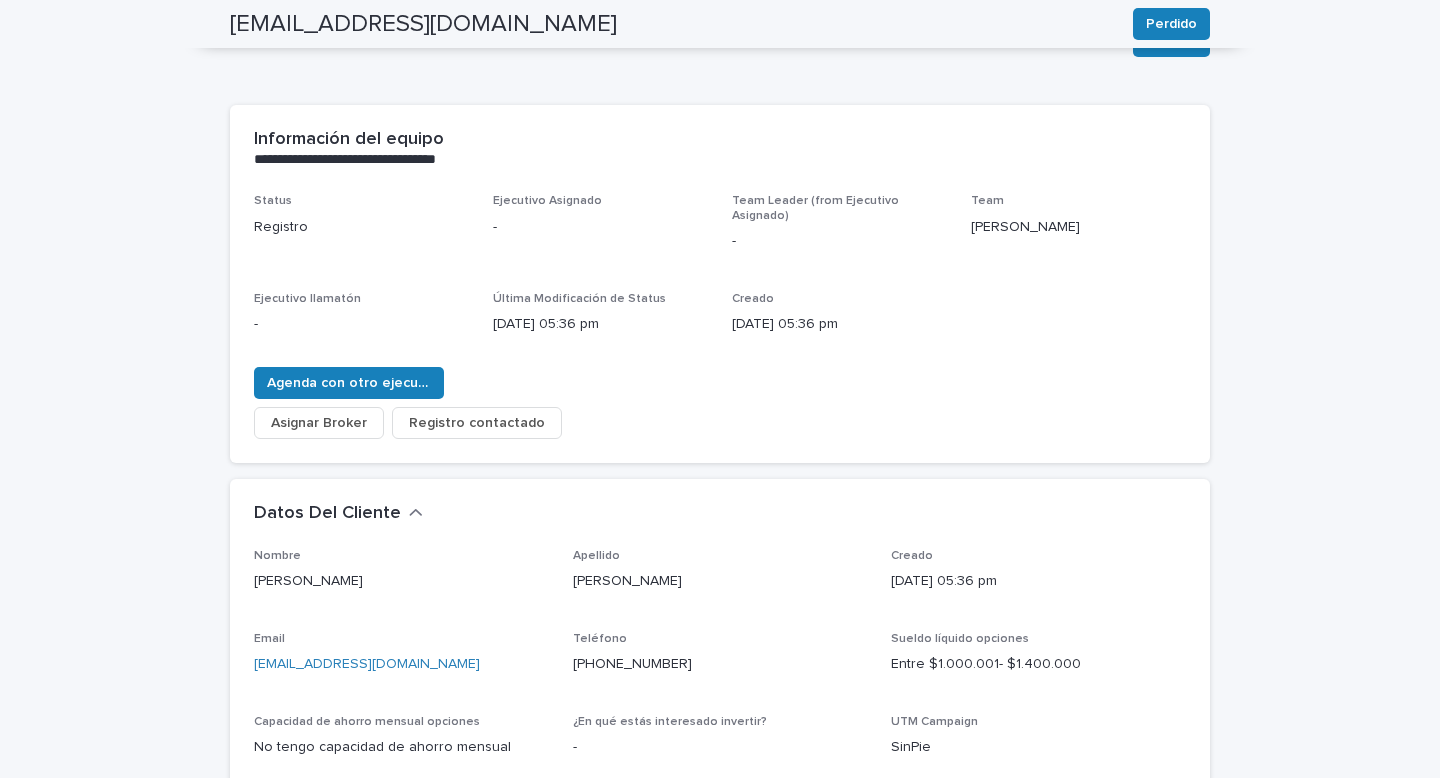 scroll, scrollTop: 0, scrollLeft: 0, axis: both 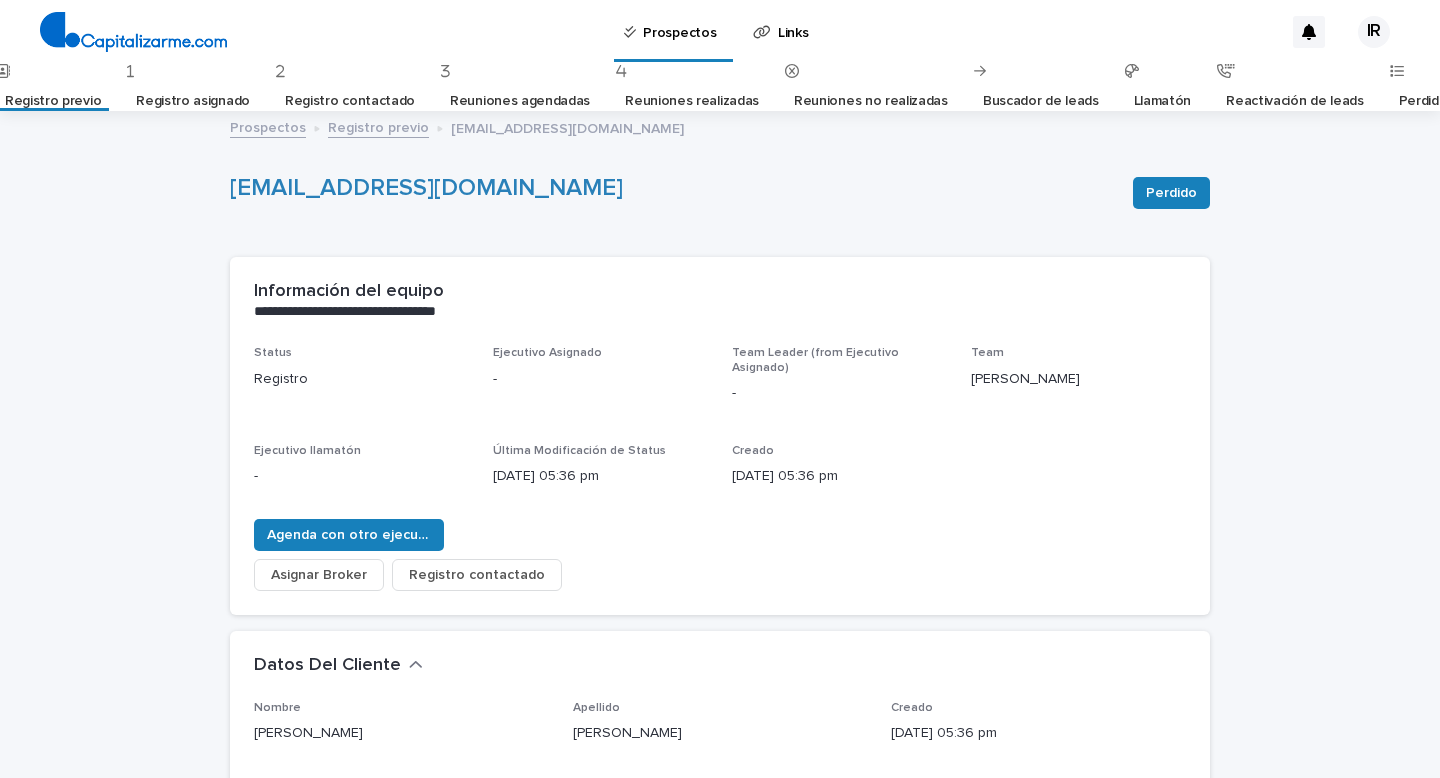 click on "Registro previo" at bounding box center (53, 101) 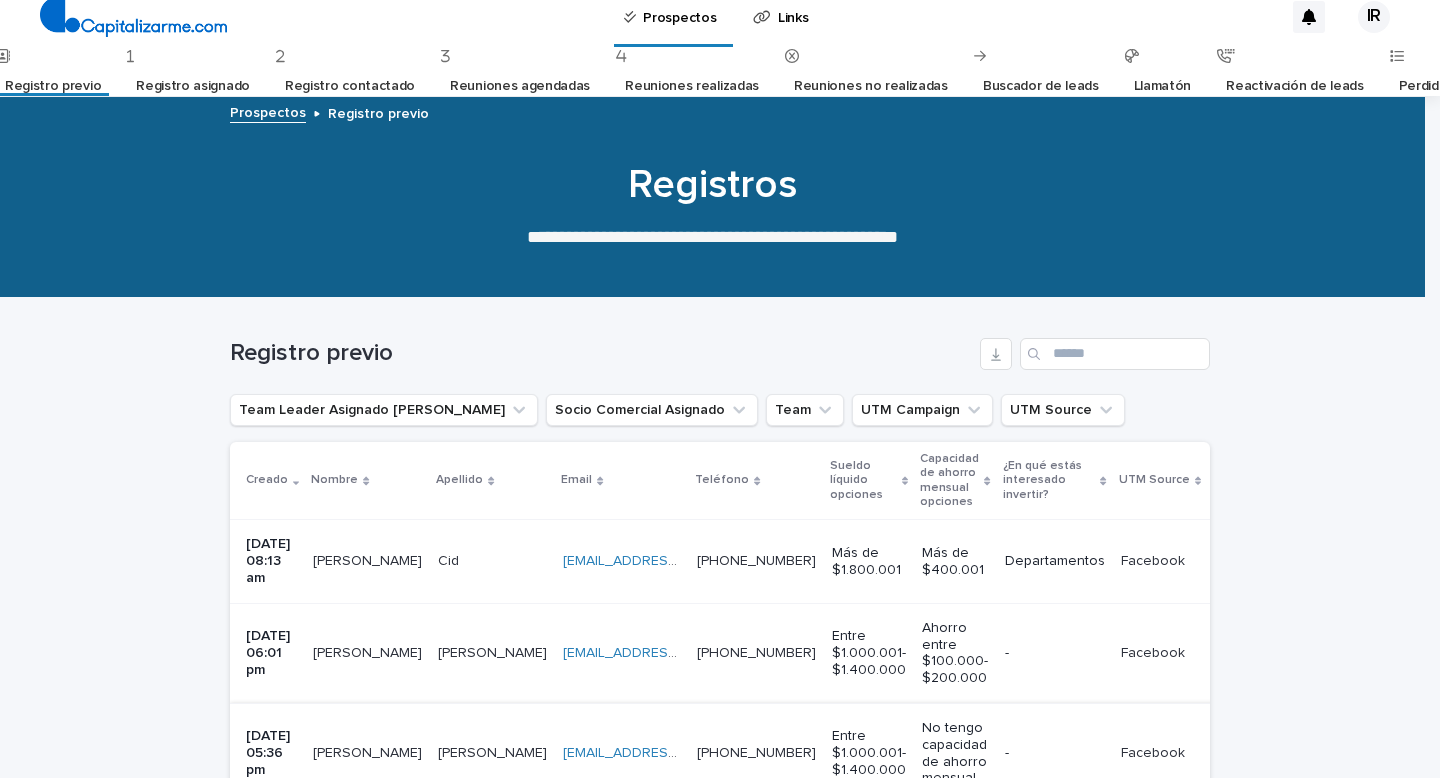 scroll, scrollTop: 297, scrollLeft: 0, axis: vertical 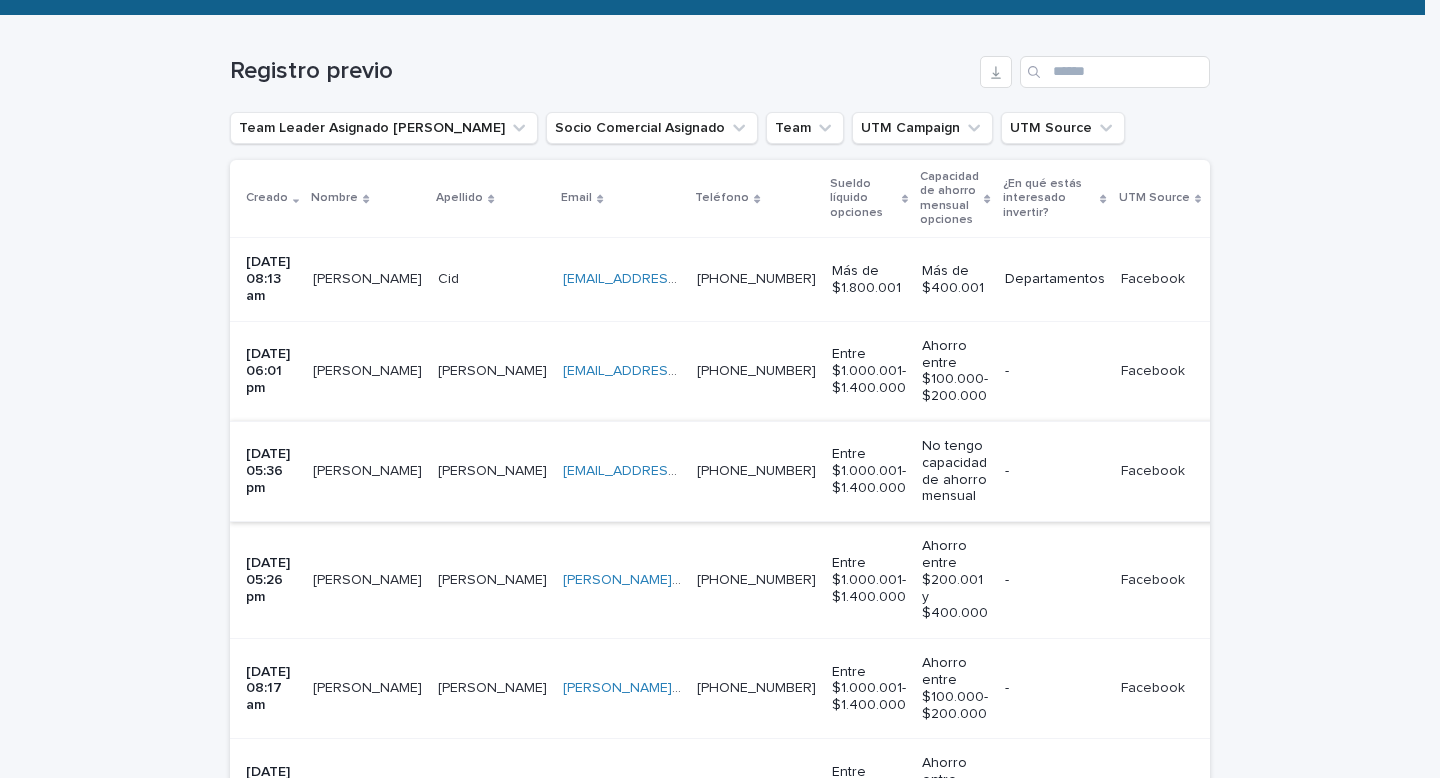 click on "[PERSON_NAME]" at bounding box center (492, 580) 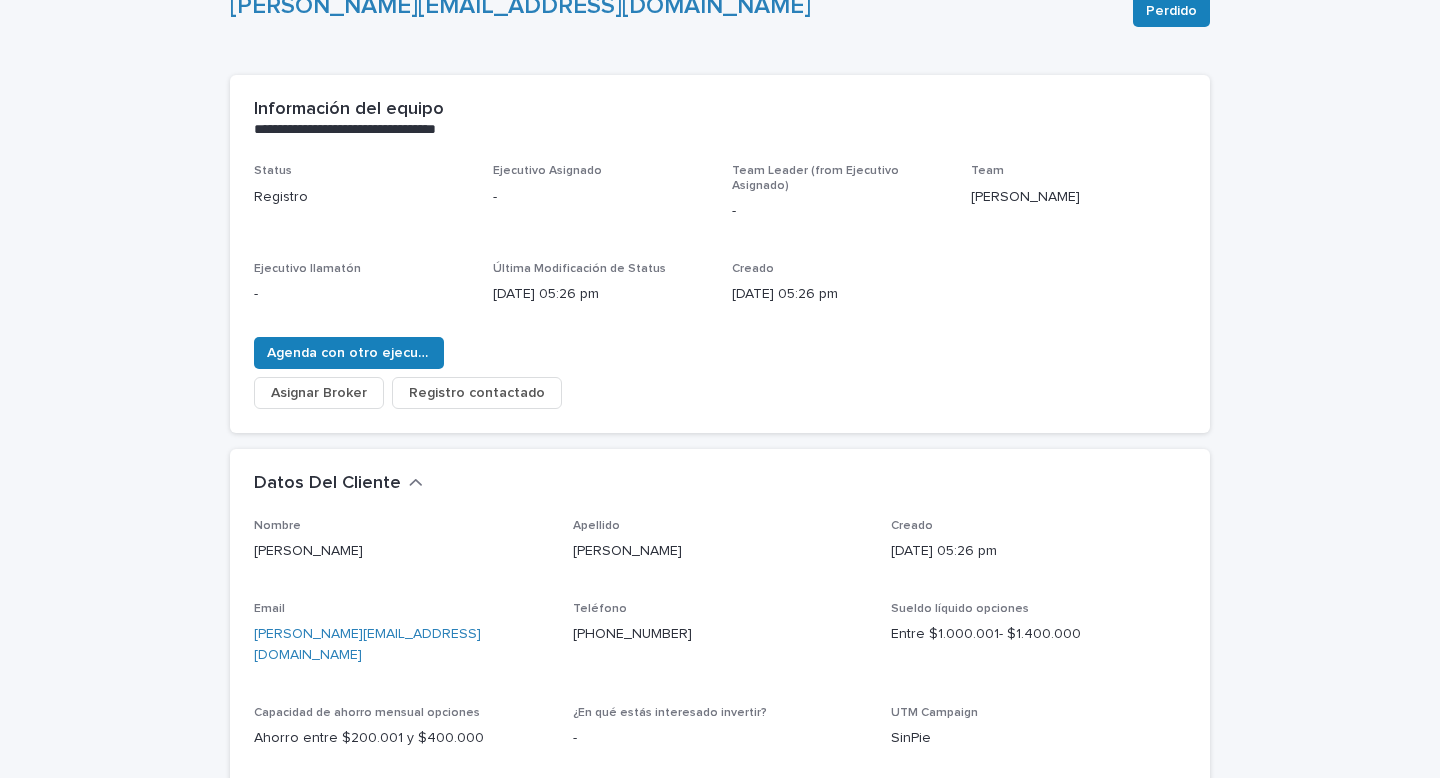 scroll, scrollTop: 0, scrollLeft: 0, axis: both 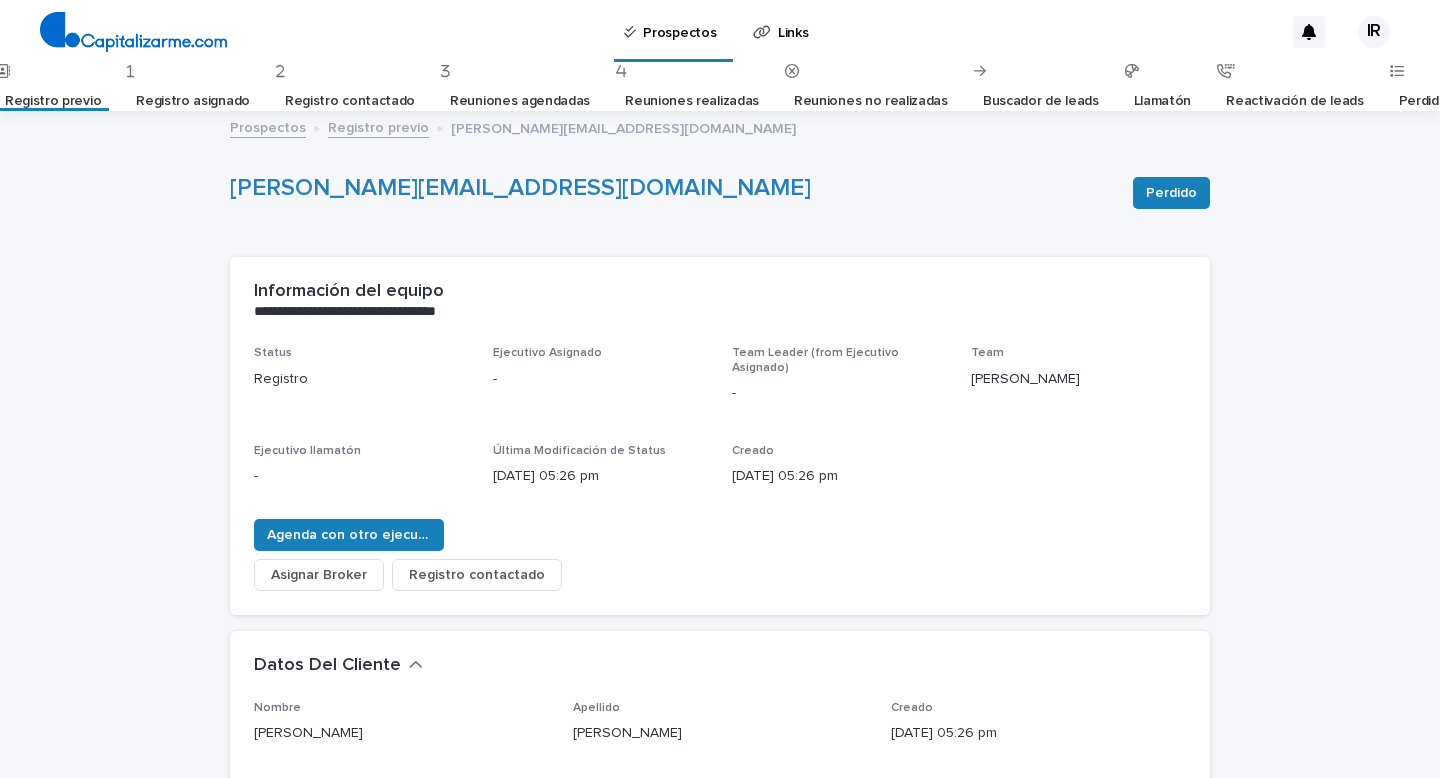 click on "Registro previo" at bounding box center [53, 101] 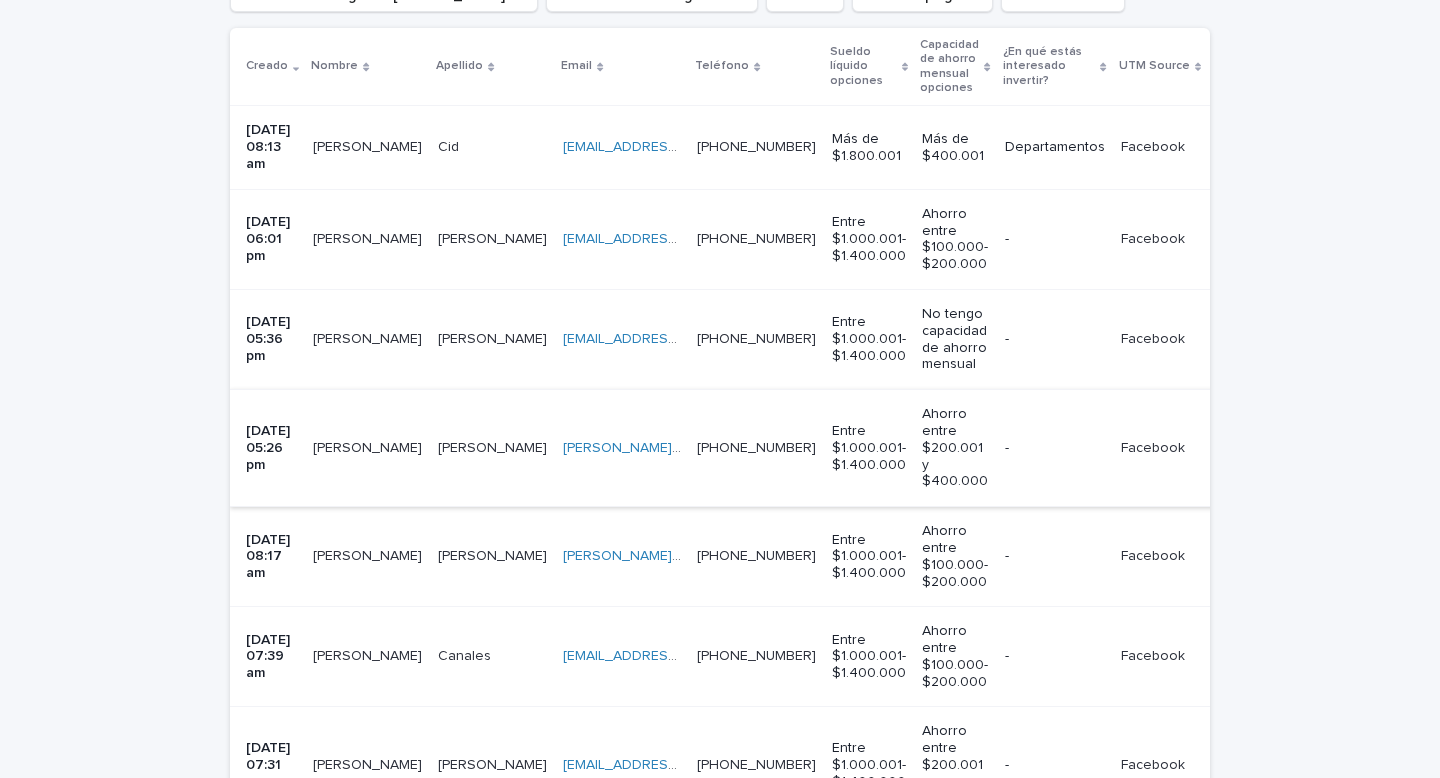 scroll, scrollTop: 429, scrollLeft: 0, axis: vertical 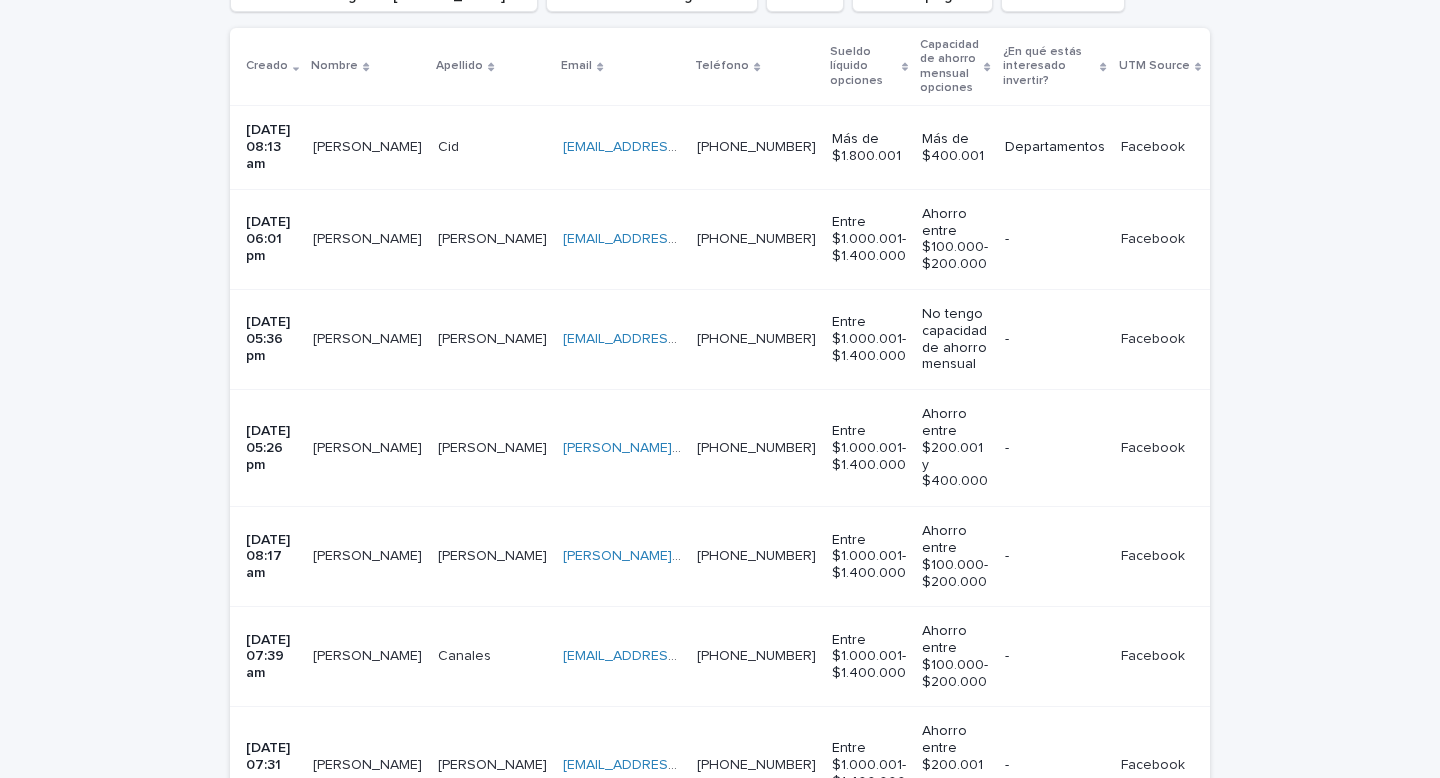 click on "[PERSON_NAME]" at bounding box center [367, 557] 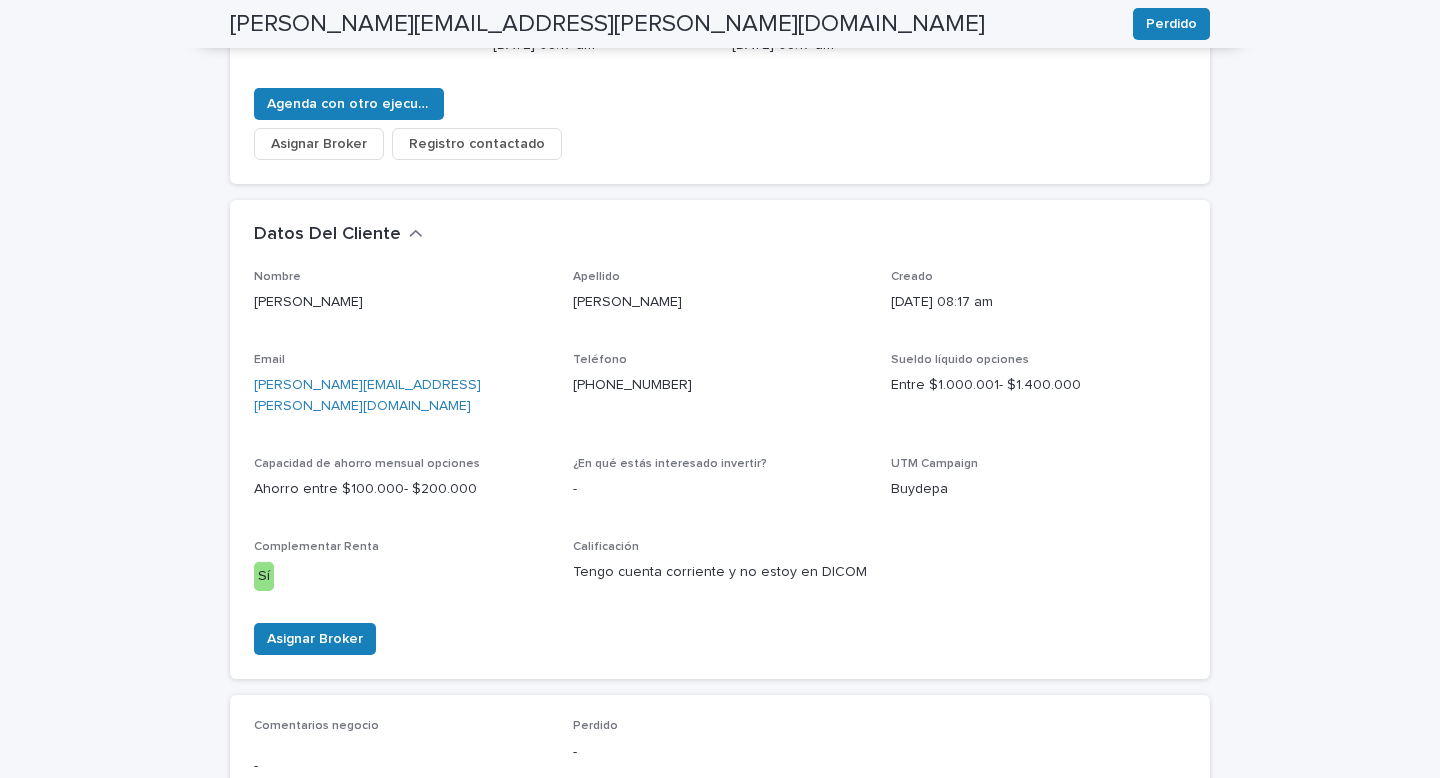 scroll, scrollTop: 835, scrollLeft: 0, axis: vertical 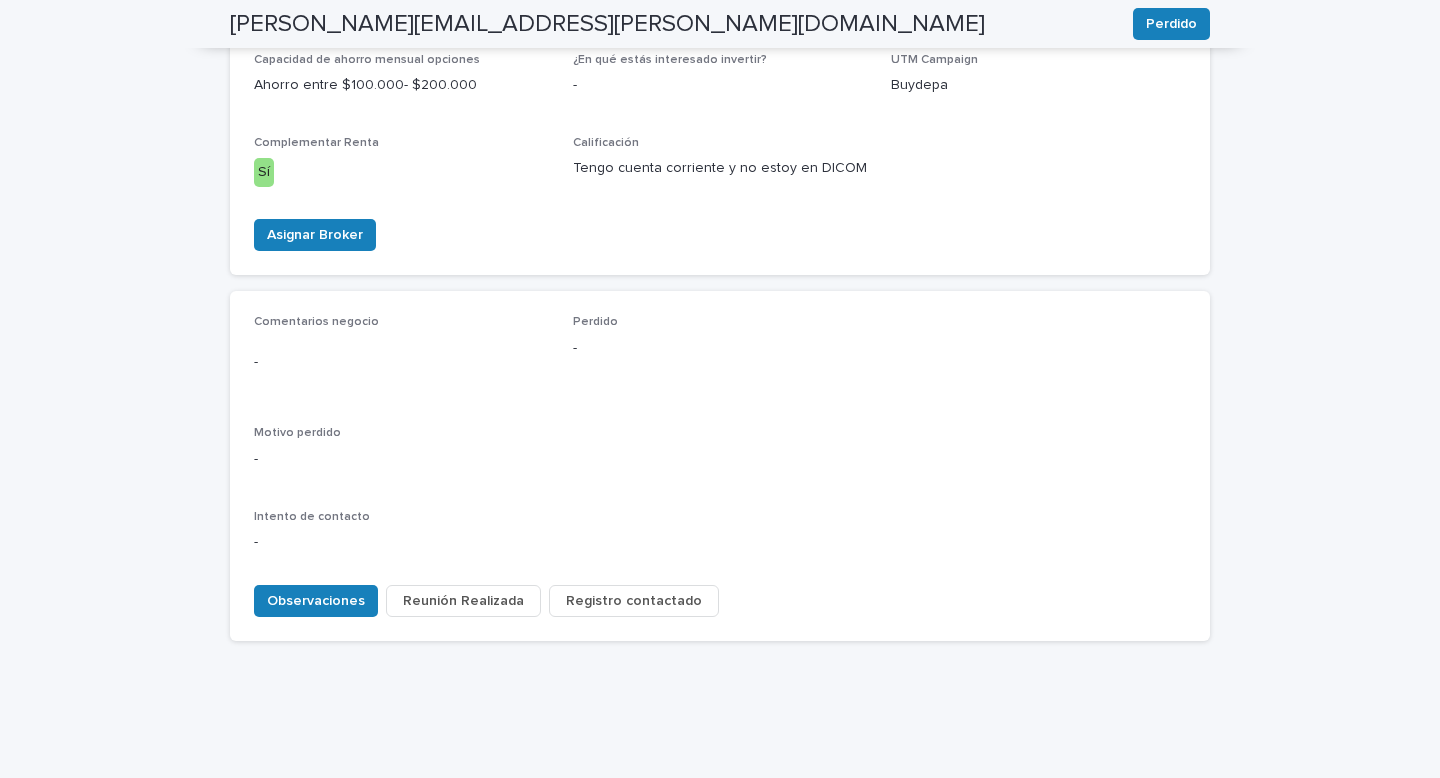 click on "Registro contactado" at bounding box center (634, 601) 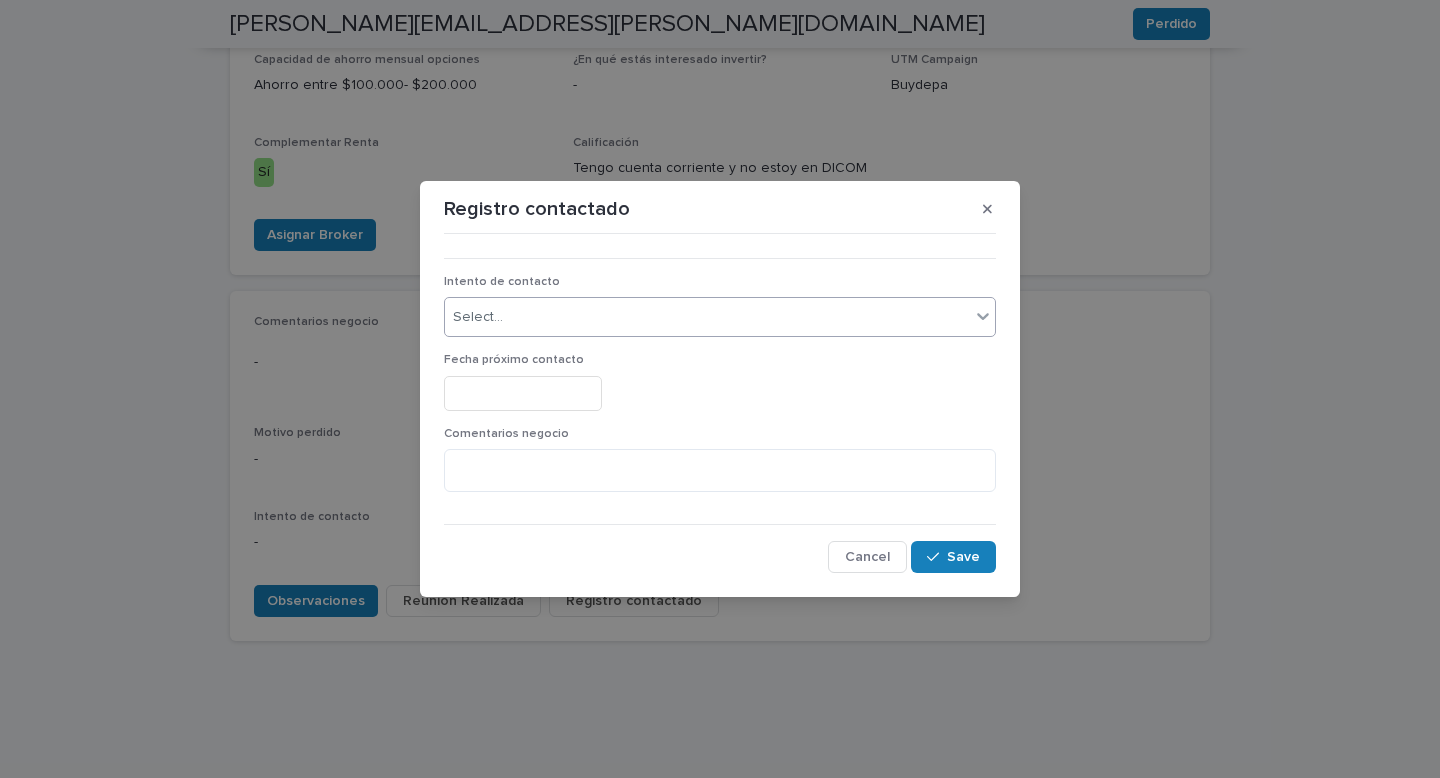 click 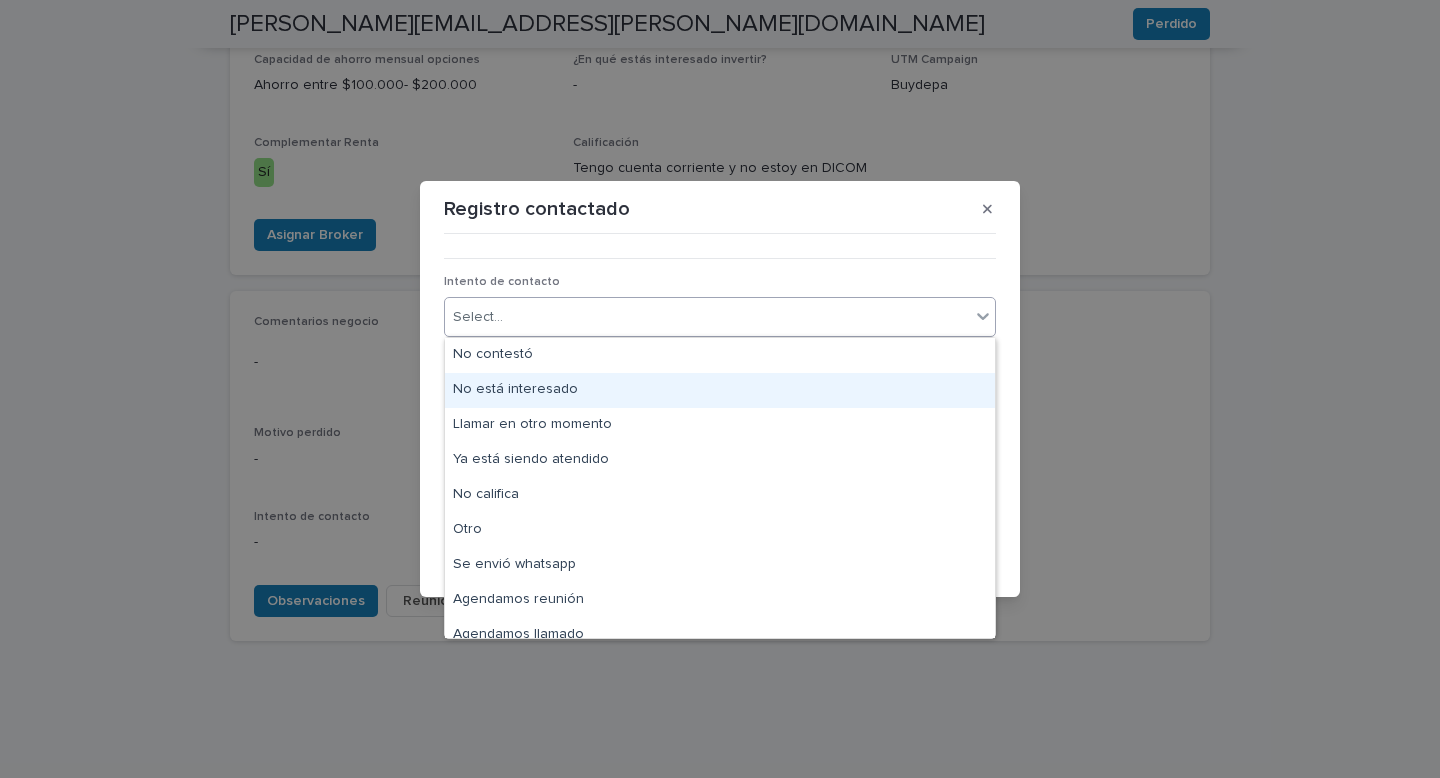 click on "No está interesado" at bounding box center (720, 390) 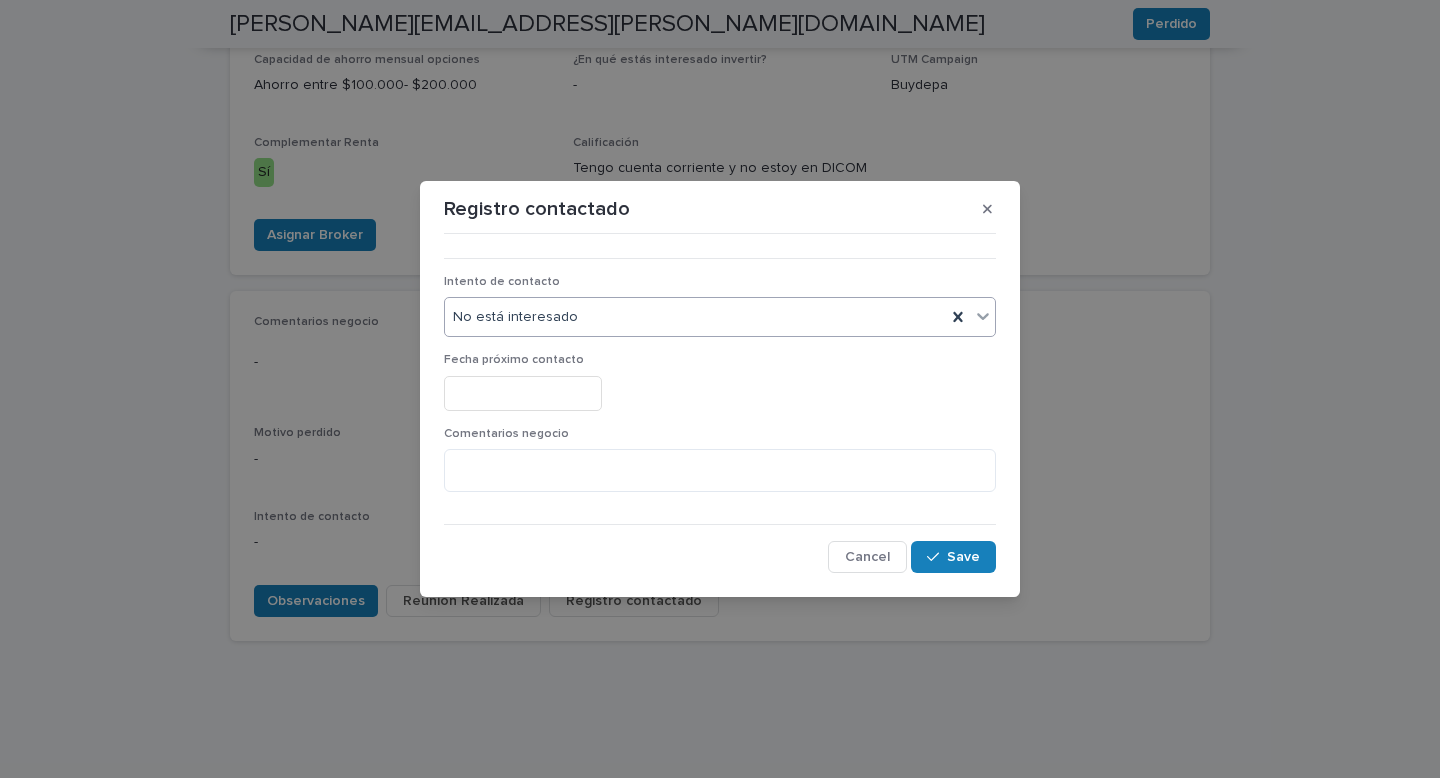 click at bounding box center [523, 393] 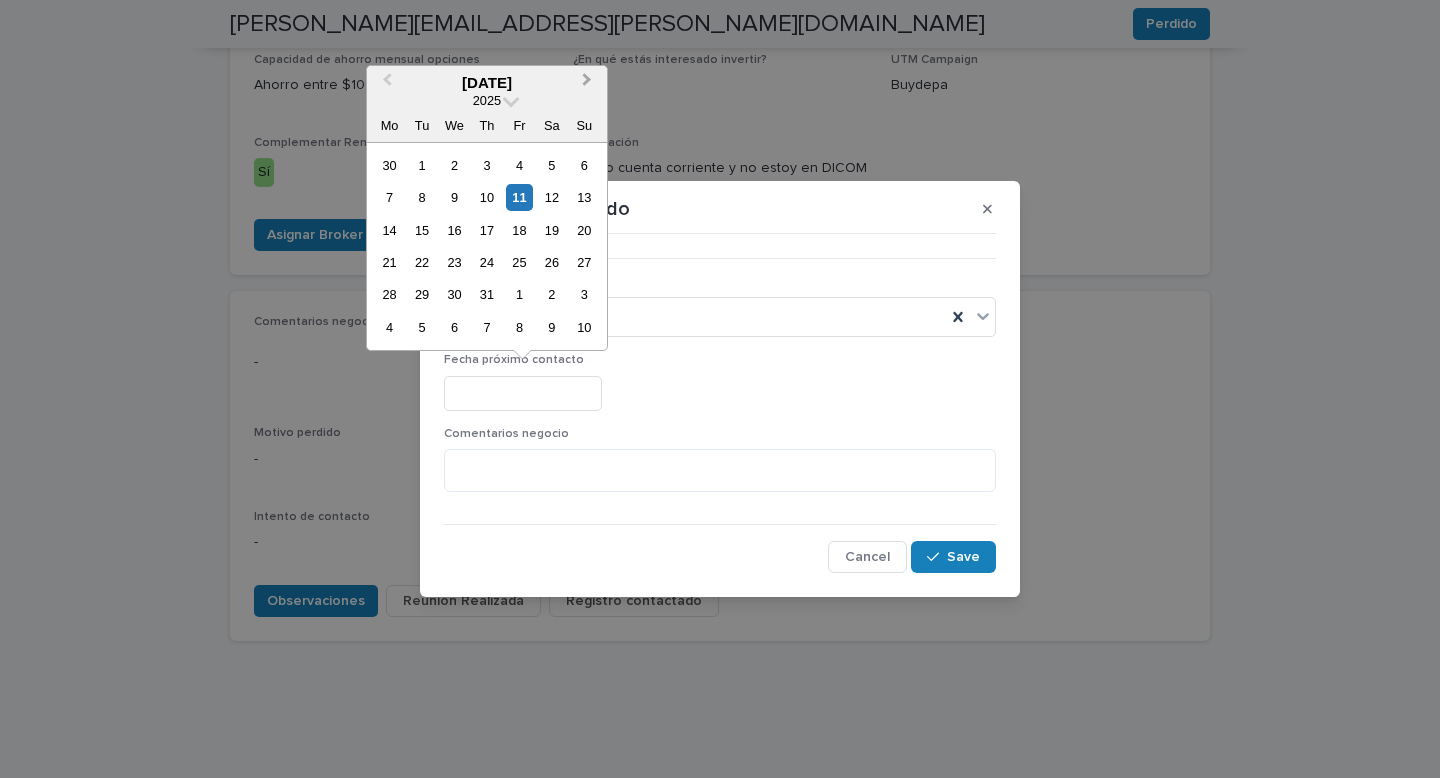 click on "Next Month" at bounding box center [587, 82] 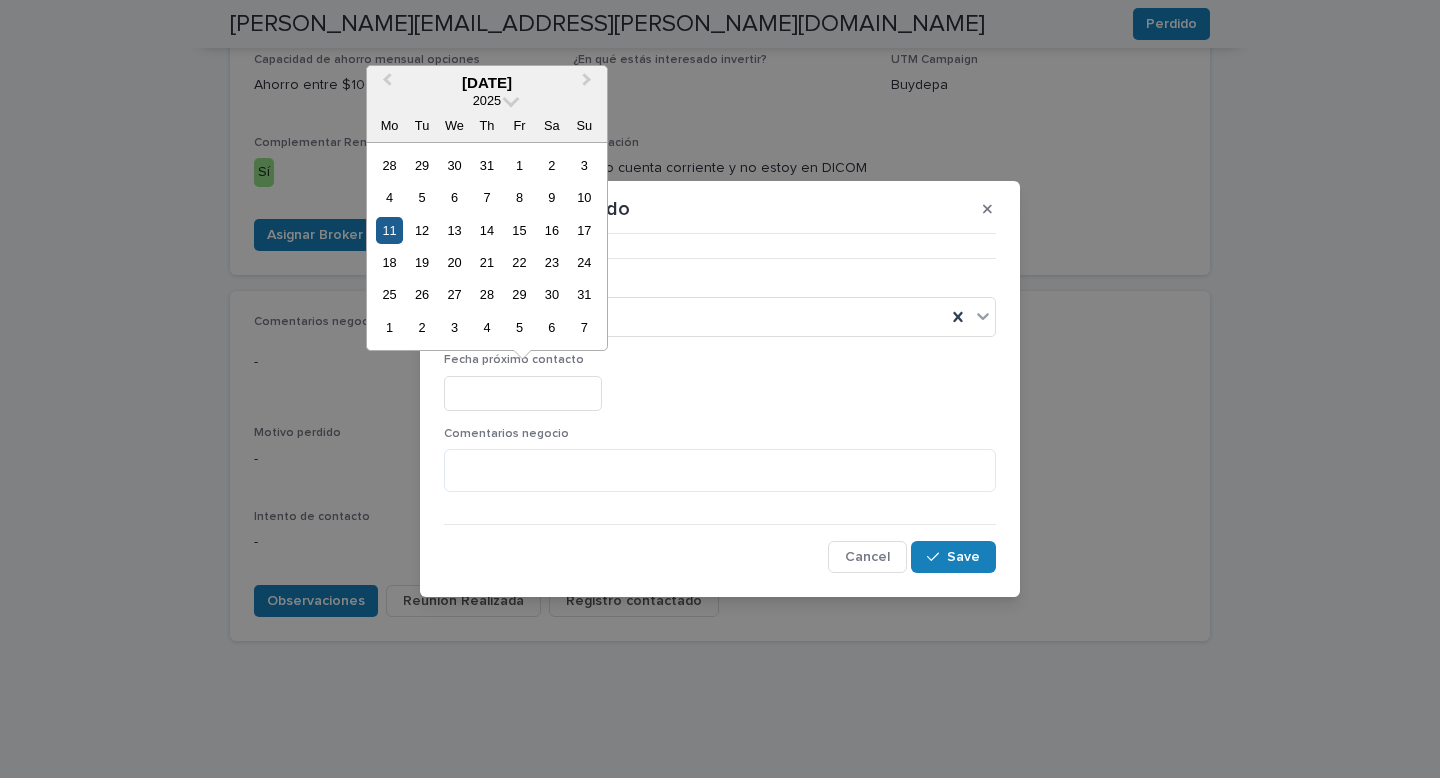click on "11" at bounding box center (389, 230) 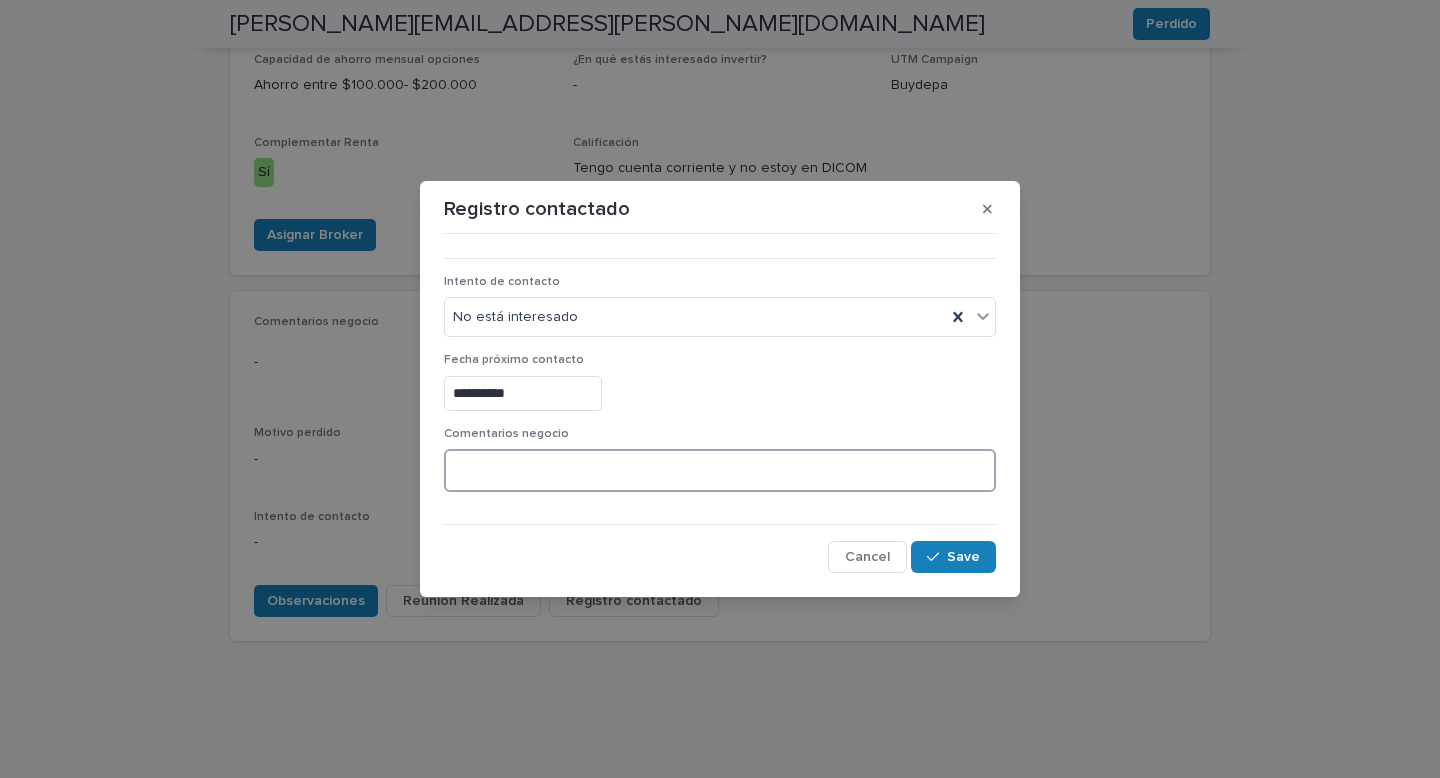 click at bounding box center (720, 470) 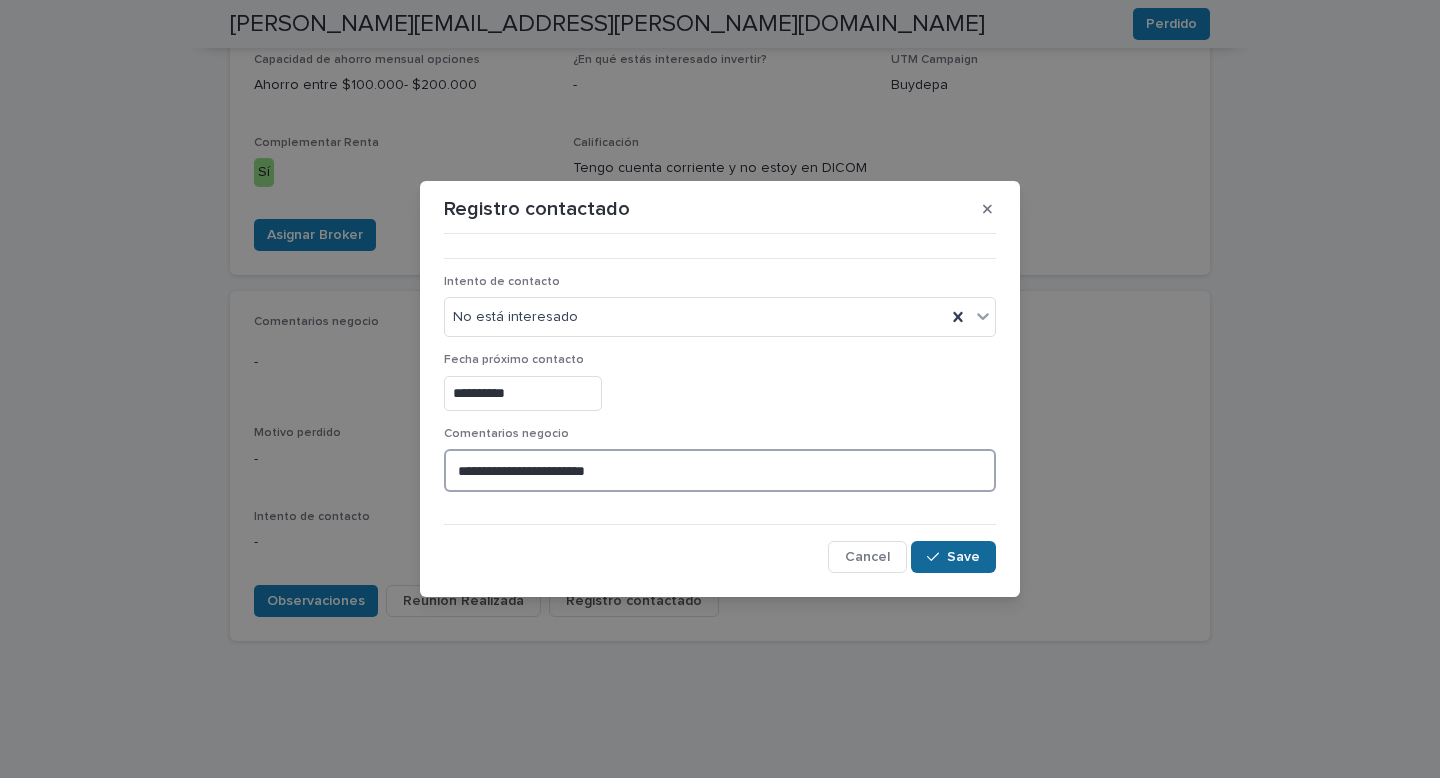 type on "**********" 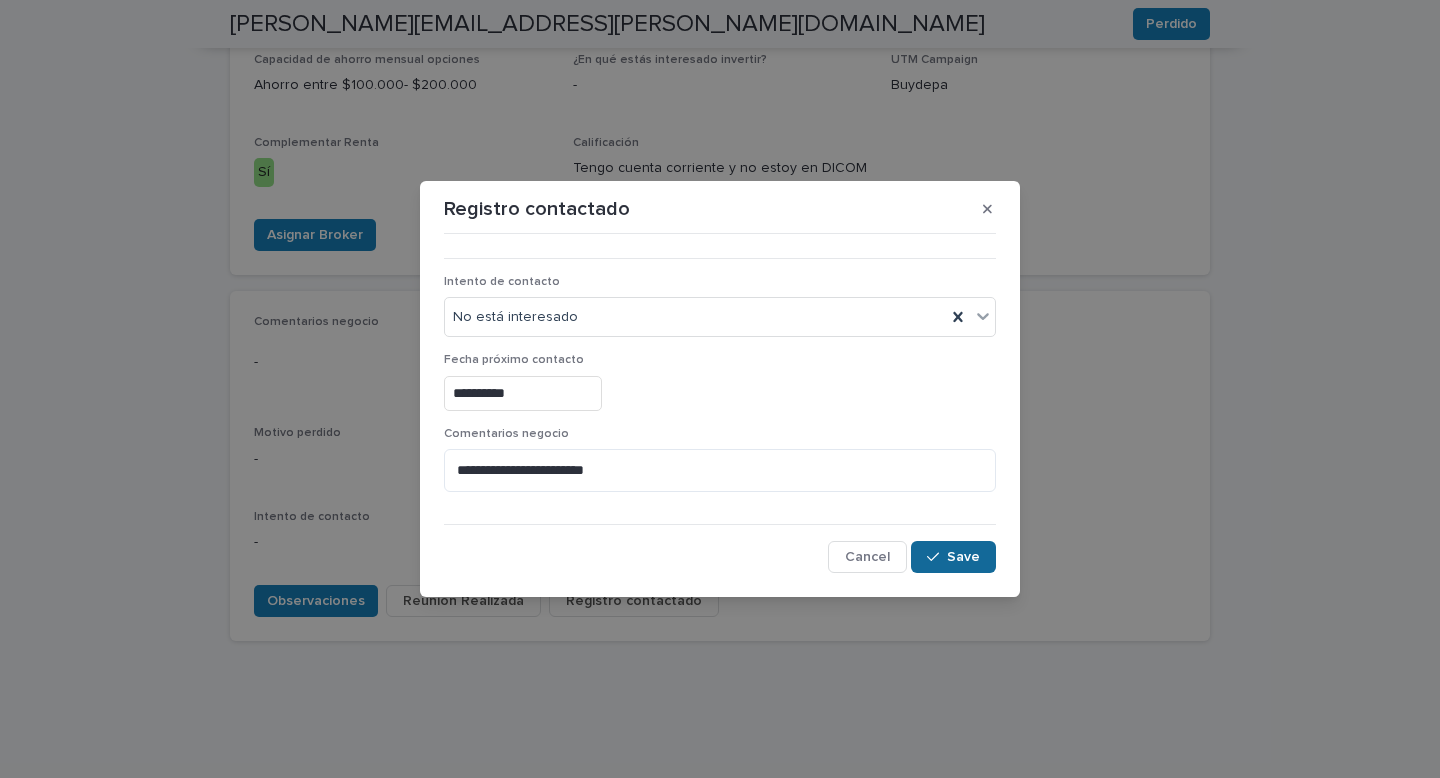 click on "Save" at bounding box center (953, 557) 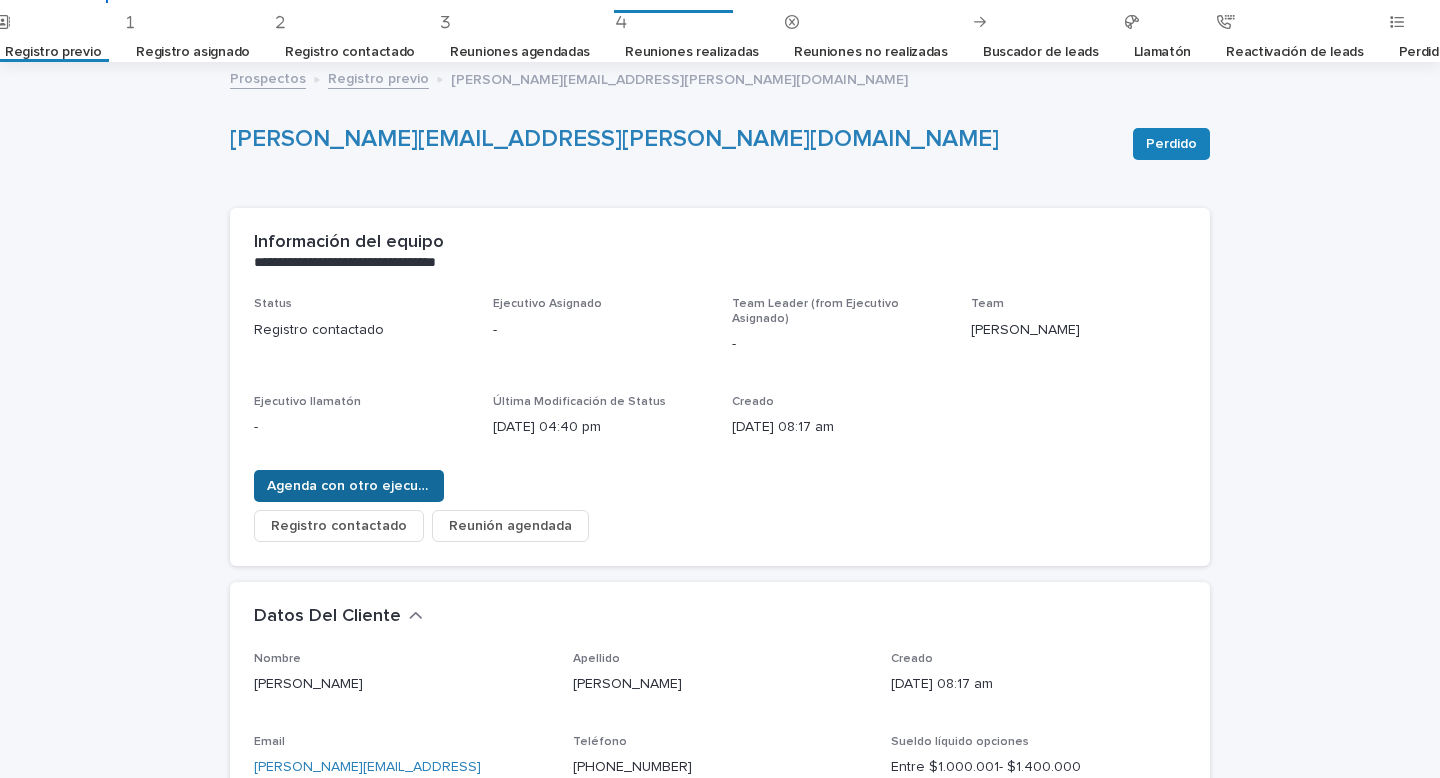 scroll, scrollTop: 0, scrollLeft: 0, axis: both 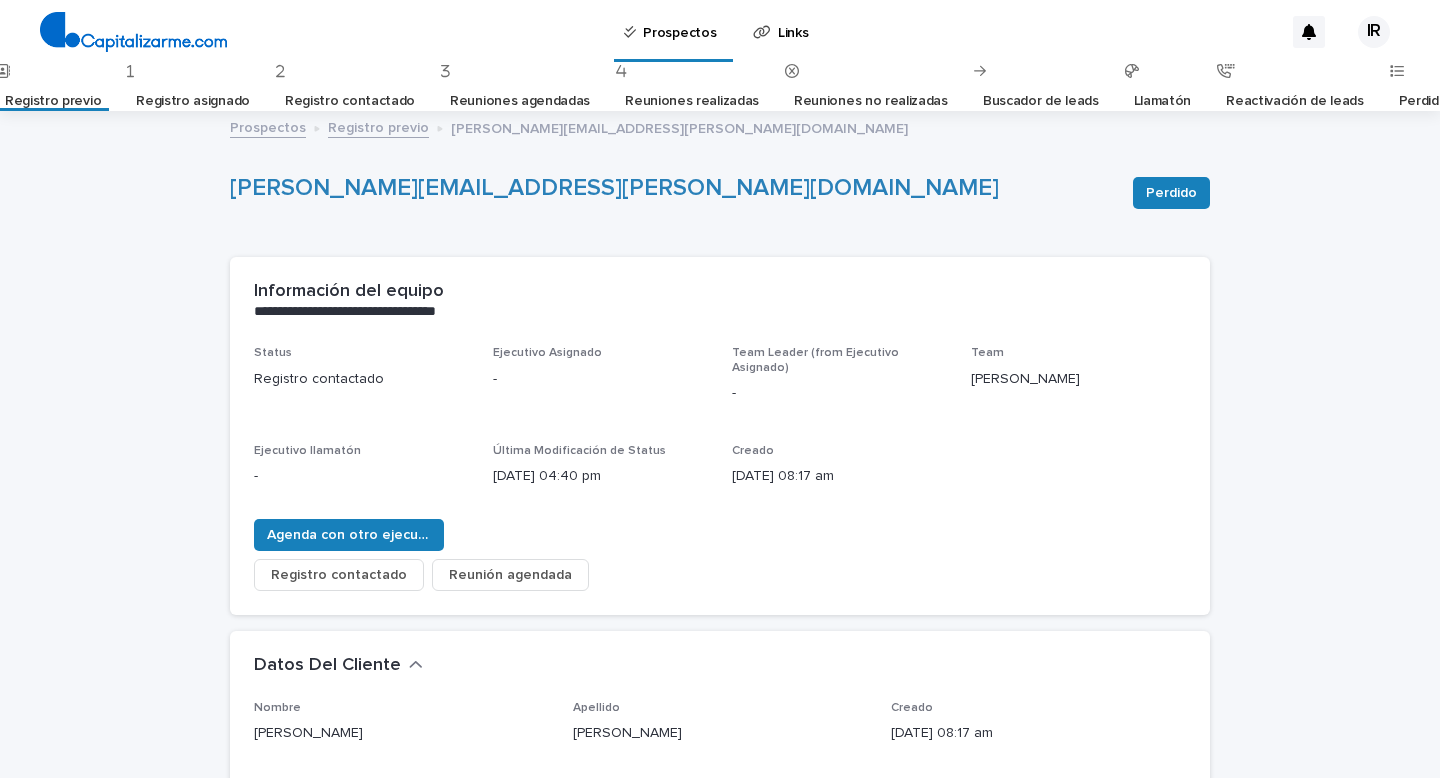 click on "Registro previo" at bounding box center (53, 101) 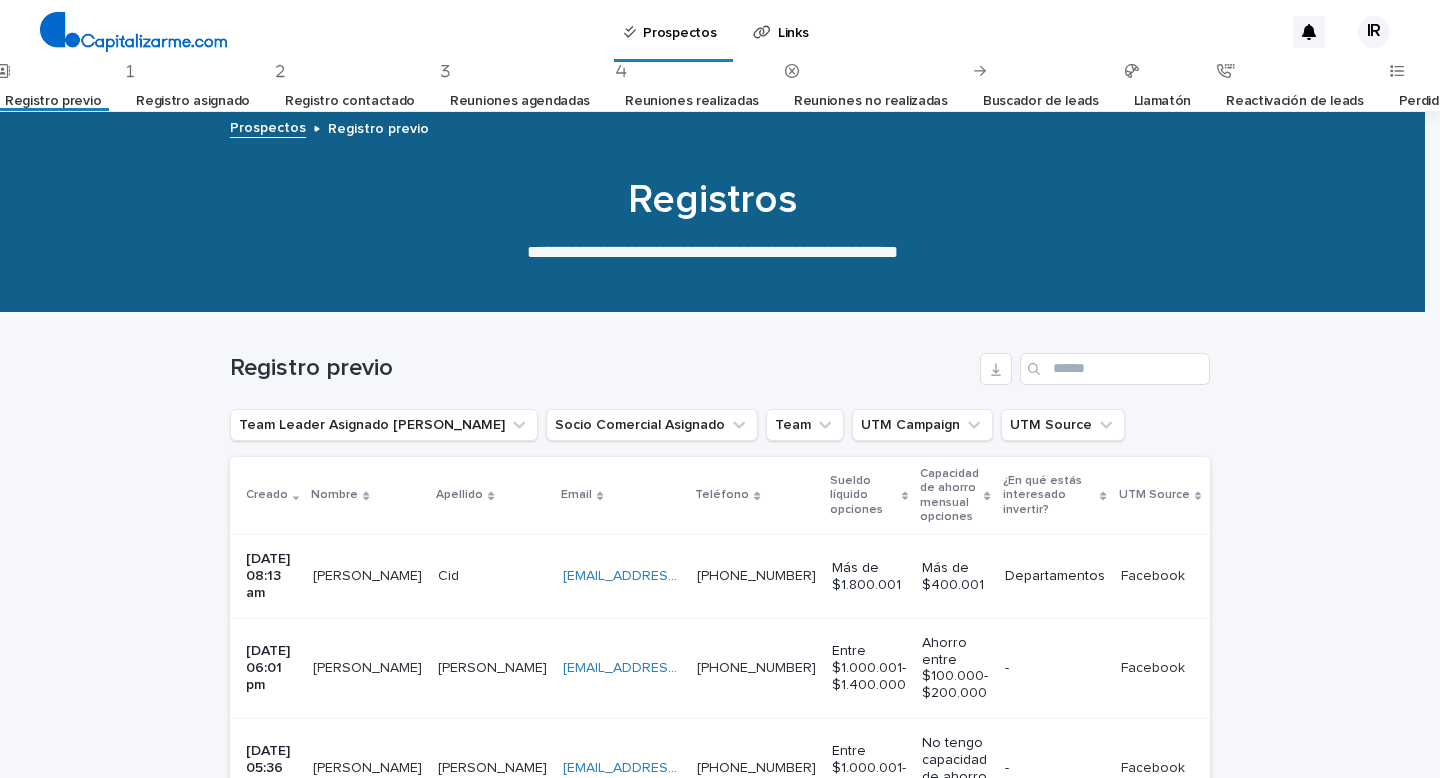 click on "Registro previo" at bounding box center [53, 101] 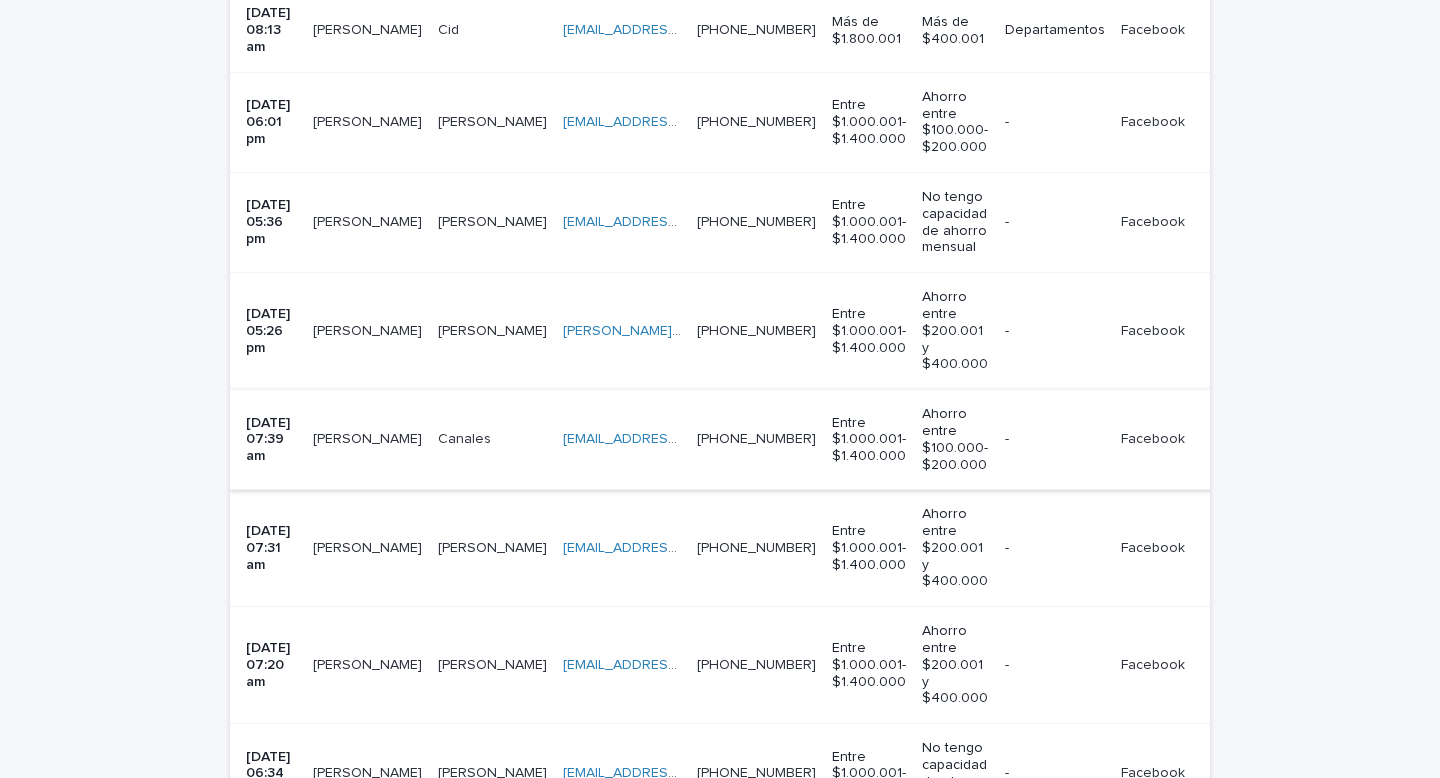 scroll, scrollTop: 546, scrollLeft: 0, axis: vertical 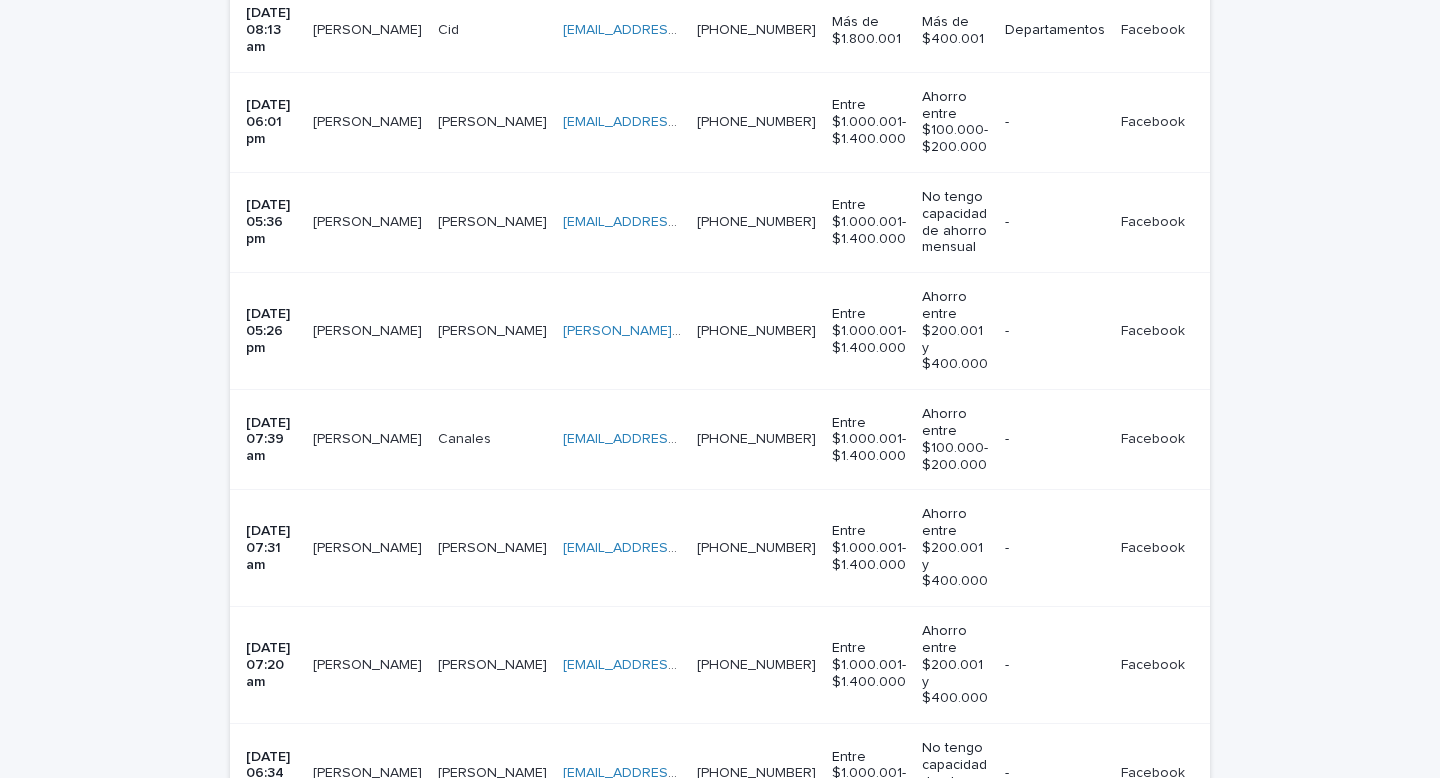 click on "[PERSON_NAME]" at bounding box center (367, 440) 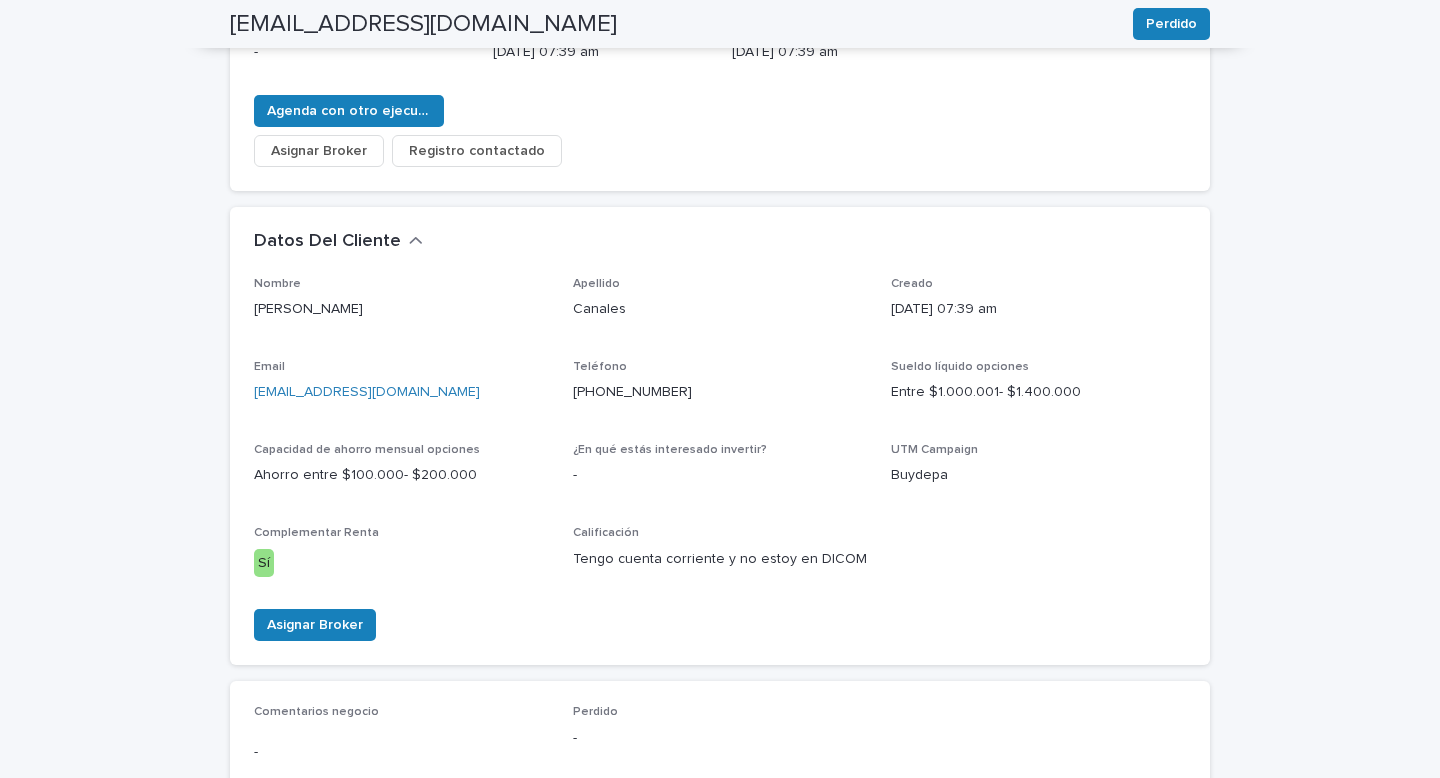 scroll, scrollTop: 807, scrollLeft: 0, axis: vertical 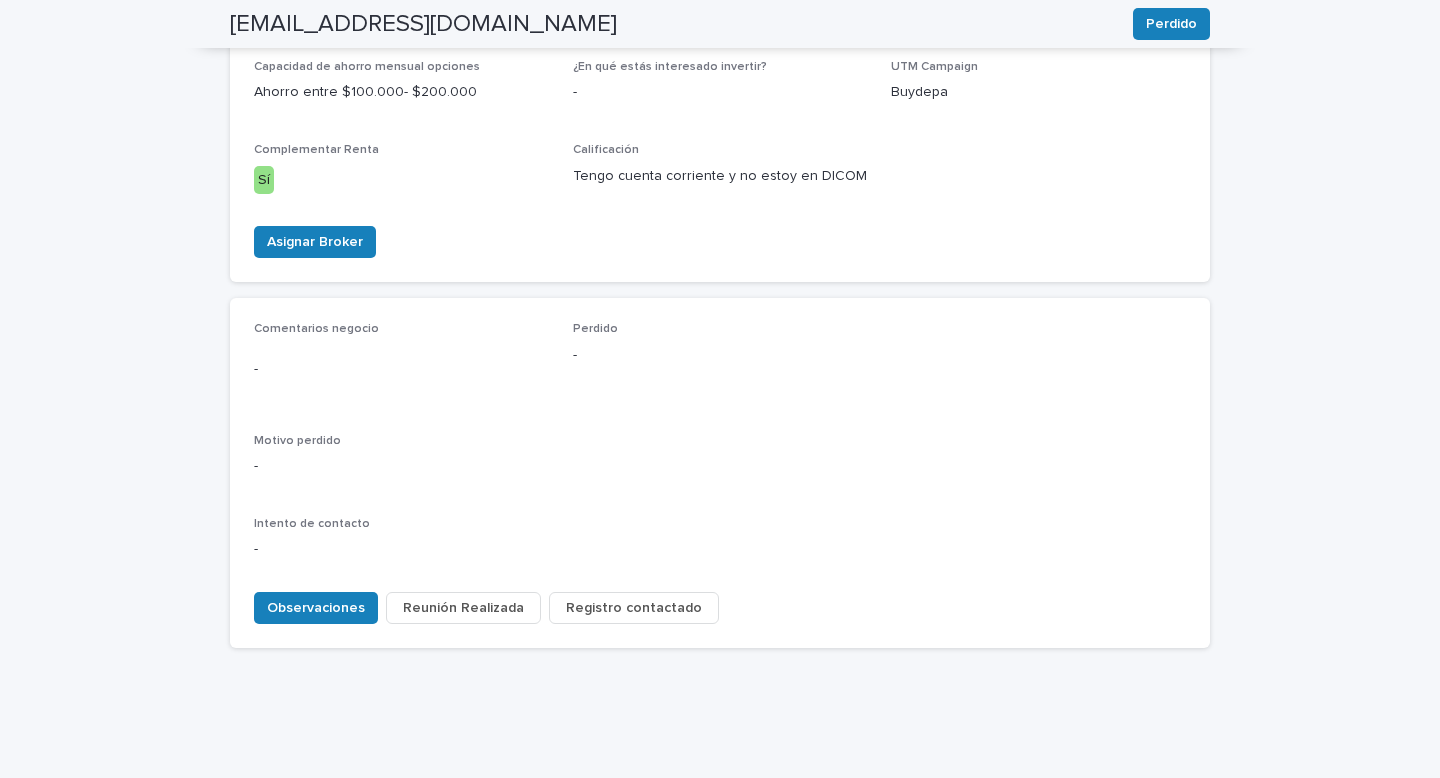 click on "Registro contactado" at bounding box center (634, 608) 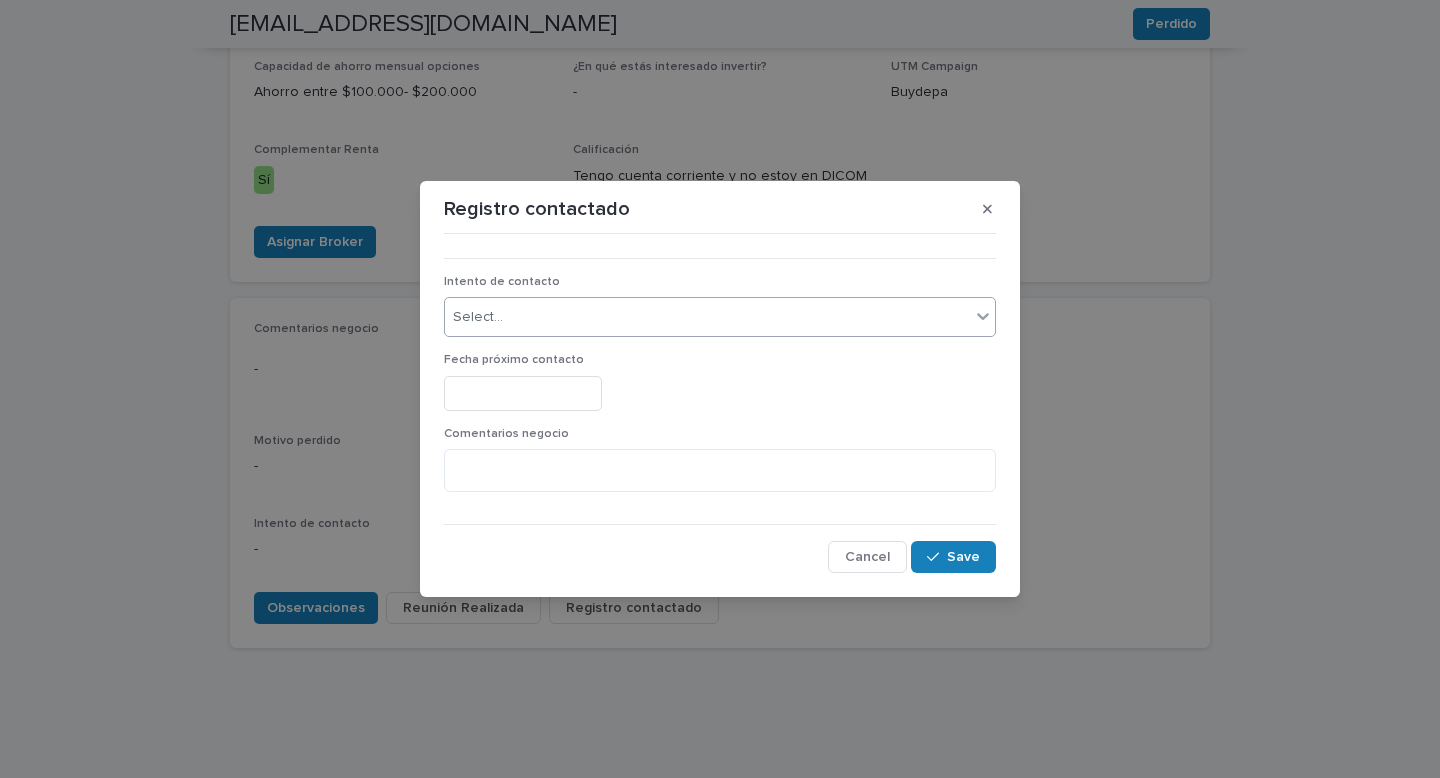 click on "Select..." at bounding box center (478, 317) 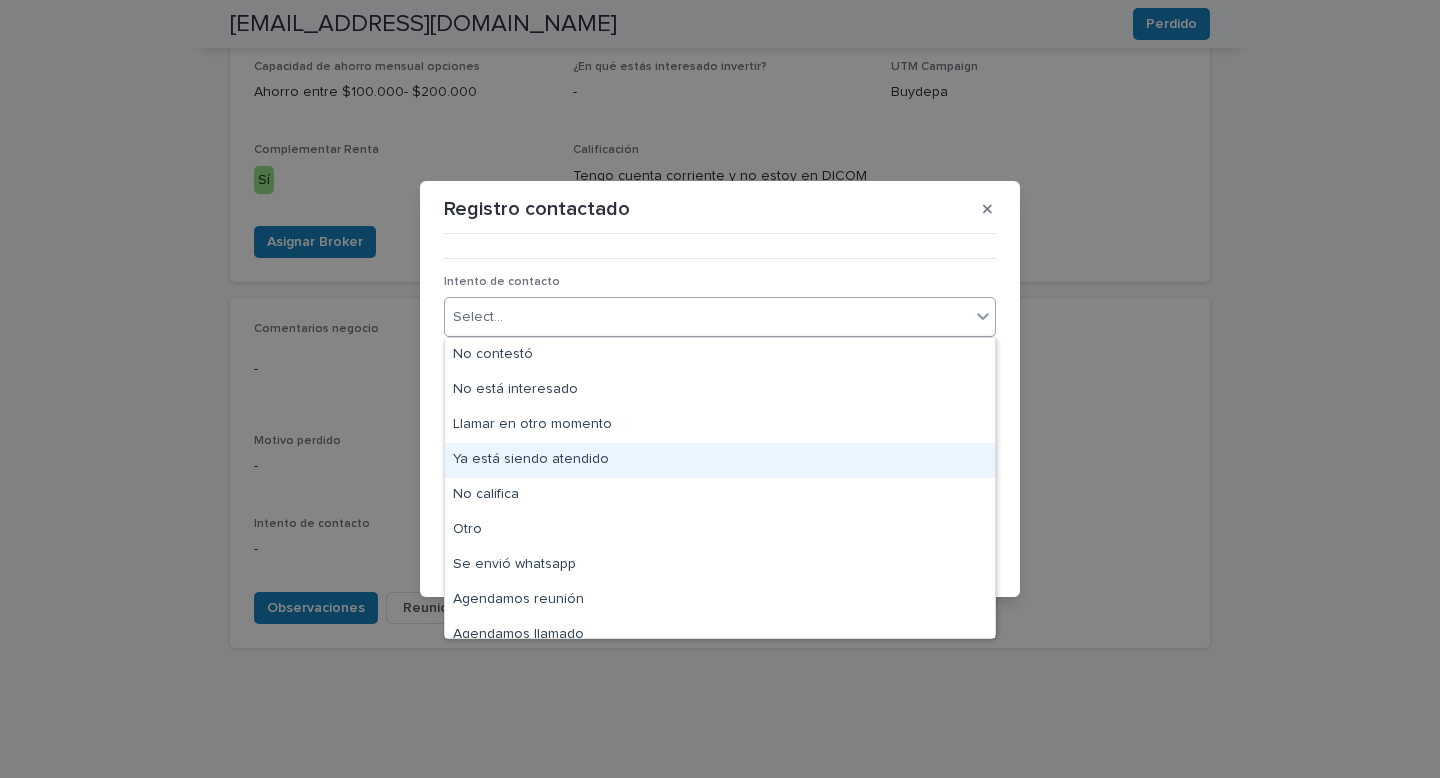 click on "Ya está siendo atendido" at bounding box center [720, 460] 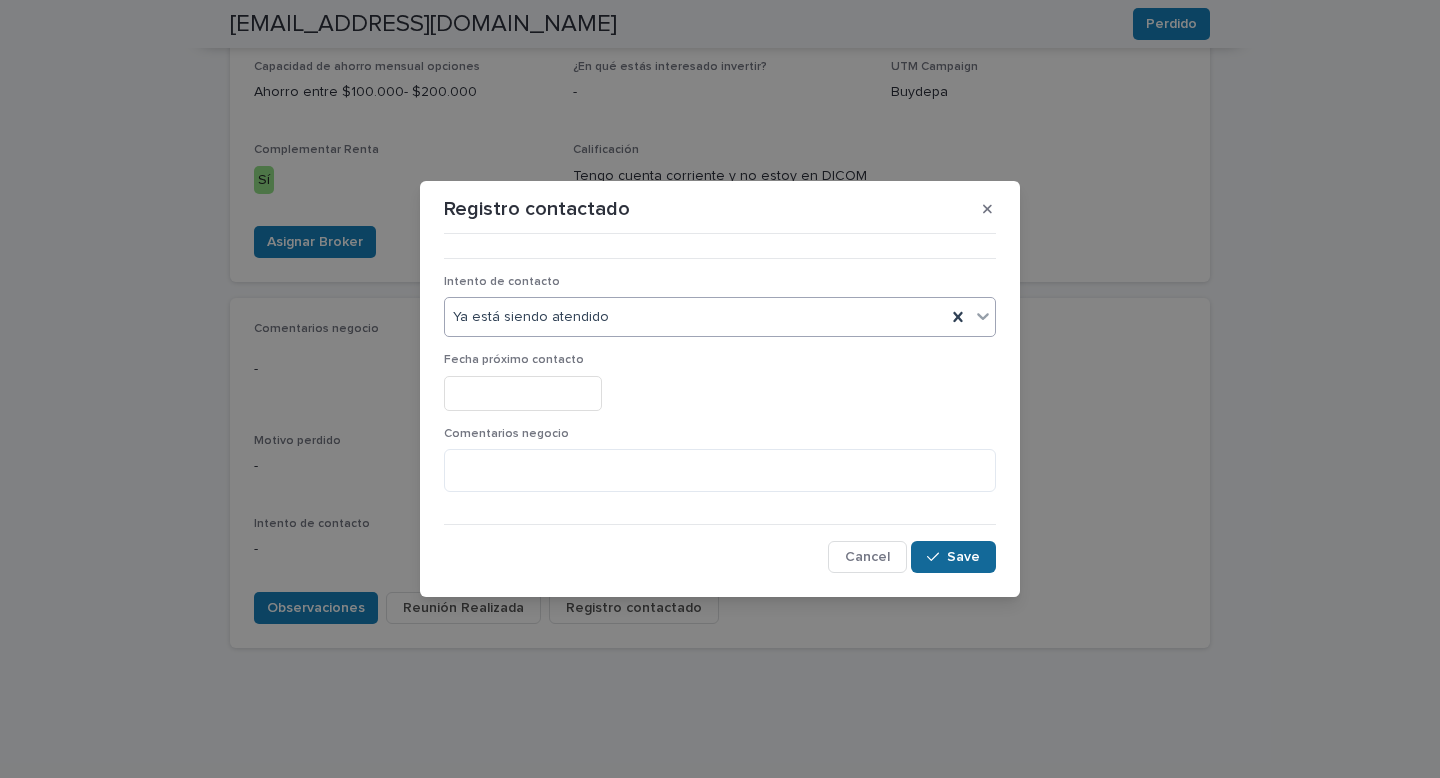 click 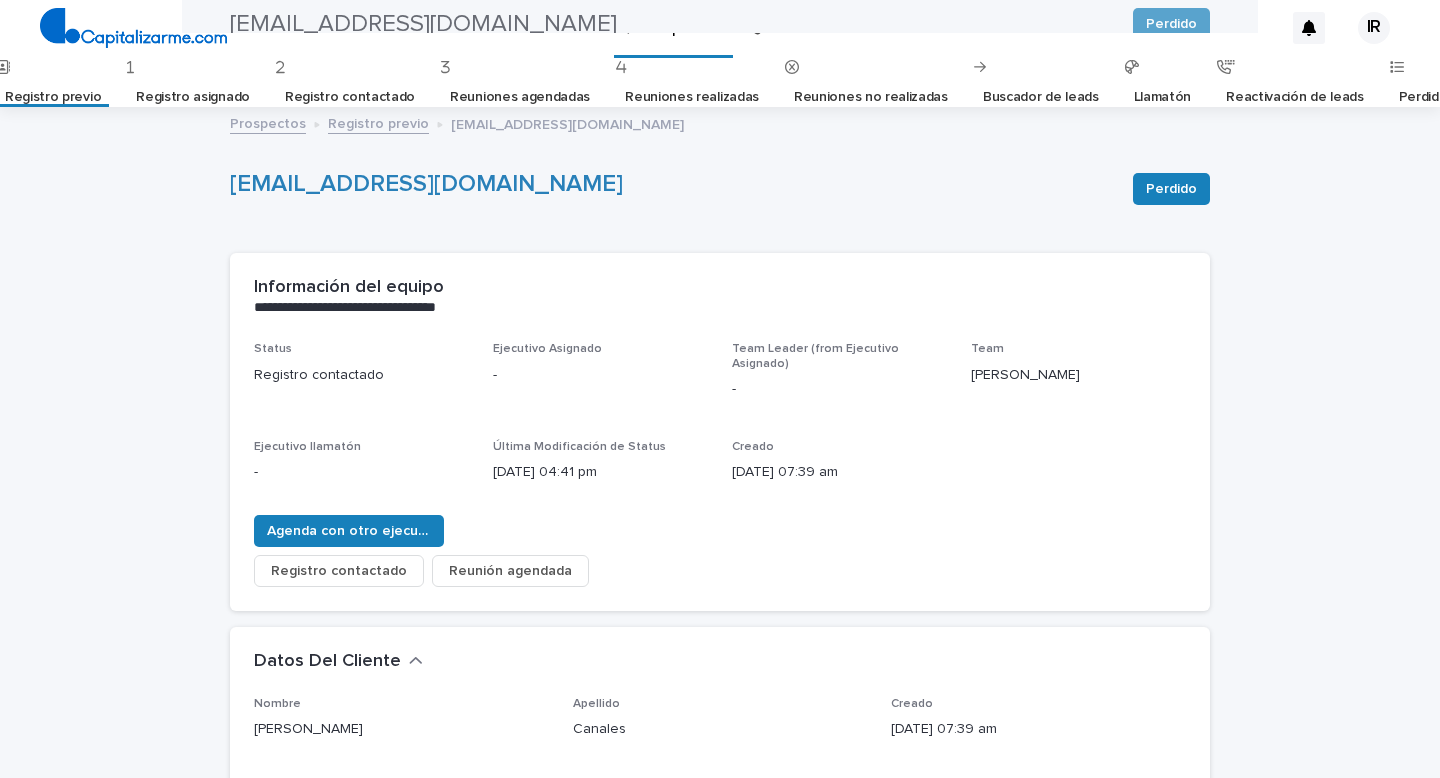 scroll, scrollTop: 0, scrollLeft: 0, axis: both 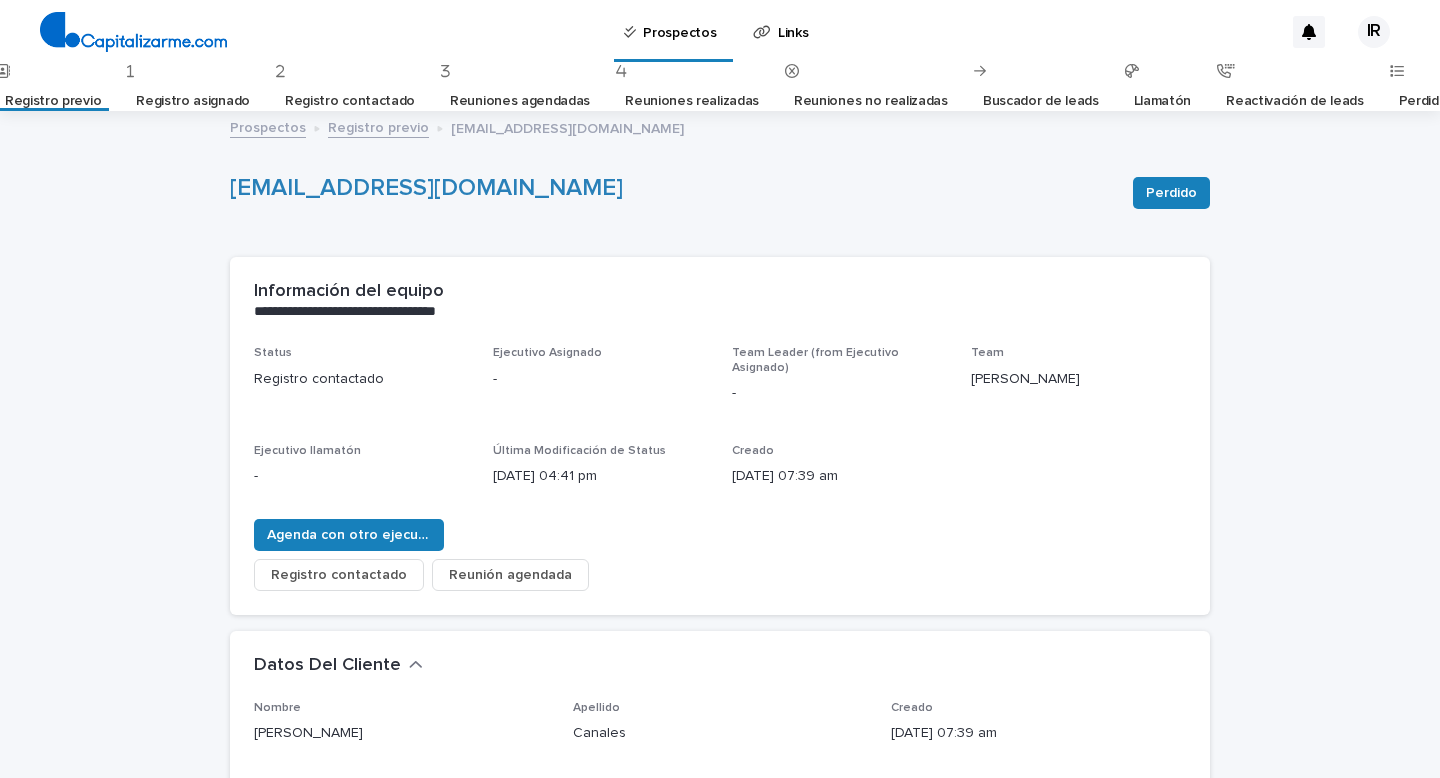 click on "Registro previo" at bounding box center (53, 101) 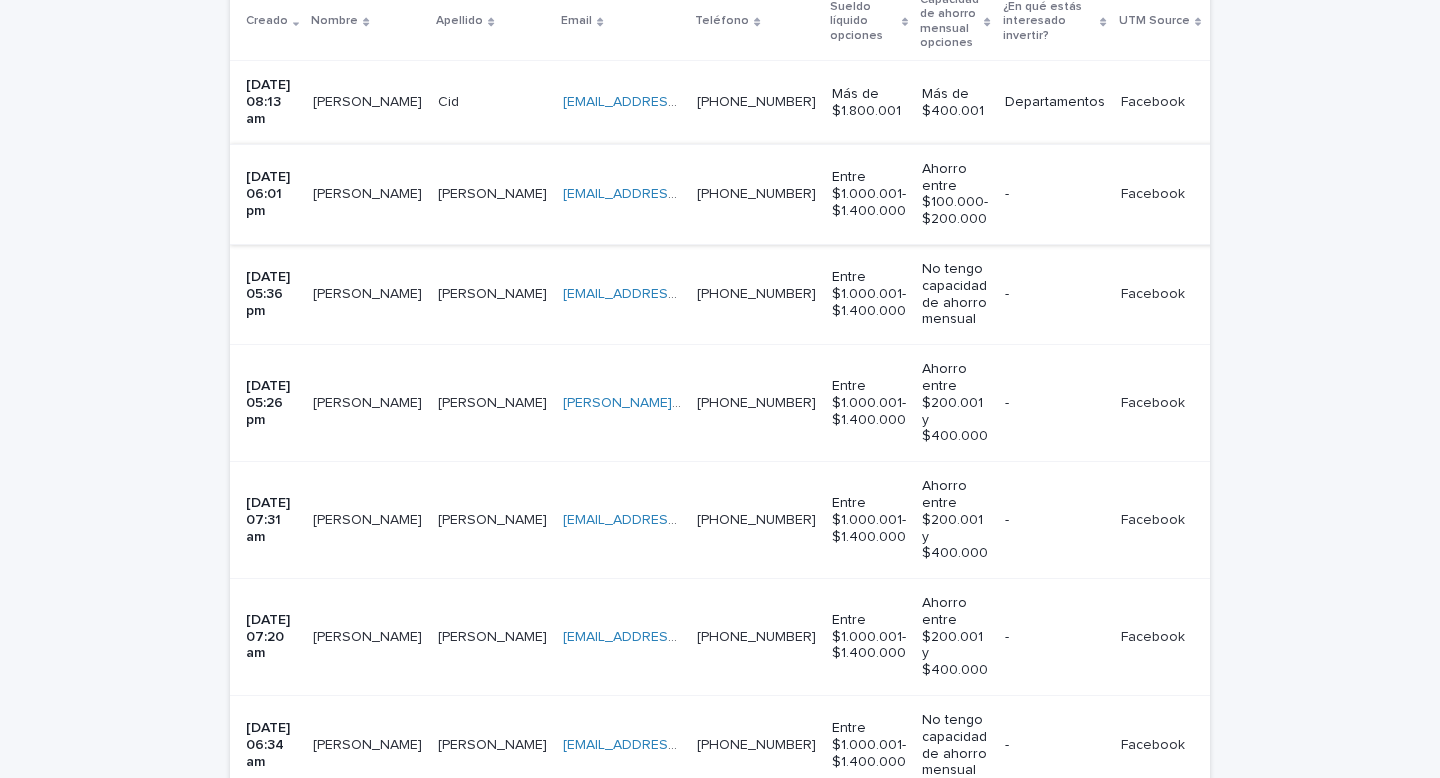 scroll, scrollTop: 585, scrollLeft: 0, axis: vertical 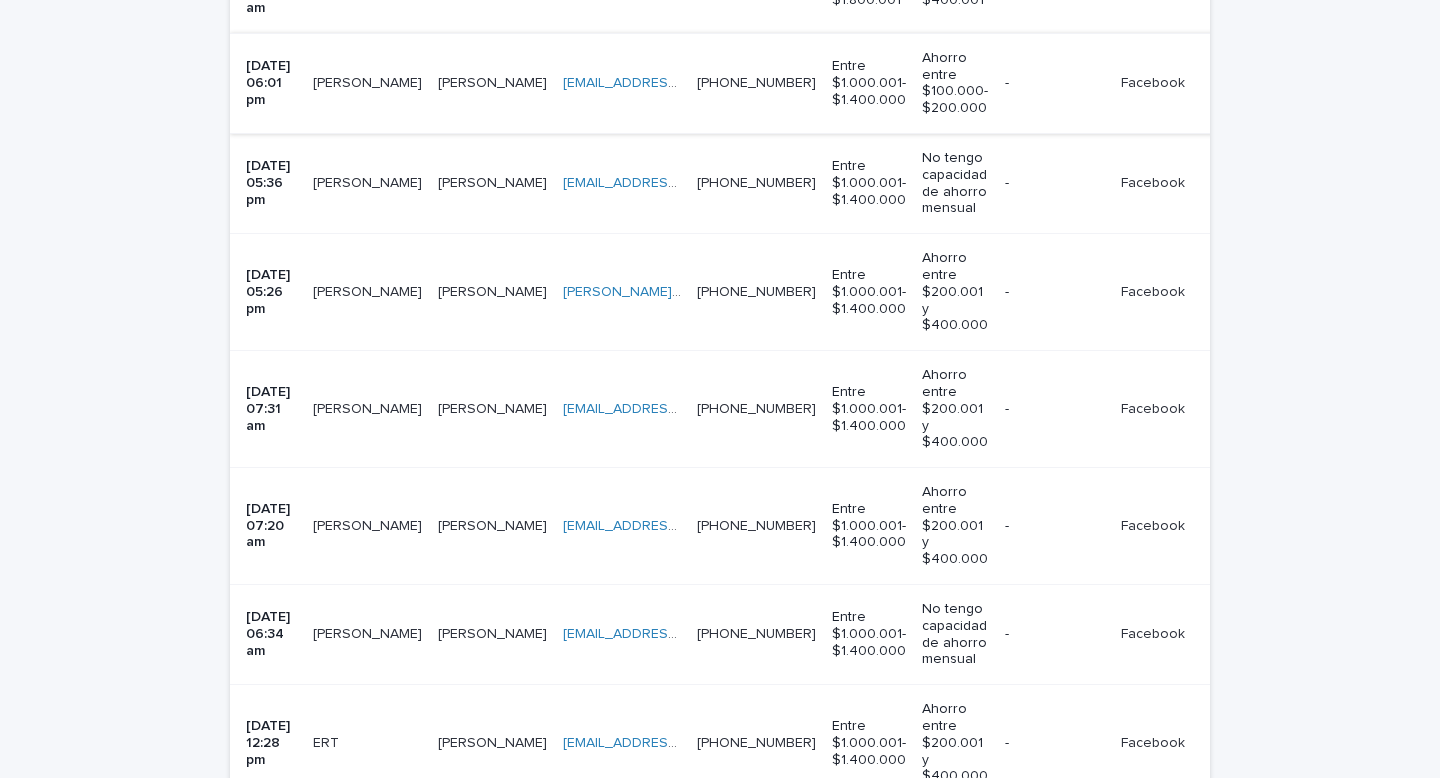 click on "[PERSON_NAME]" at bounding box center [367, 292] 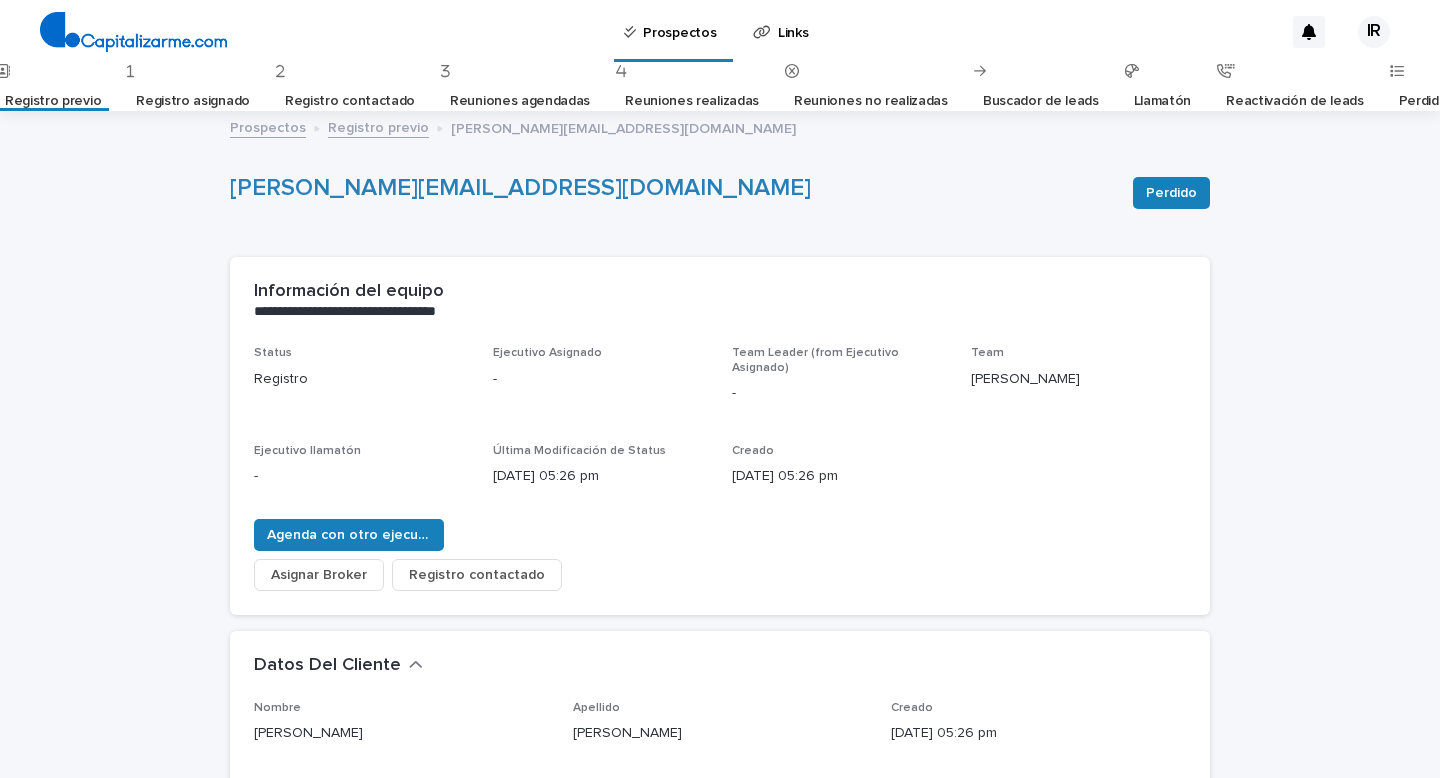 click on "Registro previo" at bounding box center [53, 101] 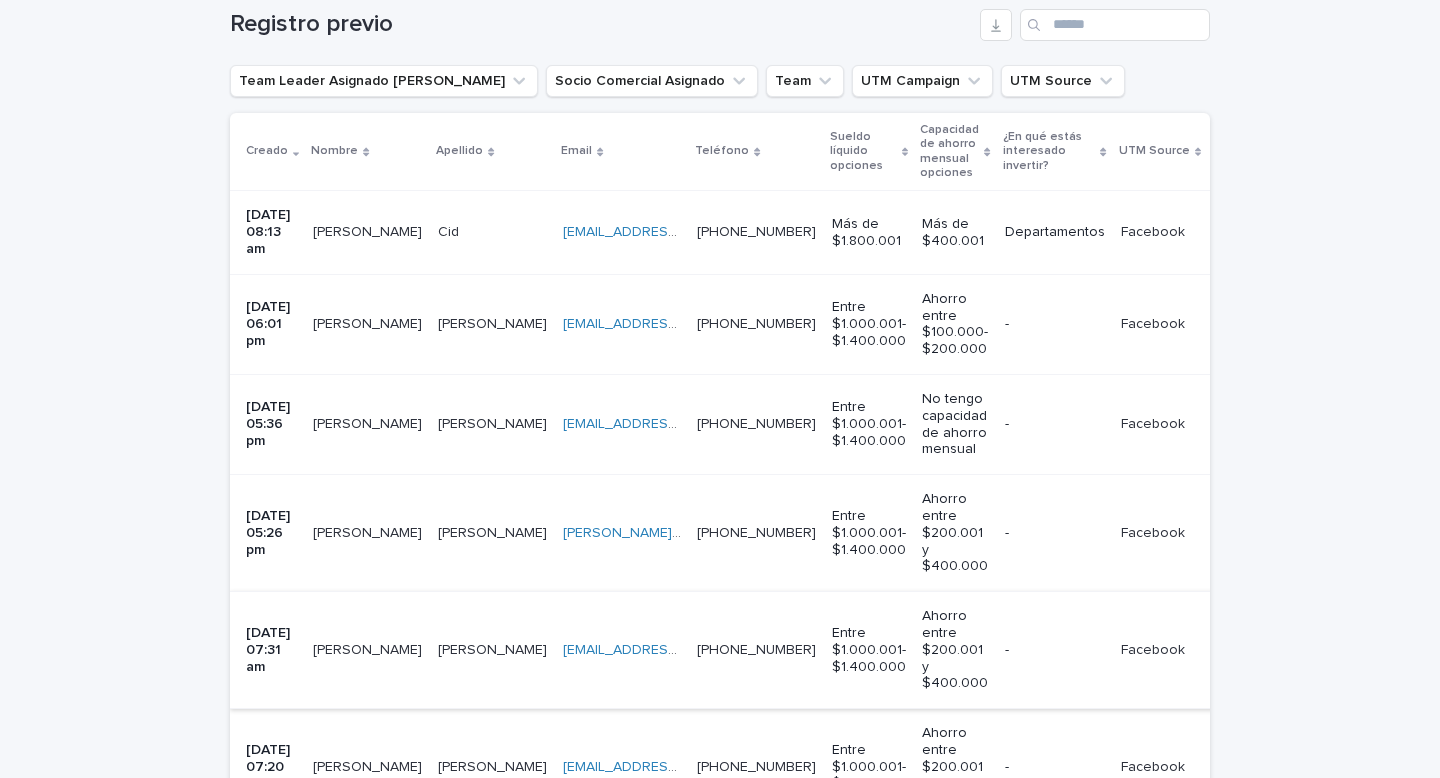 scroll, scrollTop: 503, scrollLeft: 0, axis: vertical 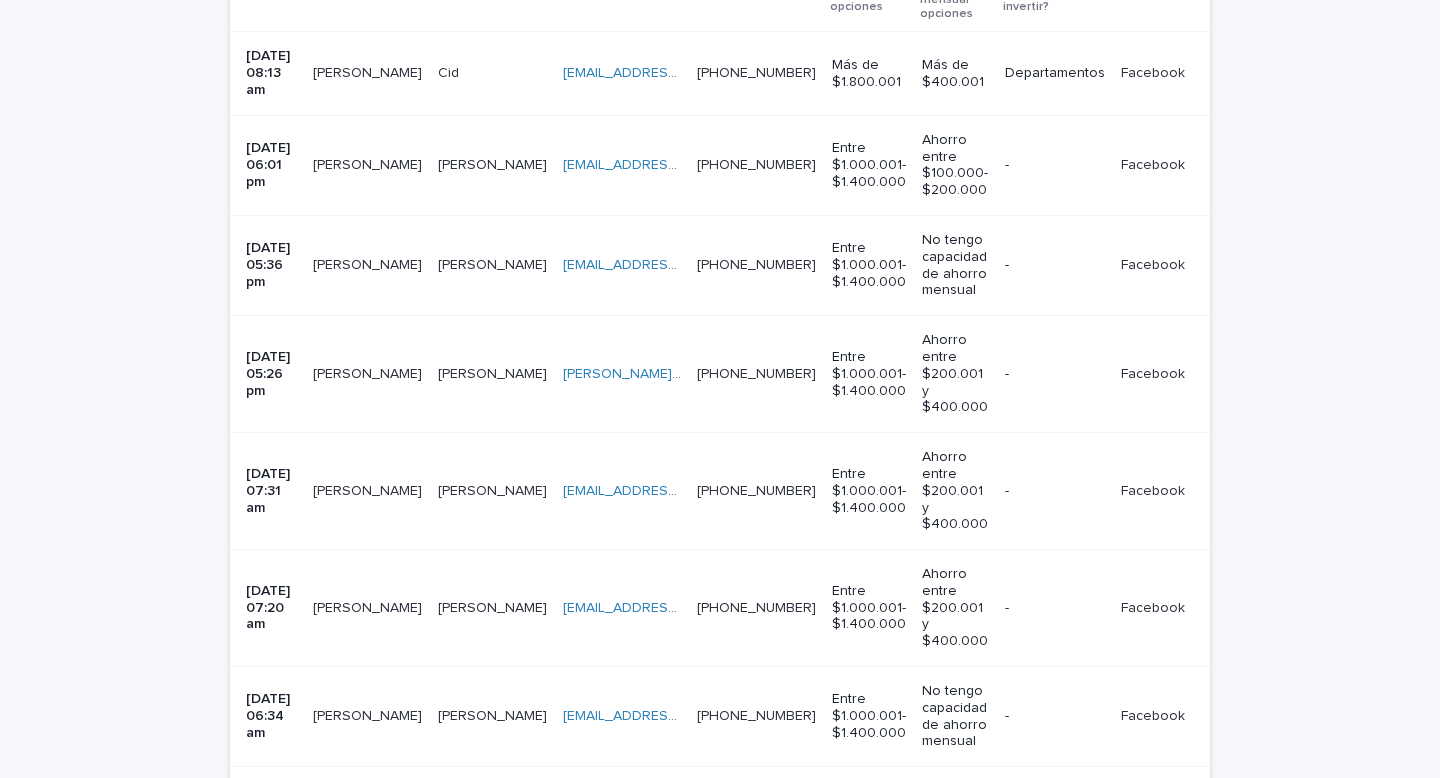 click on "[PERSON_NAME] [PERSON_NAME]" at bounding box center (367, 491) 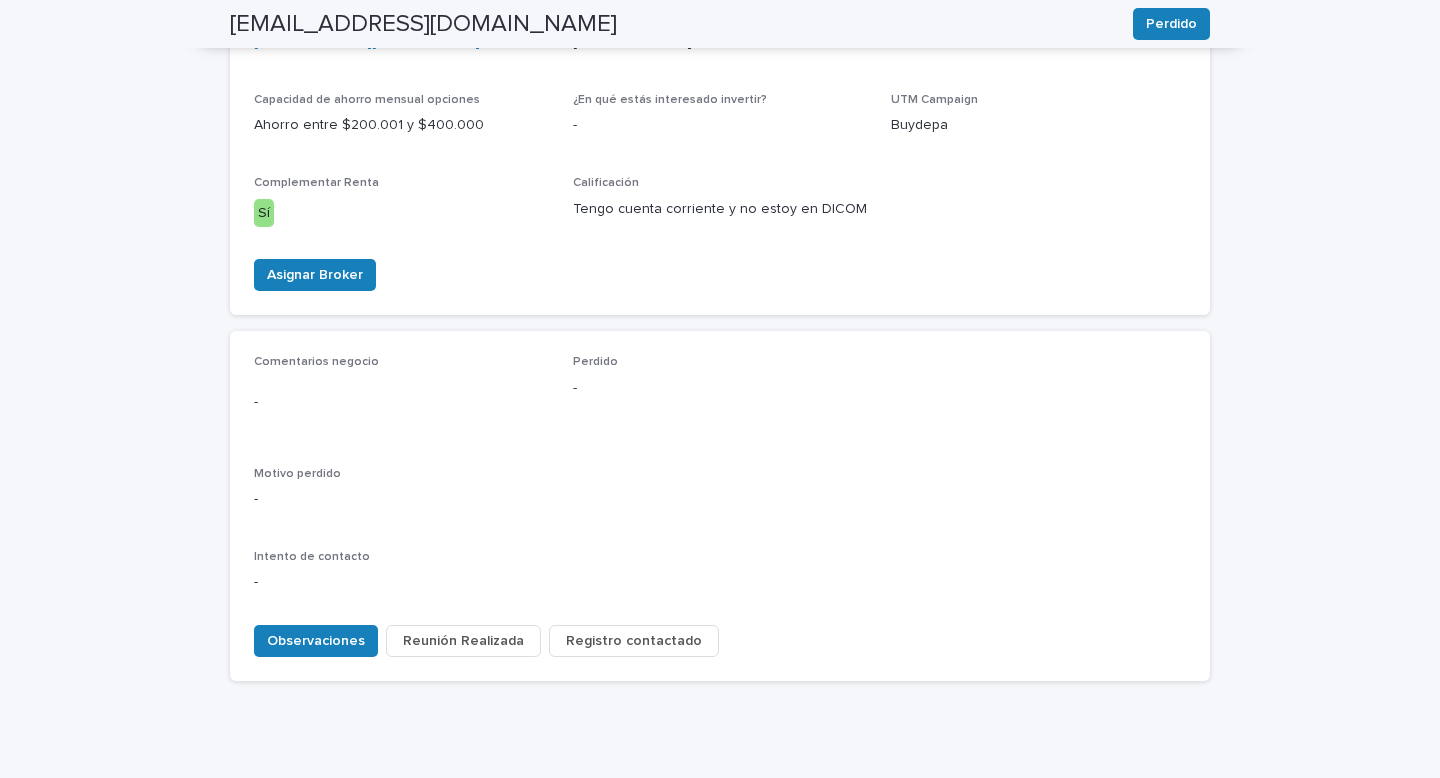 scroll, scrollTop: 835, scrollLeft: 0, axis: vertical 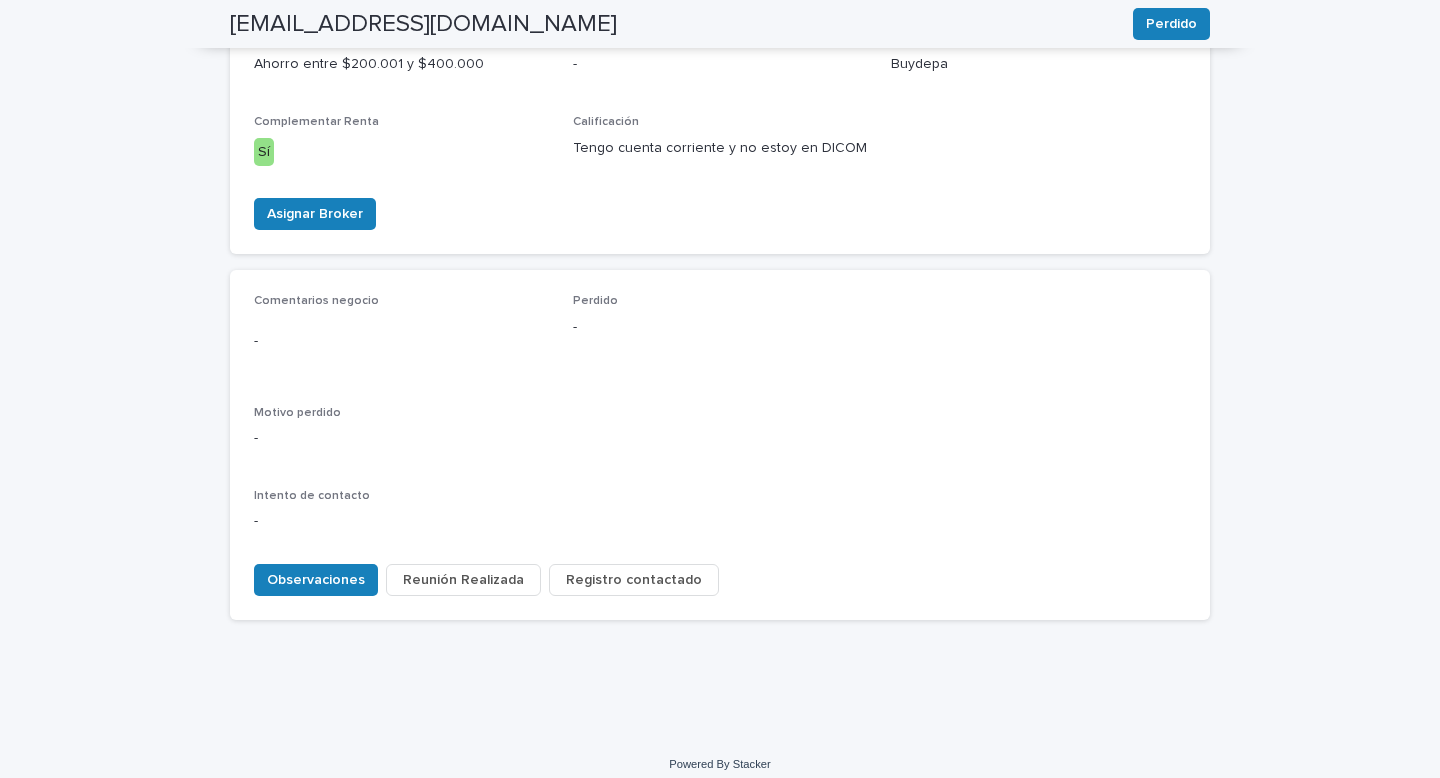 click on "Registro contactado" at bounding box center [634, 580] 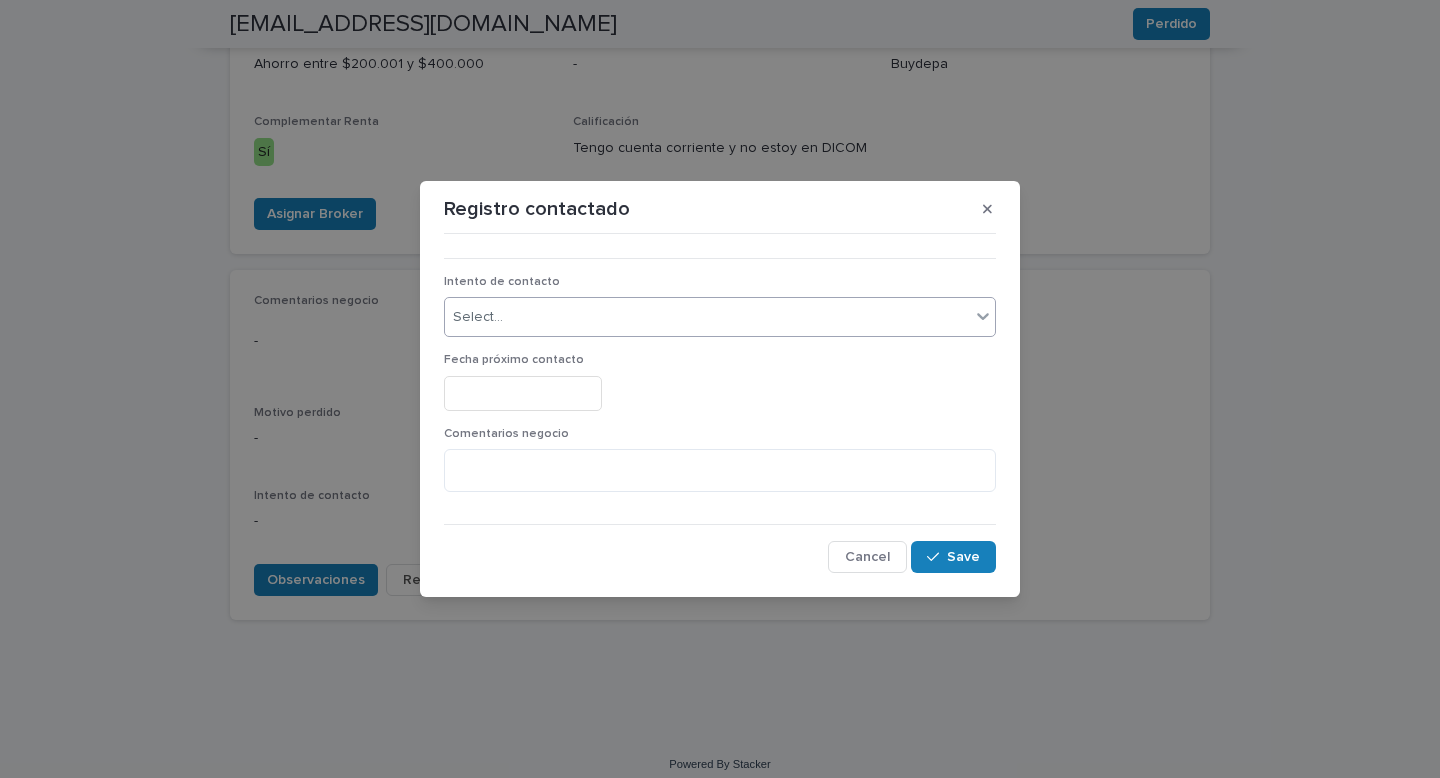 click on "Select..." at bounding box center [707, 317] 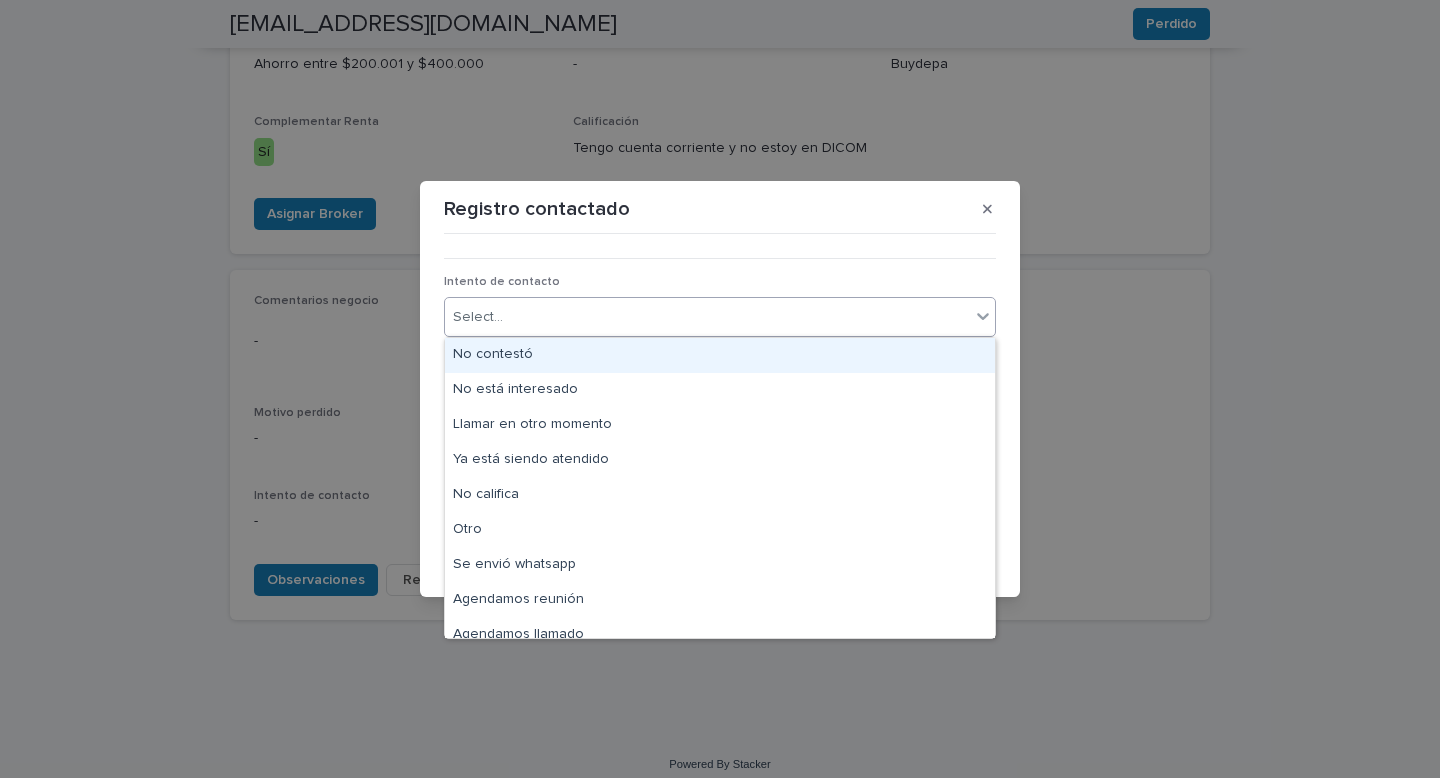 click on "No contestó" at bounding box center (720, 355) 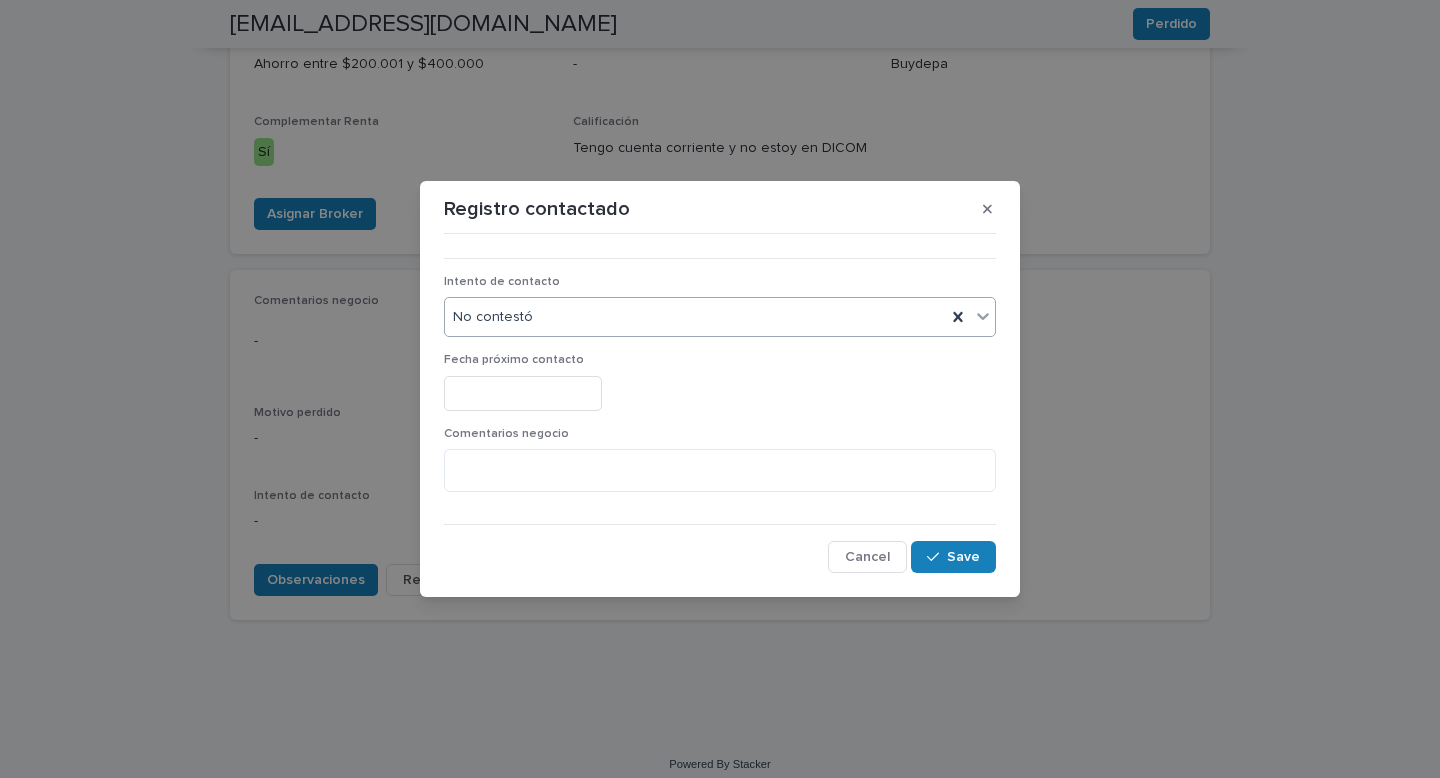 click at bounding box center (523, 393) 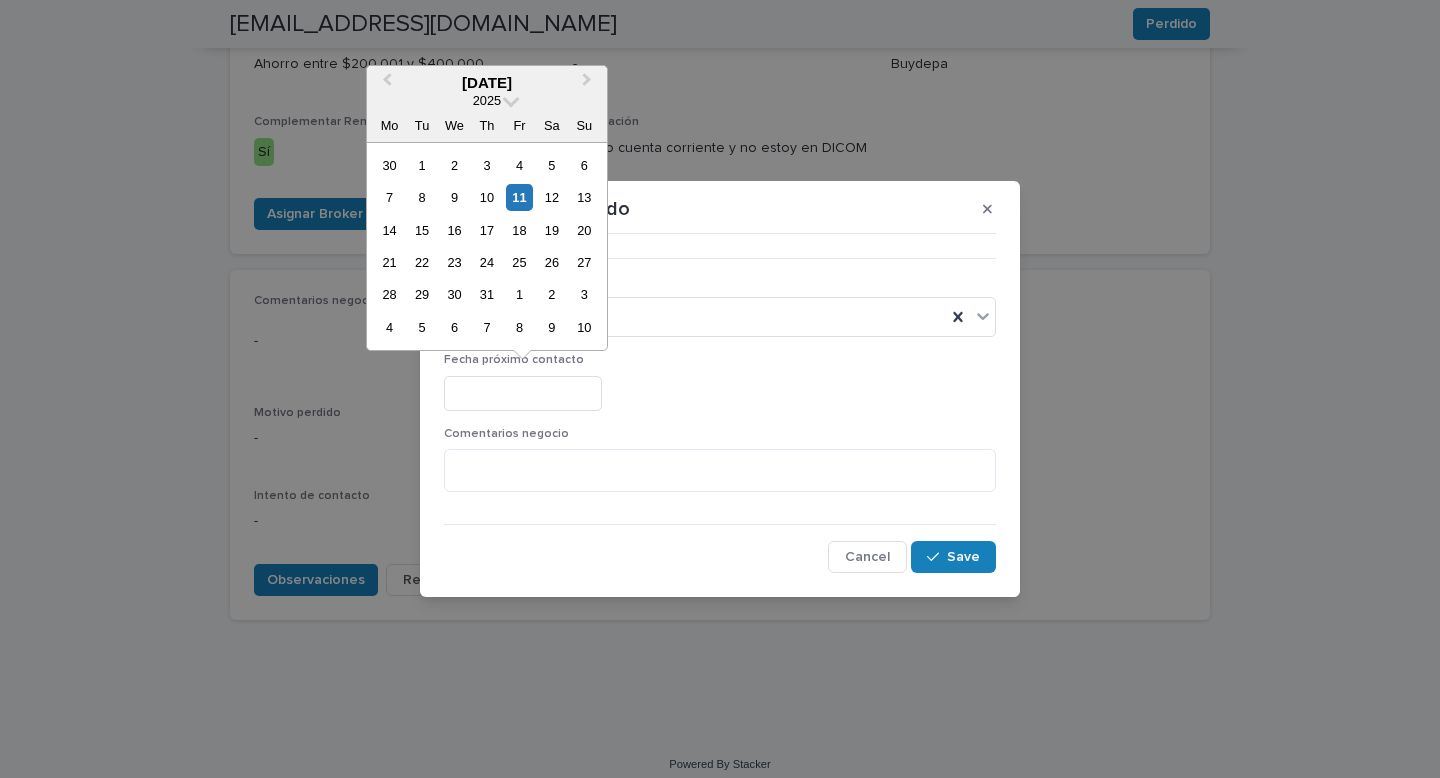 click on "Registro contactado                                         •••                                                                     Intento de contacto No contestó Fecha próximo contacto Comentarios negocio Cancel Save" at bounding box center [720, 389] 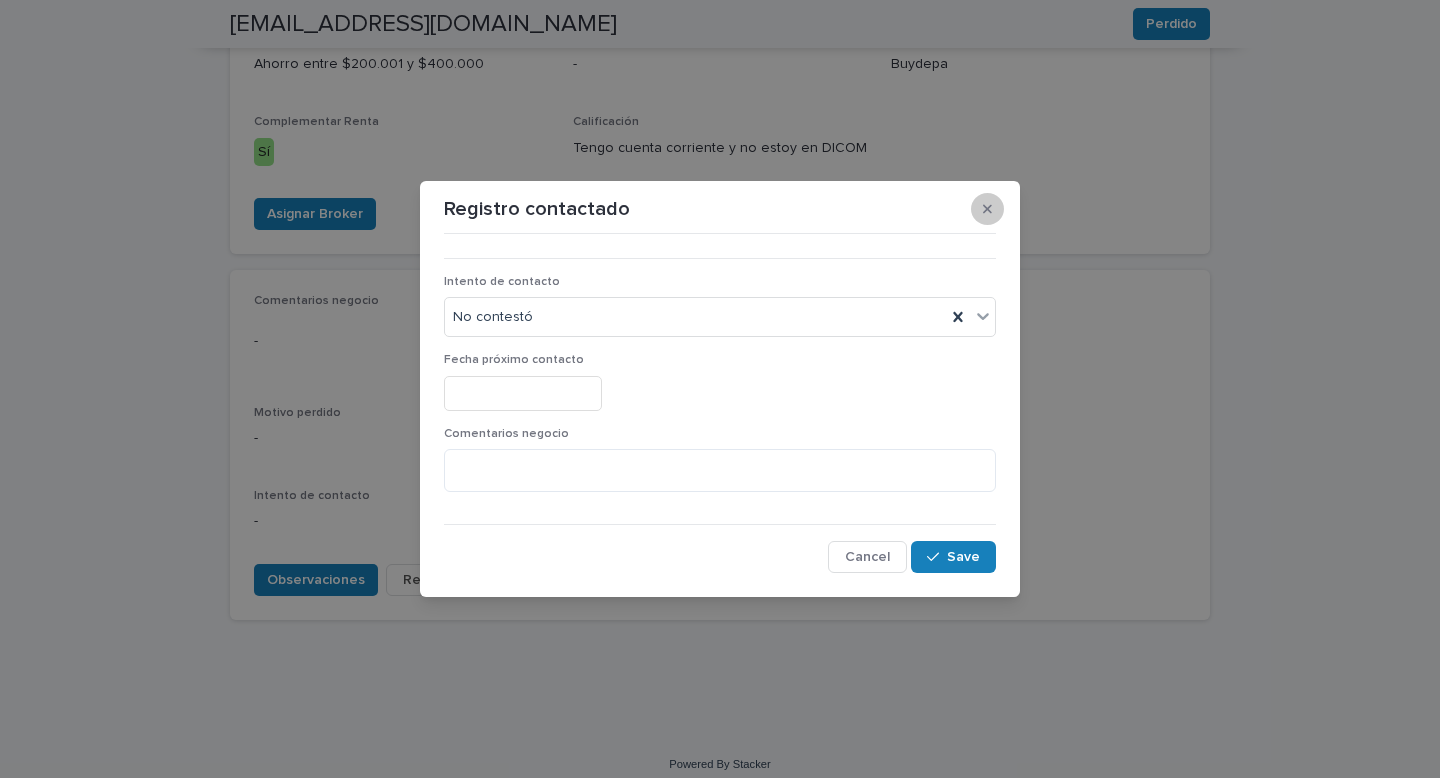 click 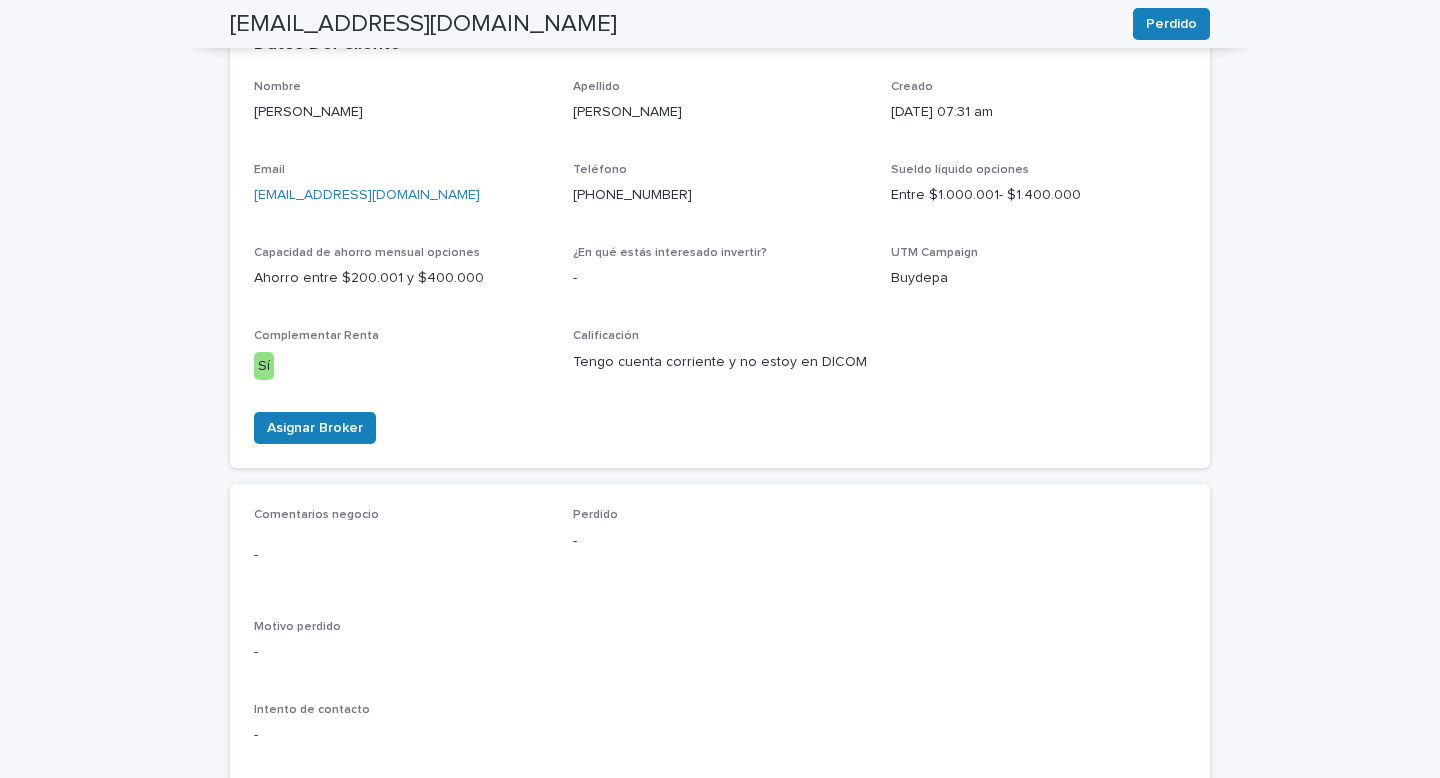 scroll, scrollTop: 835, scrollLeft: 0, axis: vertical 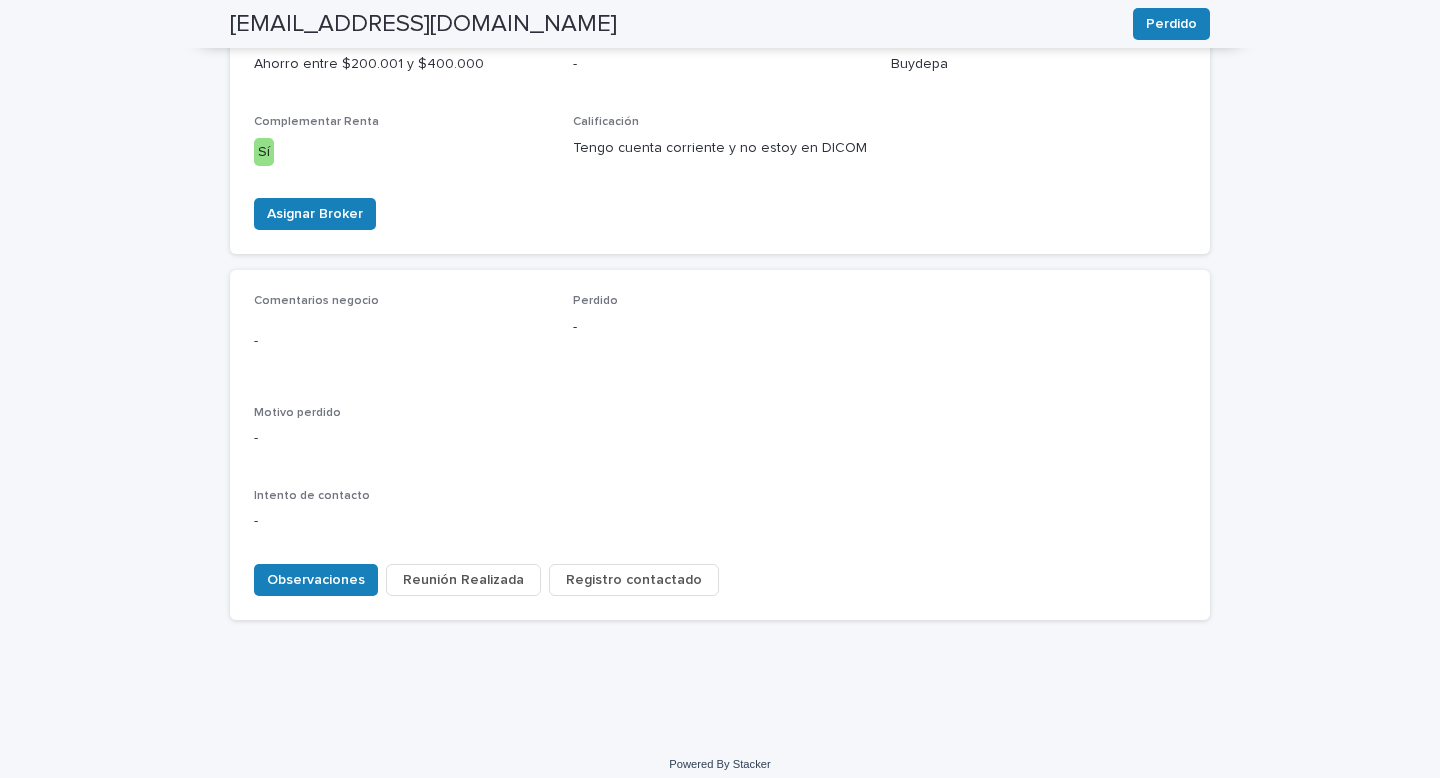 click on "Registro contactado" at bounding box center [634, 580] 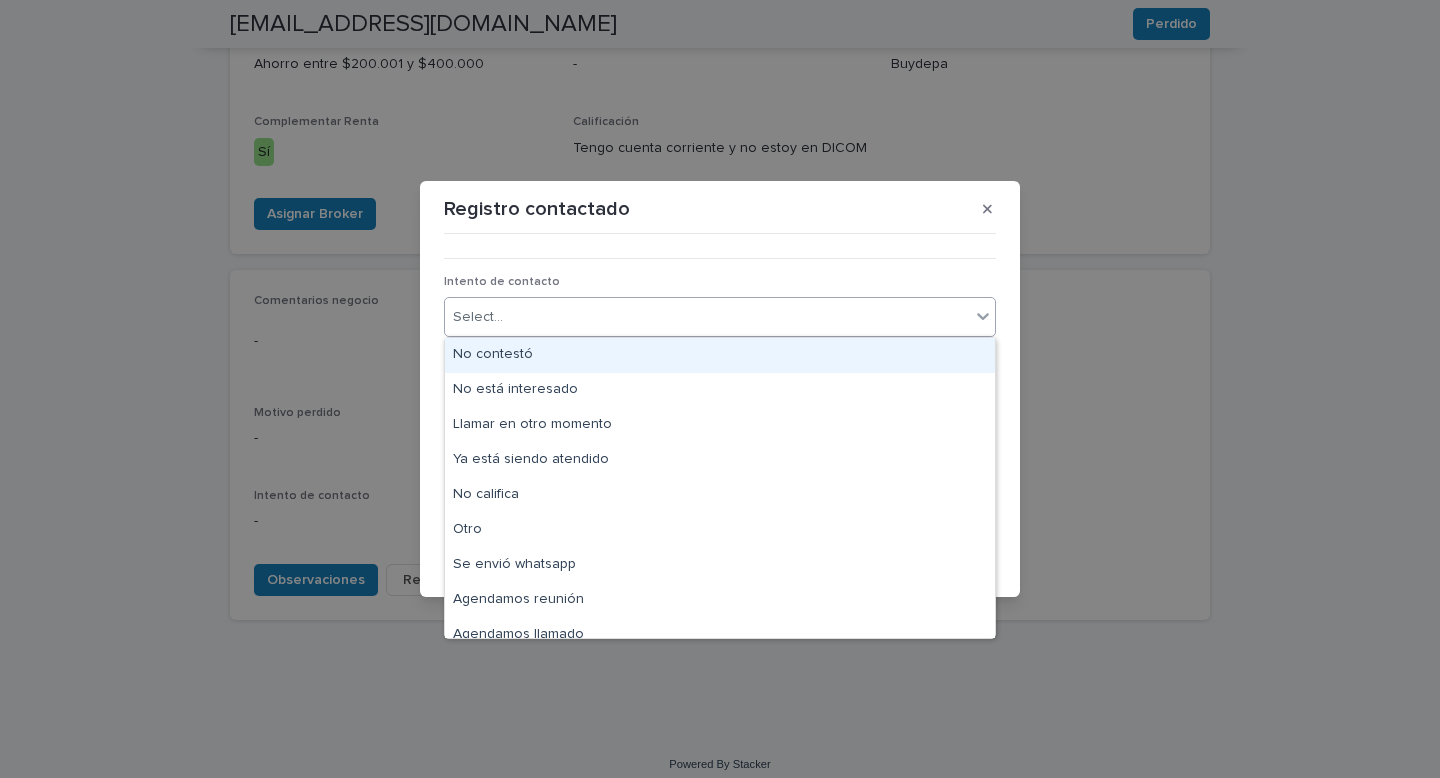 click on "Select..." at bounding box center [707, 317] 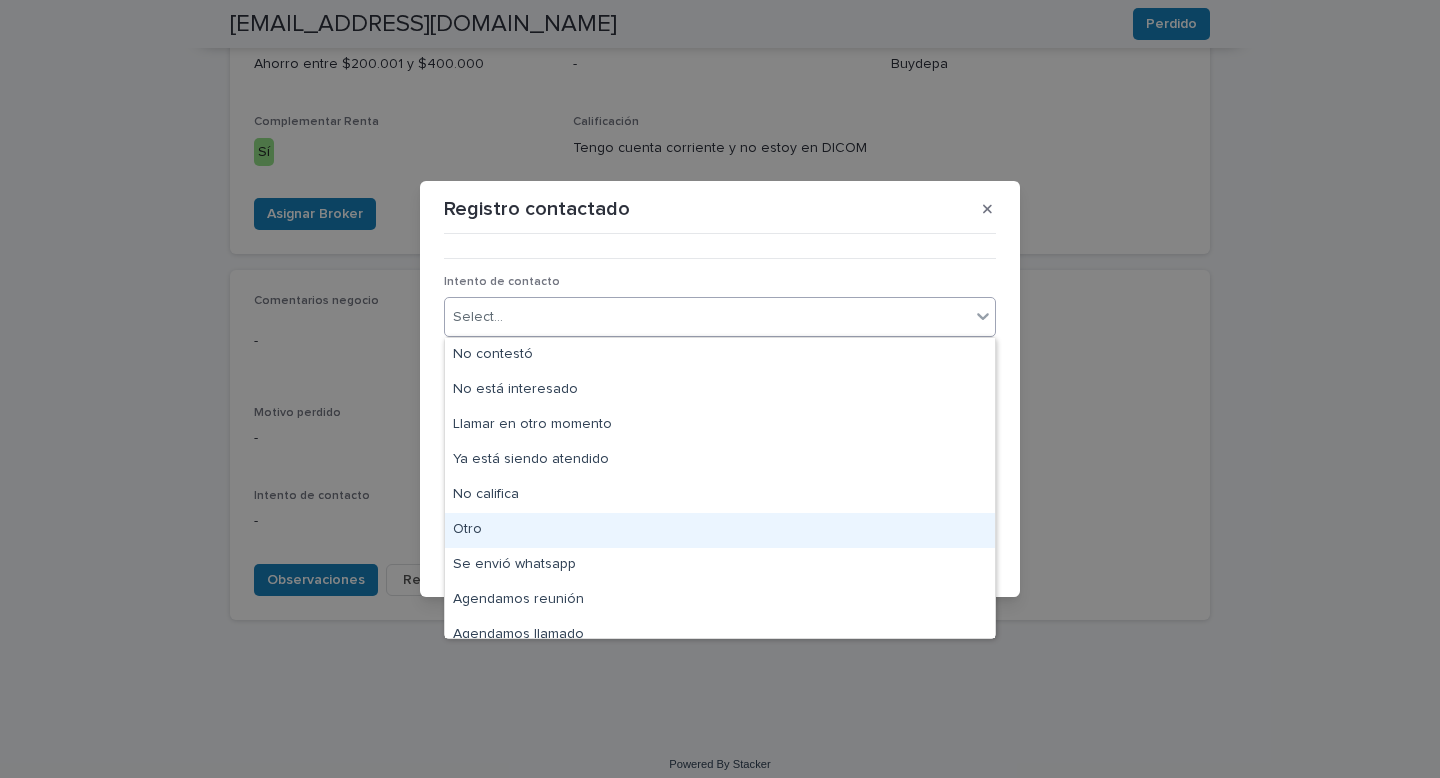 click on "Otro" at bounding box center (720, 530) 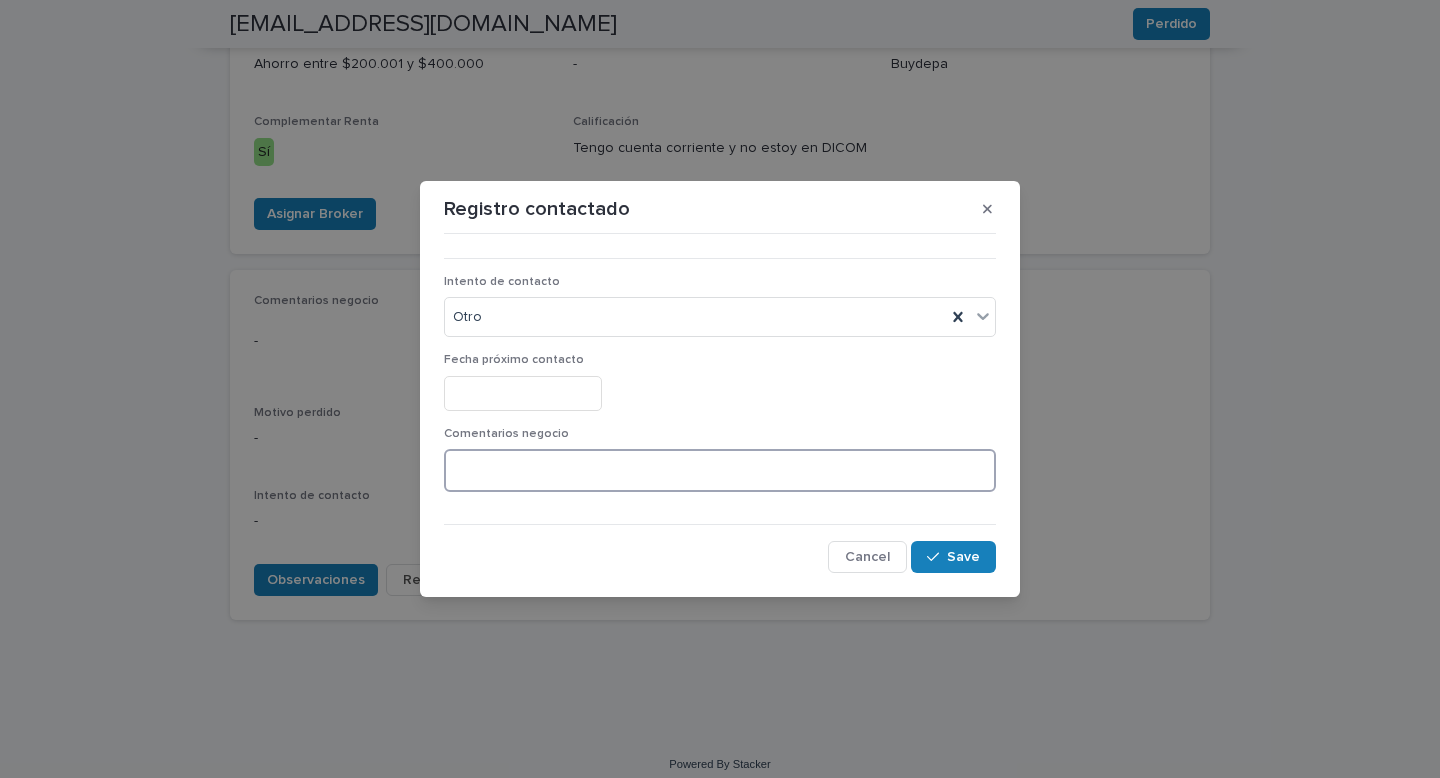 click at bounding box center (720, 470) 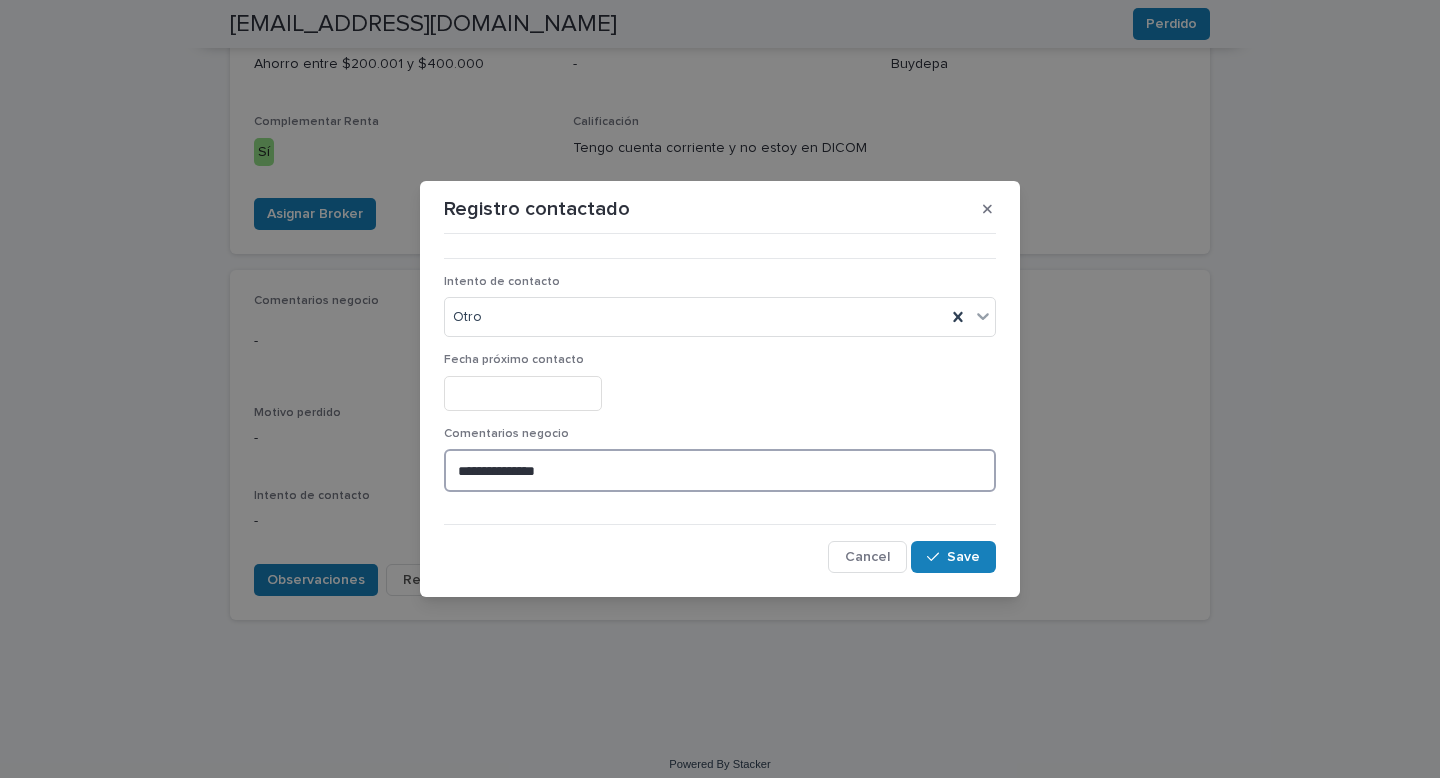 click on "**********" at bounding box center [720, 470] 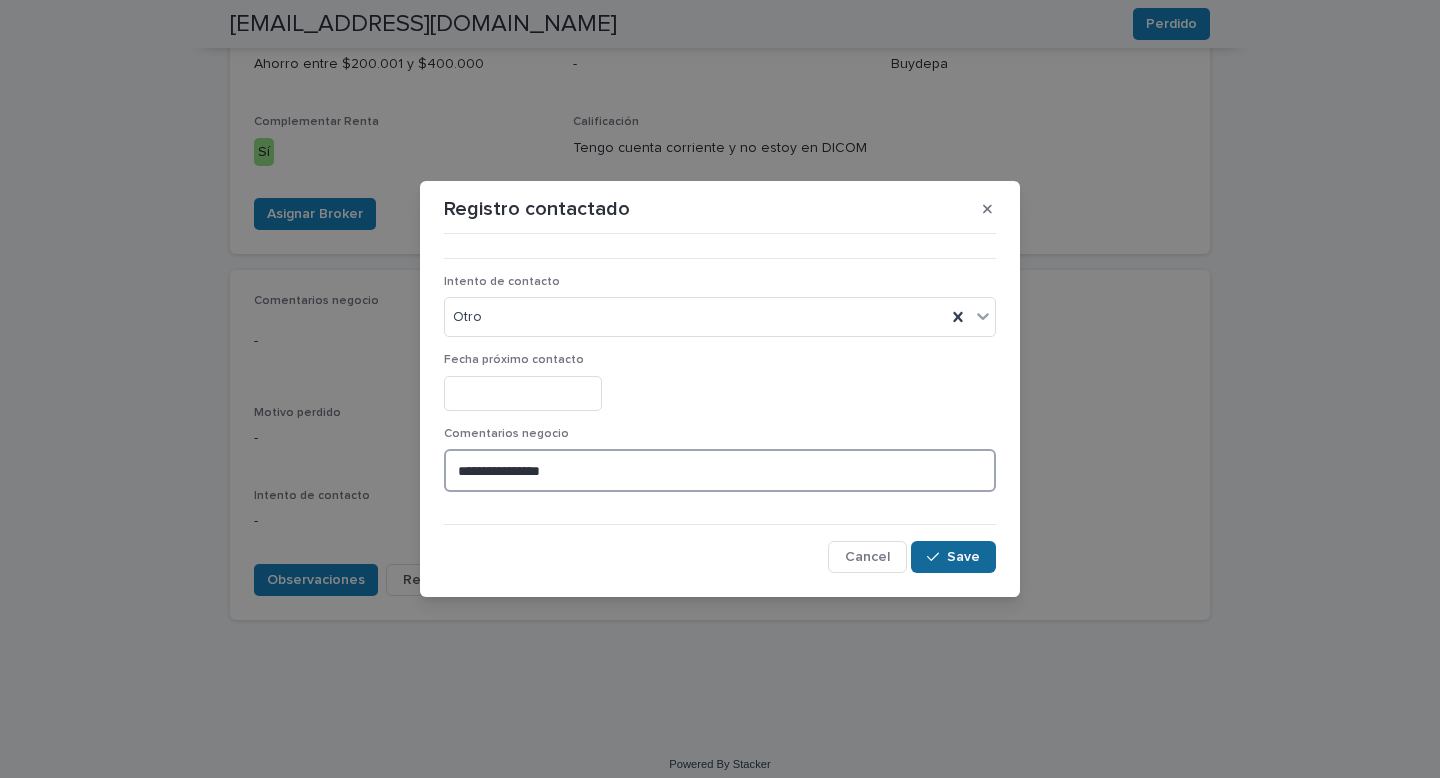 type on "**********" 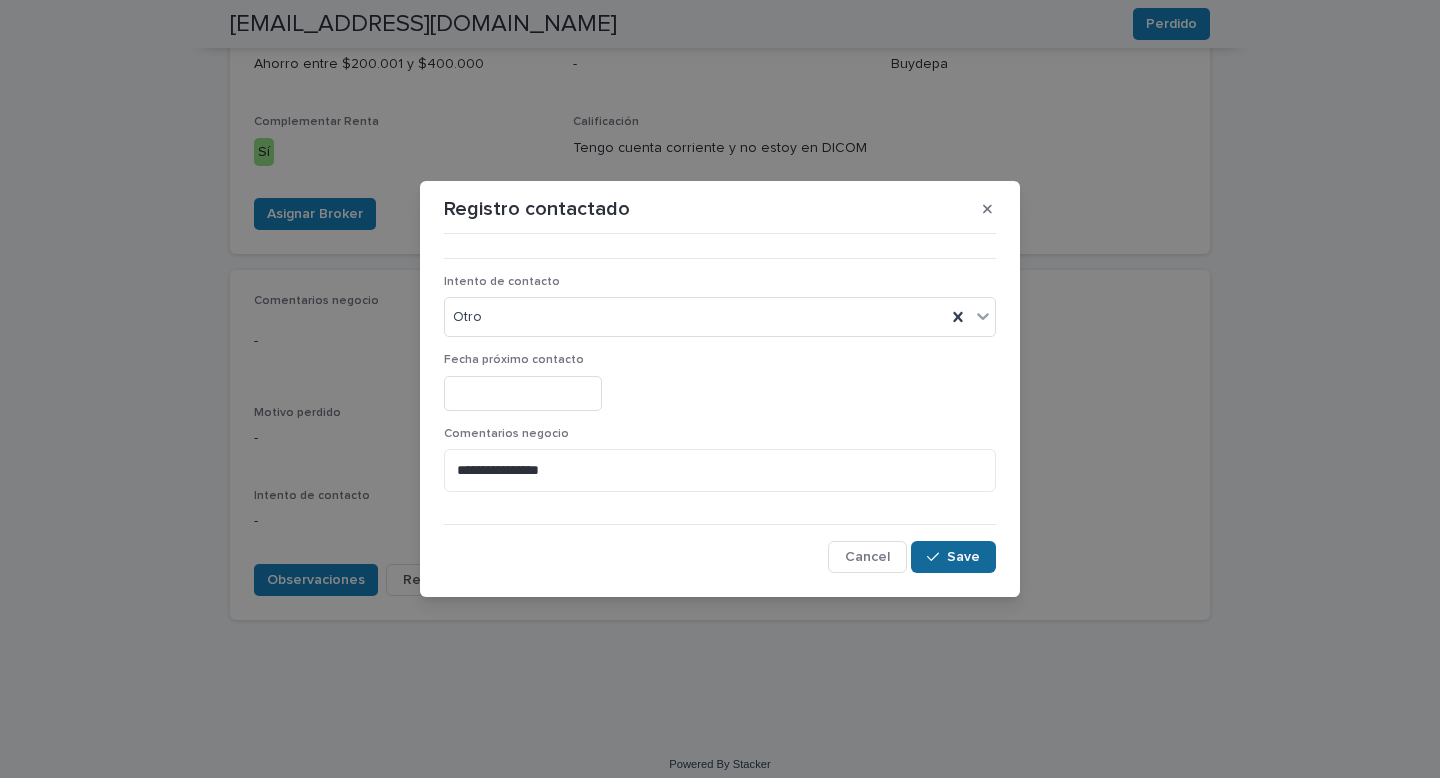 click on "Save" at bounding box center (963, 557) 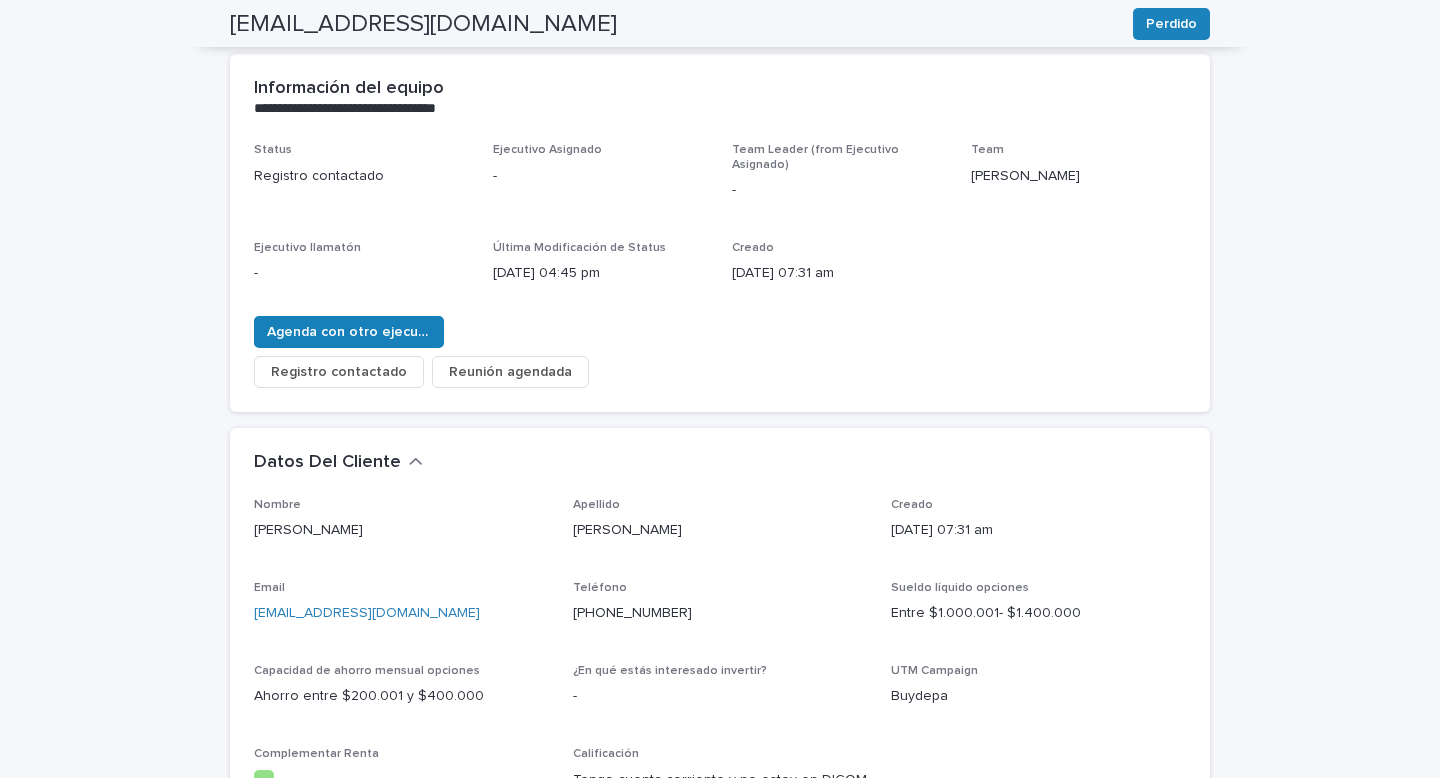 scroll, scrollTop: 0, scrollLeft: 0, axis: both 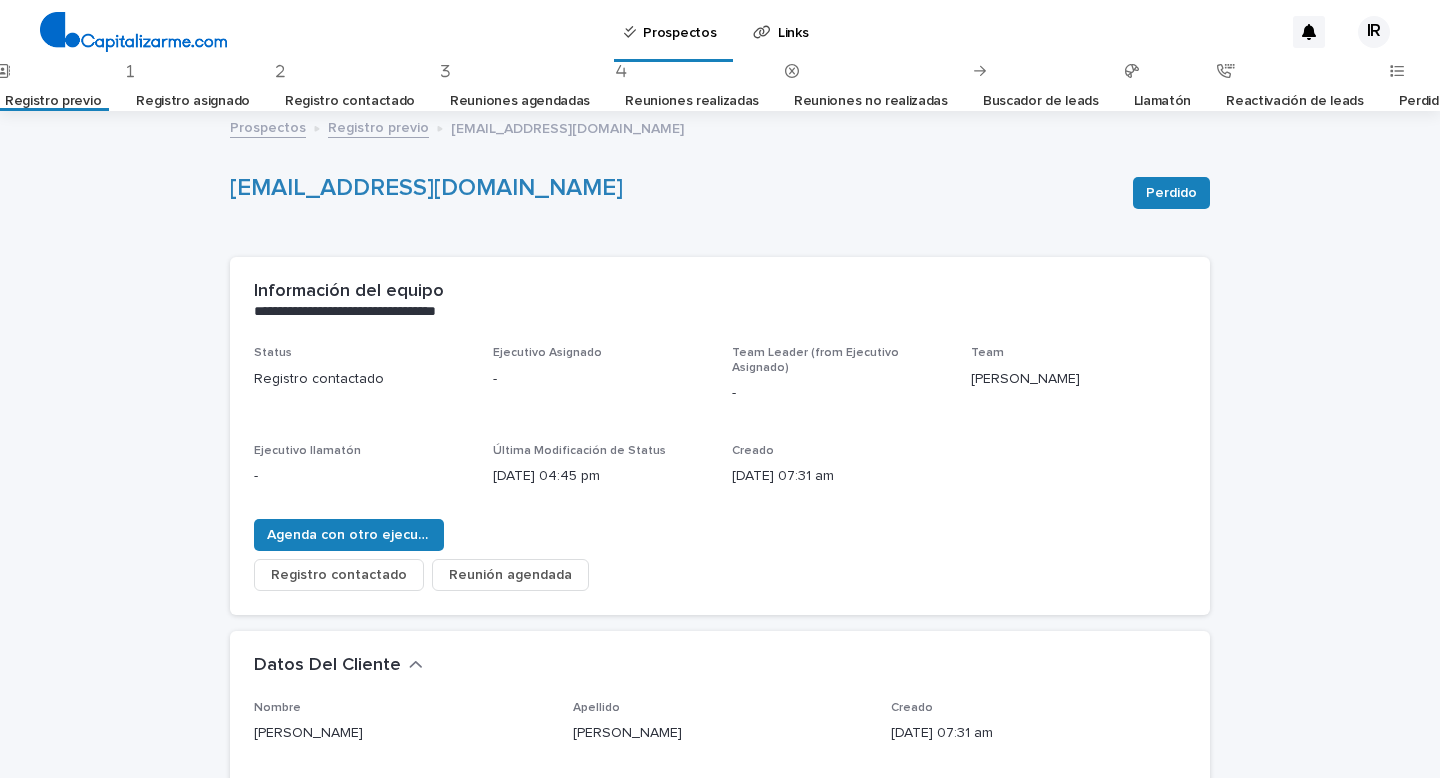 click on "Registro previo" at bounding box center (53, 101) 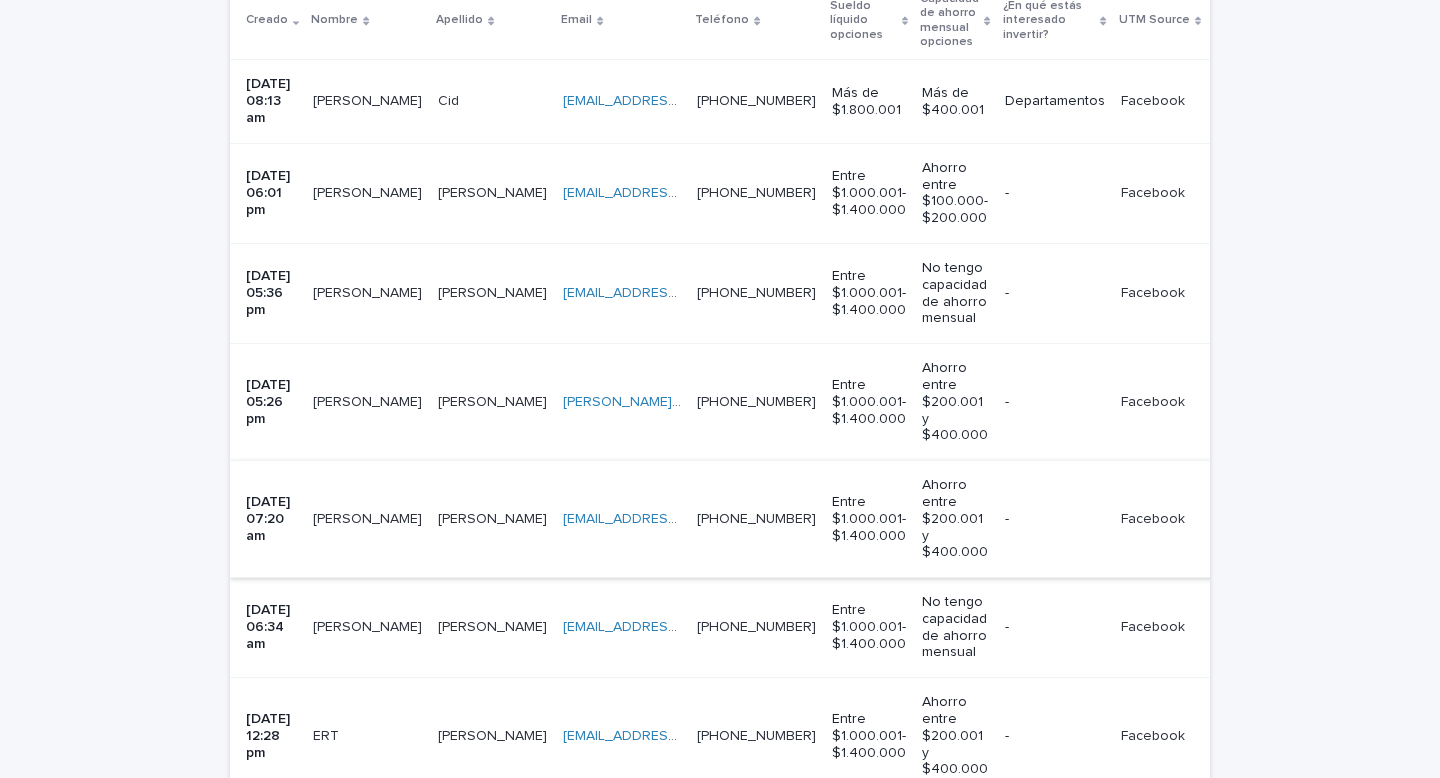 scroll, scrollTop: 483, scrollLeft: 0, axis: vertical 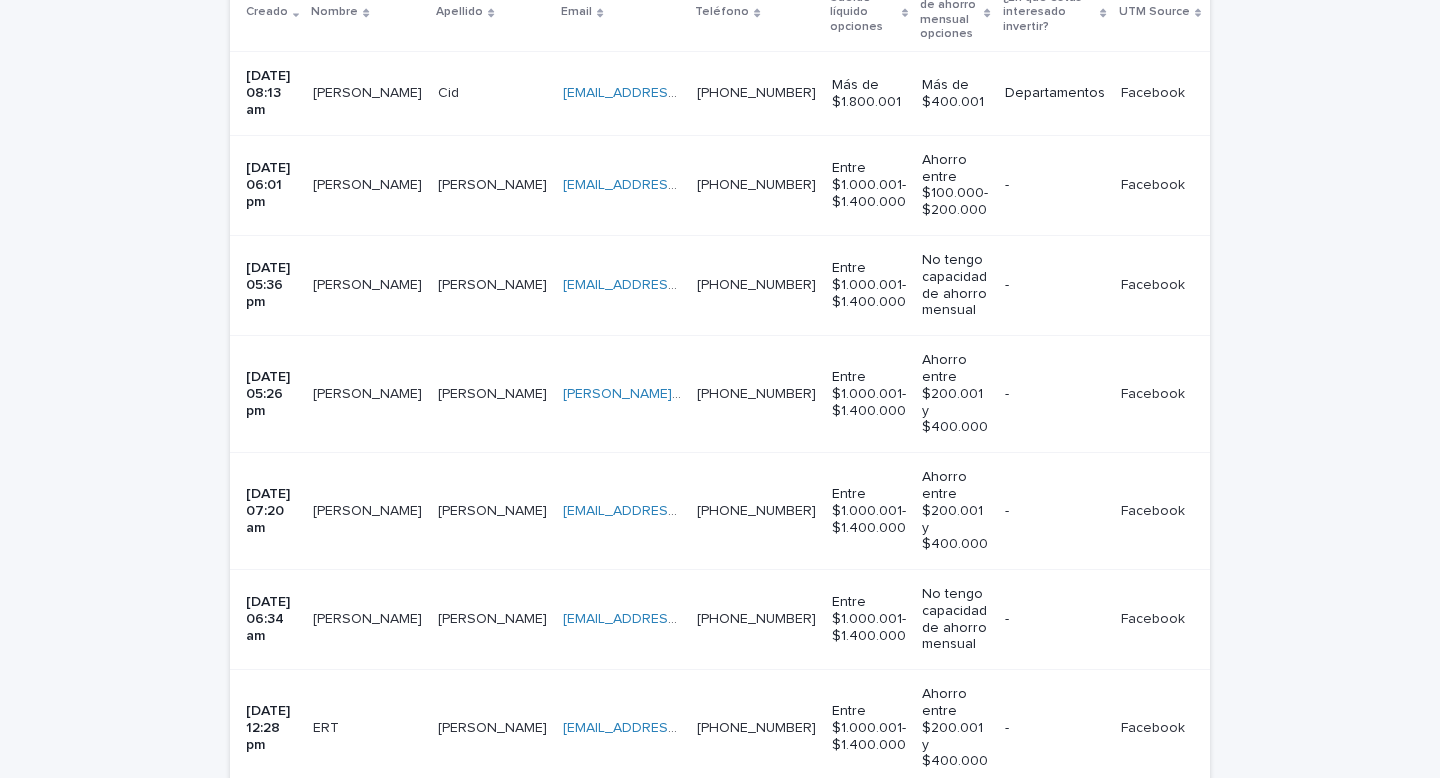 click on "[PERSON_NAME]" at bounding box center (367, 511) 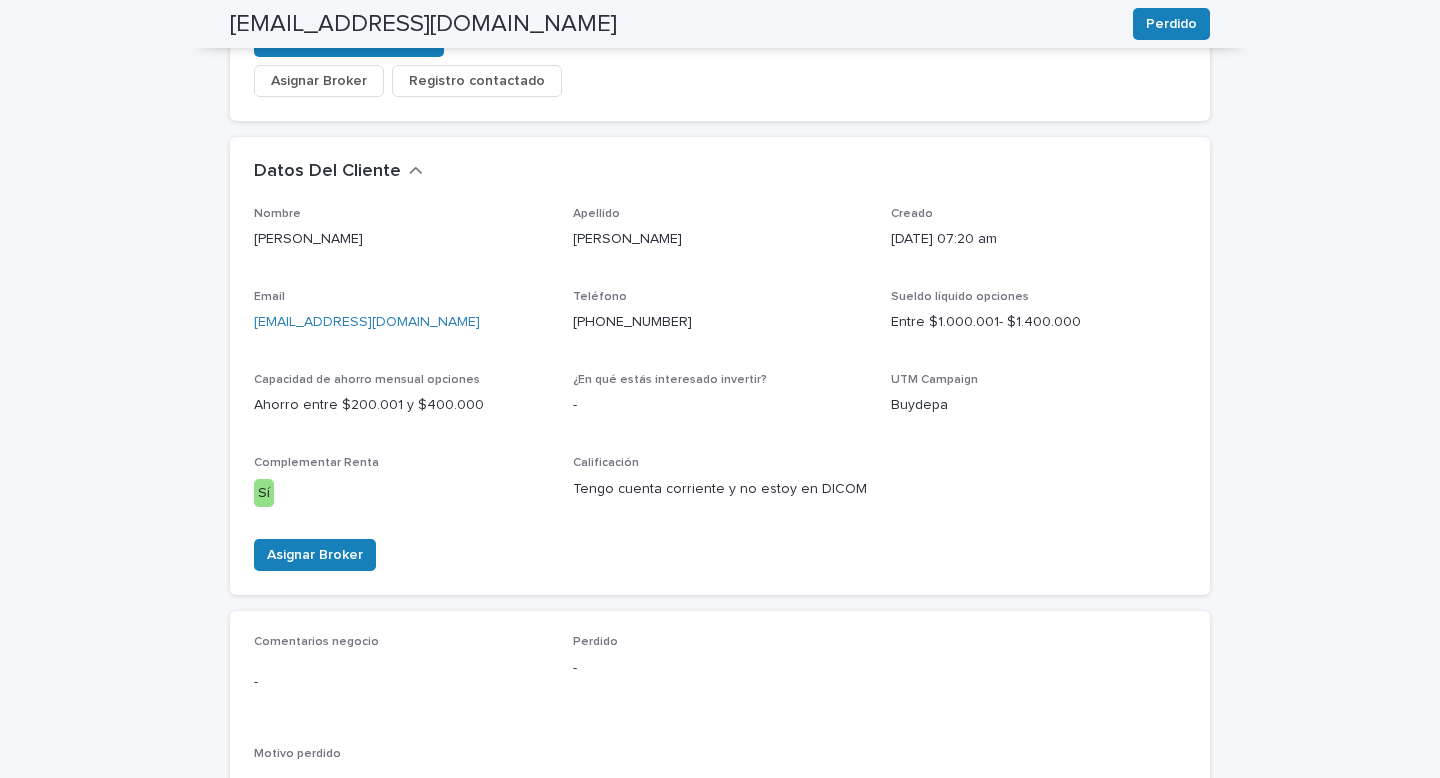 scroll, scrollTop: 818, scrollLeft: 0, axis: vertical 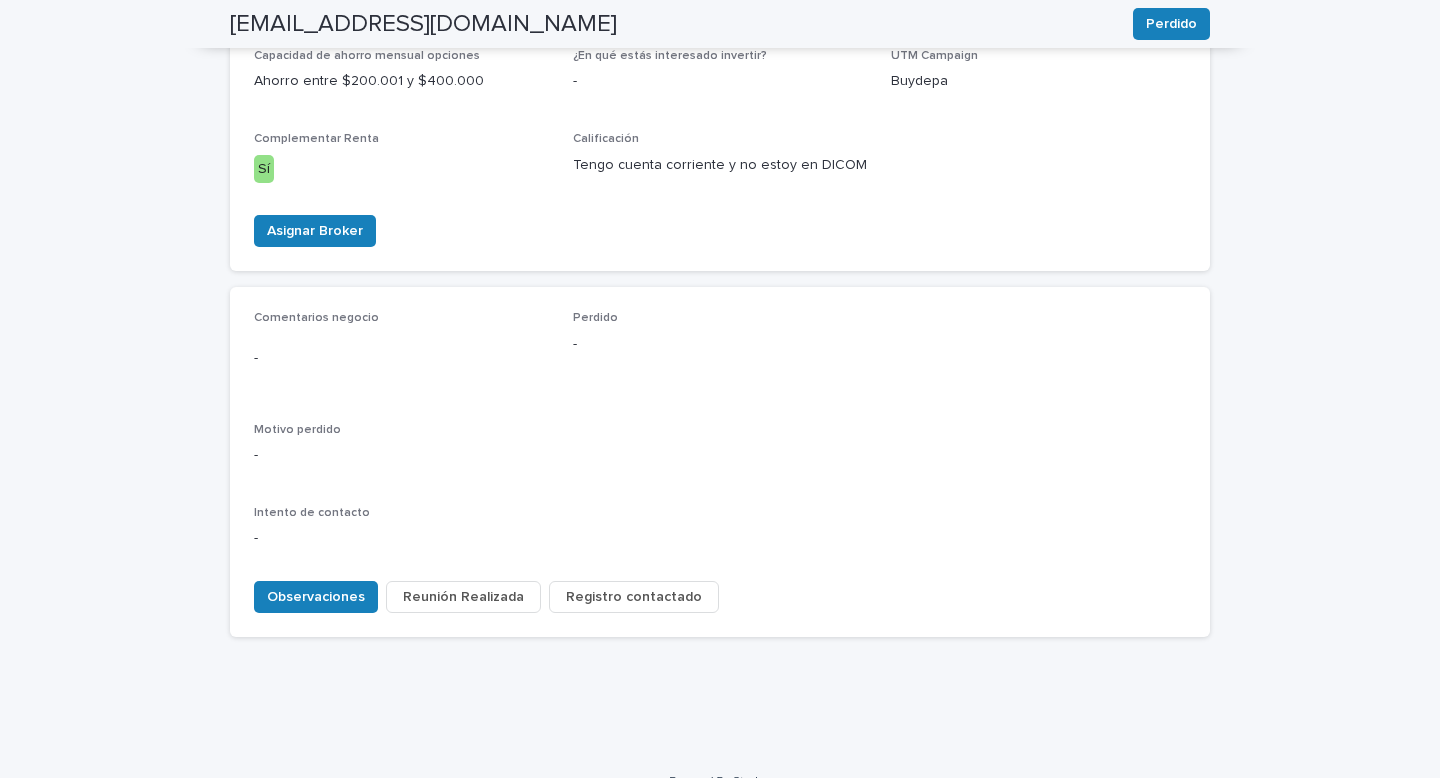 click on "Registro contactado" at bounding box center (634, 597) 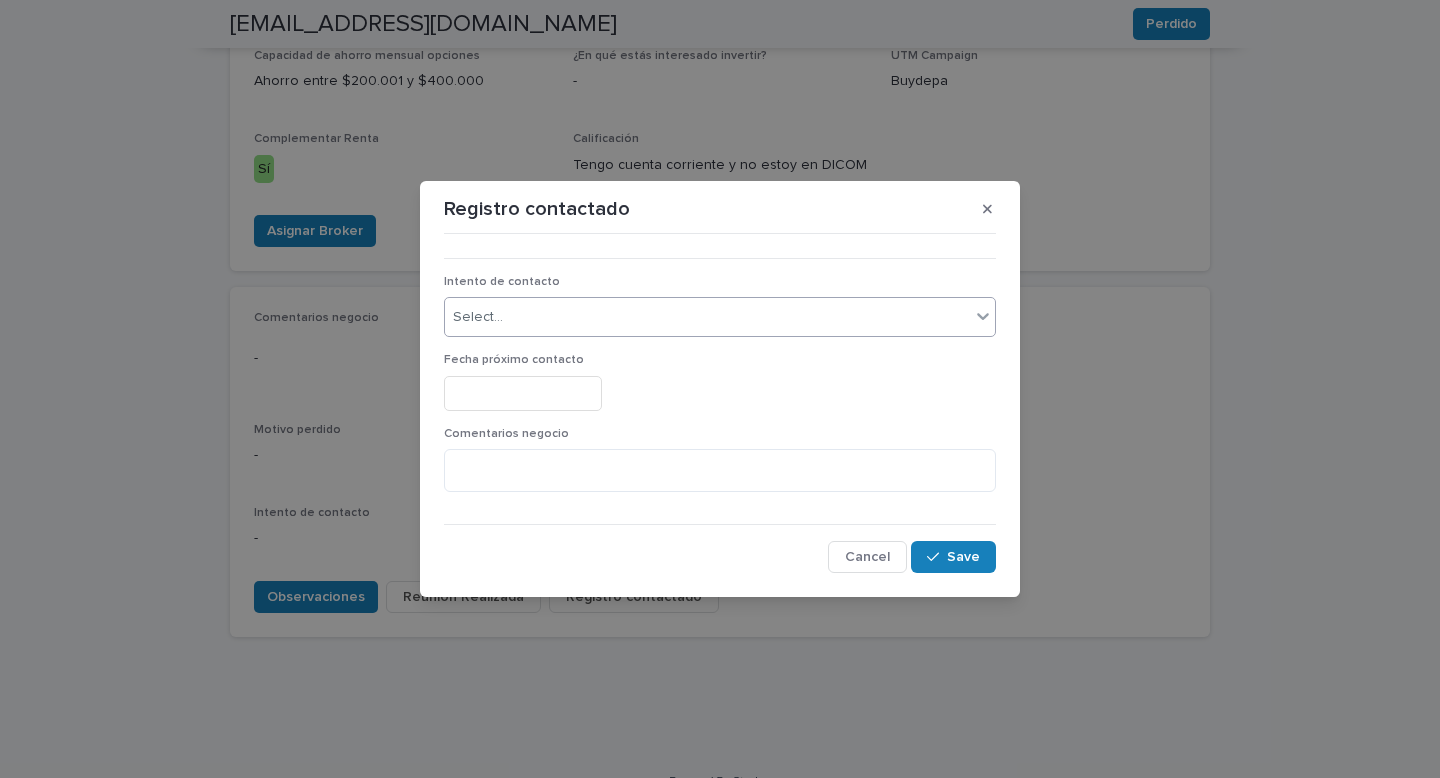 click on "Select..." at bounding box center [478, 317] 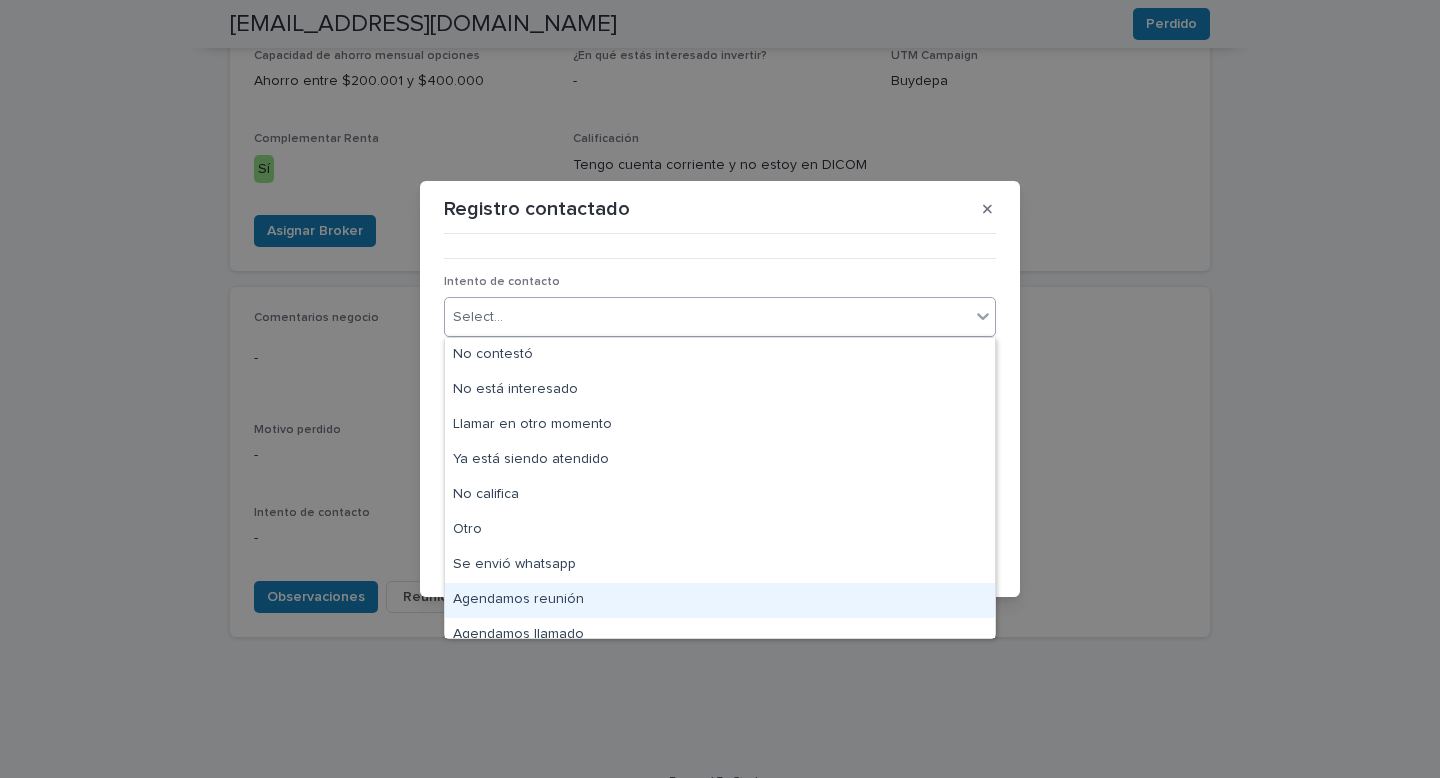scroll, scrollTop: 15, scrollLeft: 0, axis: vertical 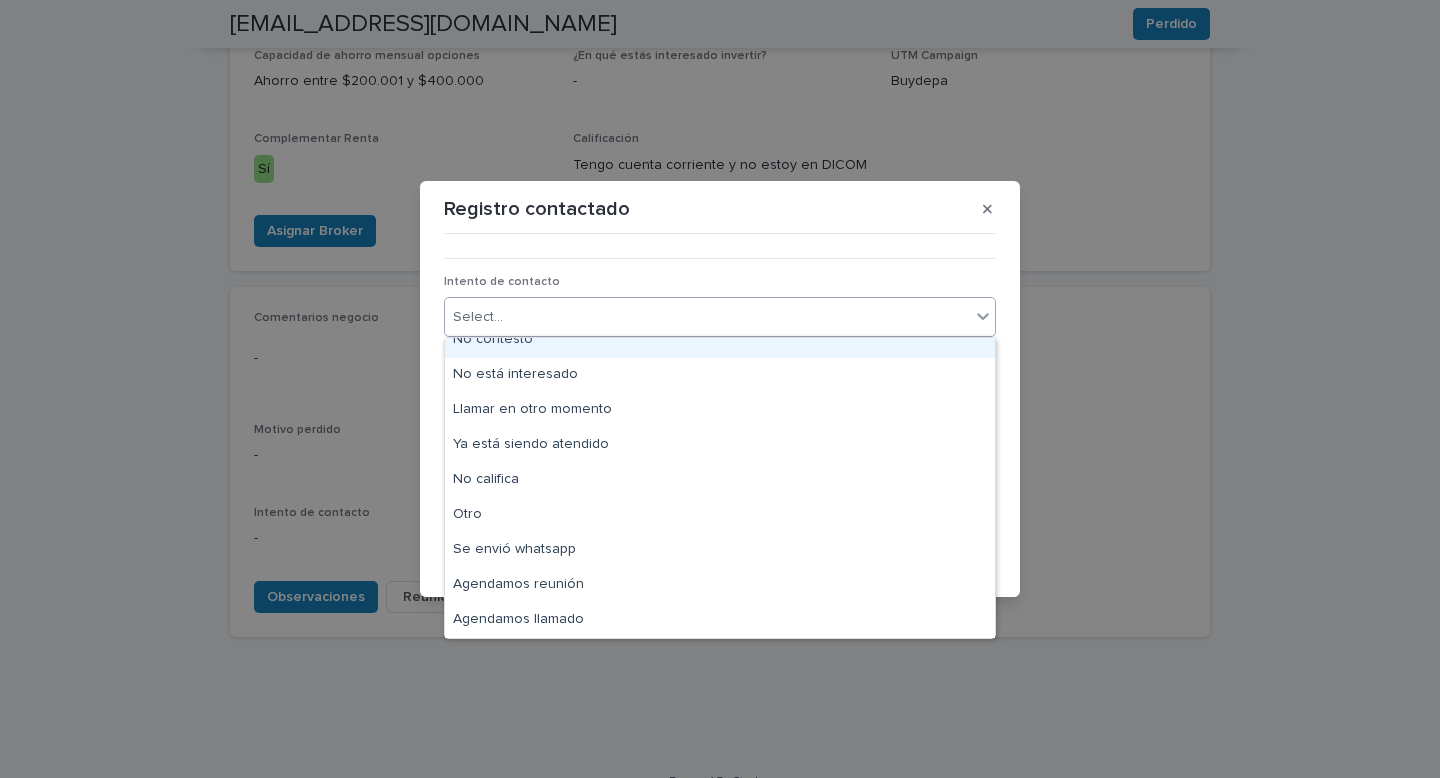 click on "Registro contactado                                         •••                                                                     Intento de contacto      option No contestó focused, 1 of 9. 9 results available. Use Up and Down to choose options, press Enter to select the currently focused option, press Escape to exit the menu, press Tab to select the option and exit the menu. Select... Fecha próximo contacto Comentarios negocio Cancel Save" at bounding box center [720, 389] 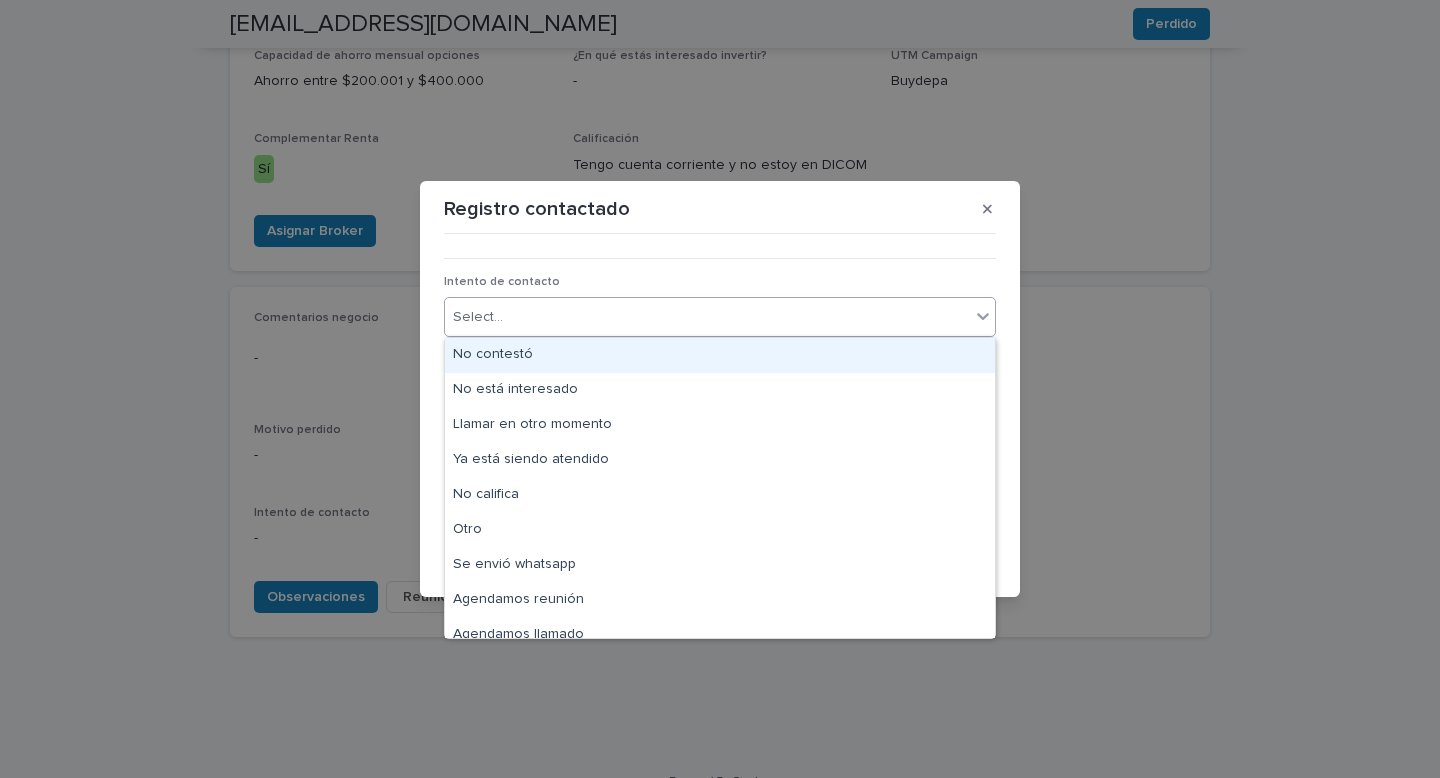 click on "Select..." at bounding box center [478, 317] 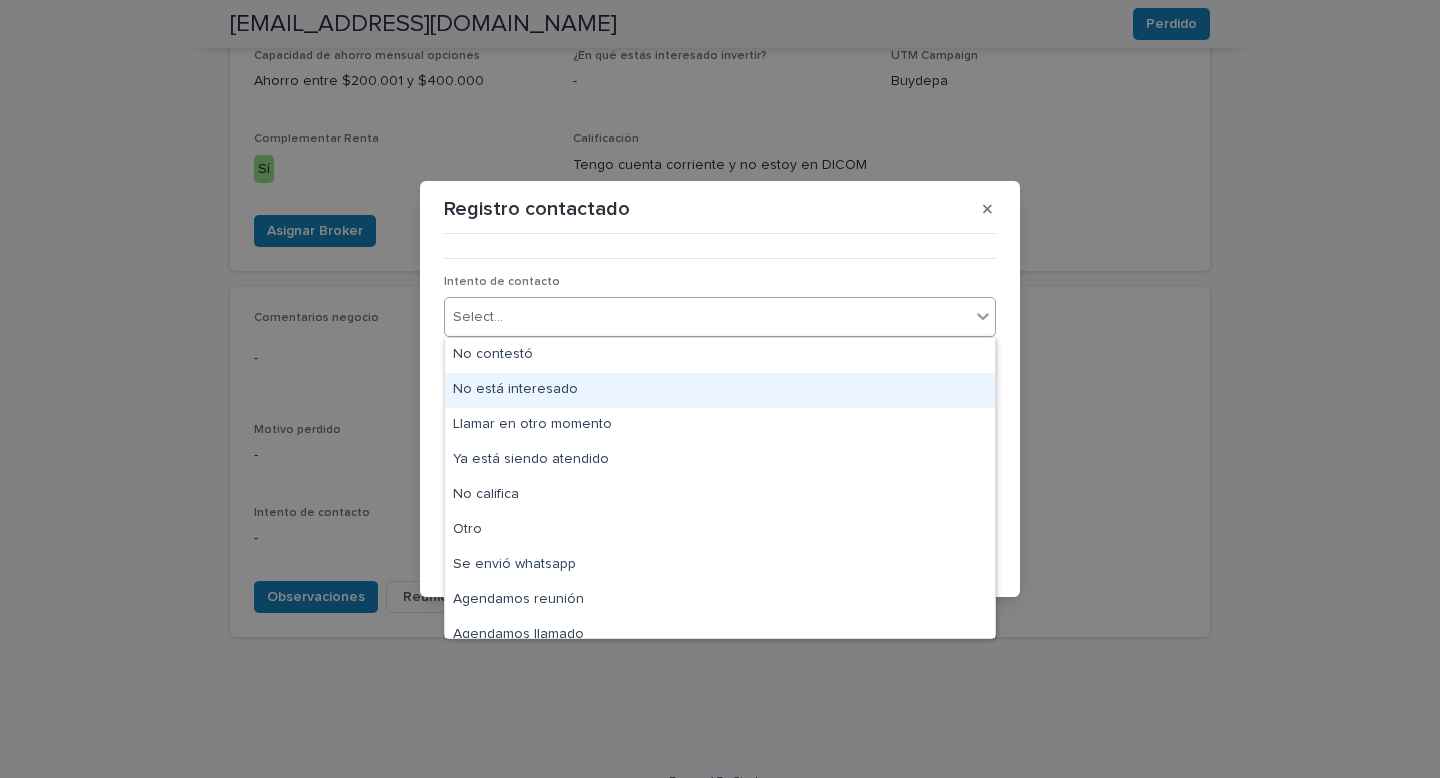 click on "No está interesado" at bounding box center [720, 390] 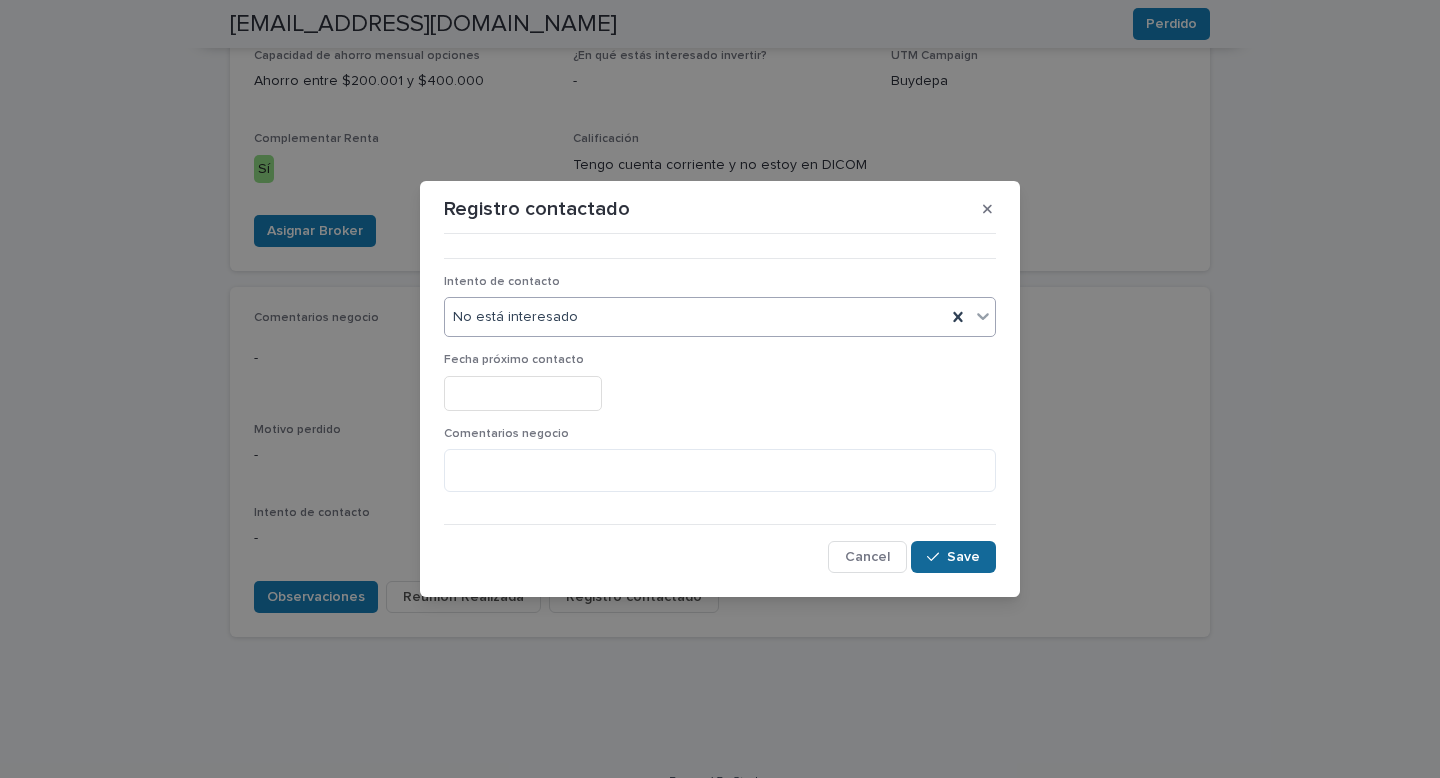 click on "Save" at bounding box center (963, 557) 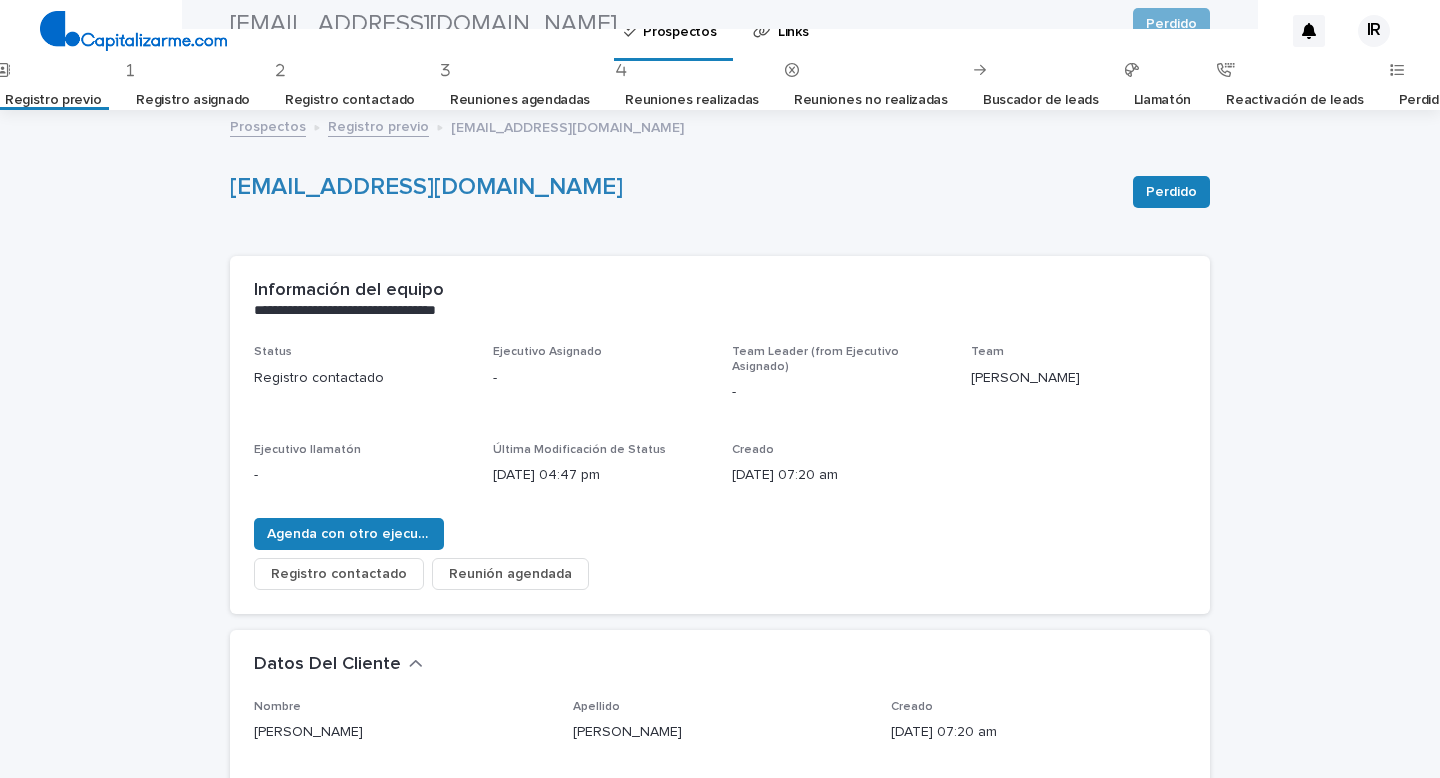 scroll, scrollTop: 0, scrollLeft: 0, axis: both 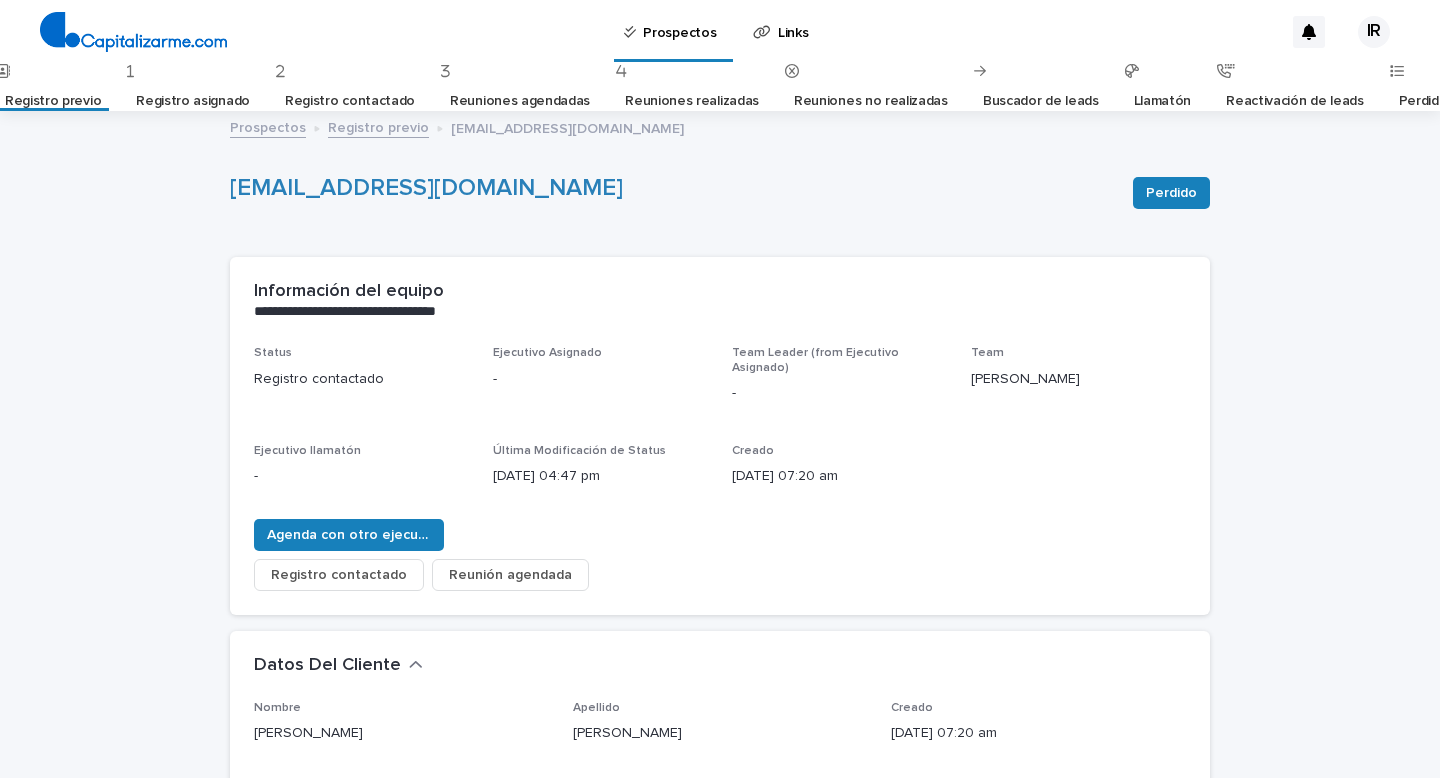 click on "Registro previo" at bounding box center [53, 101] 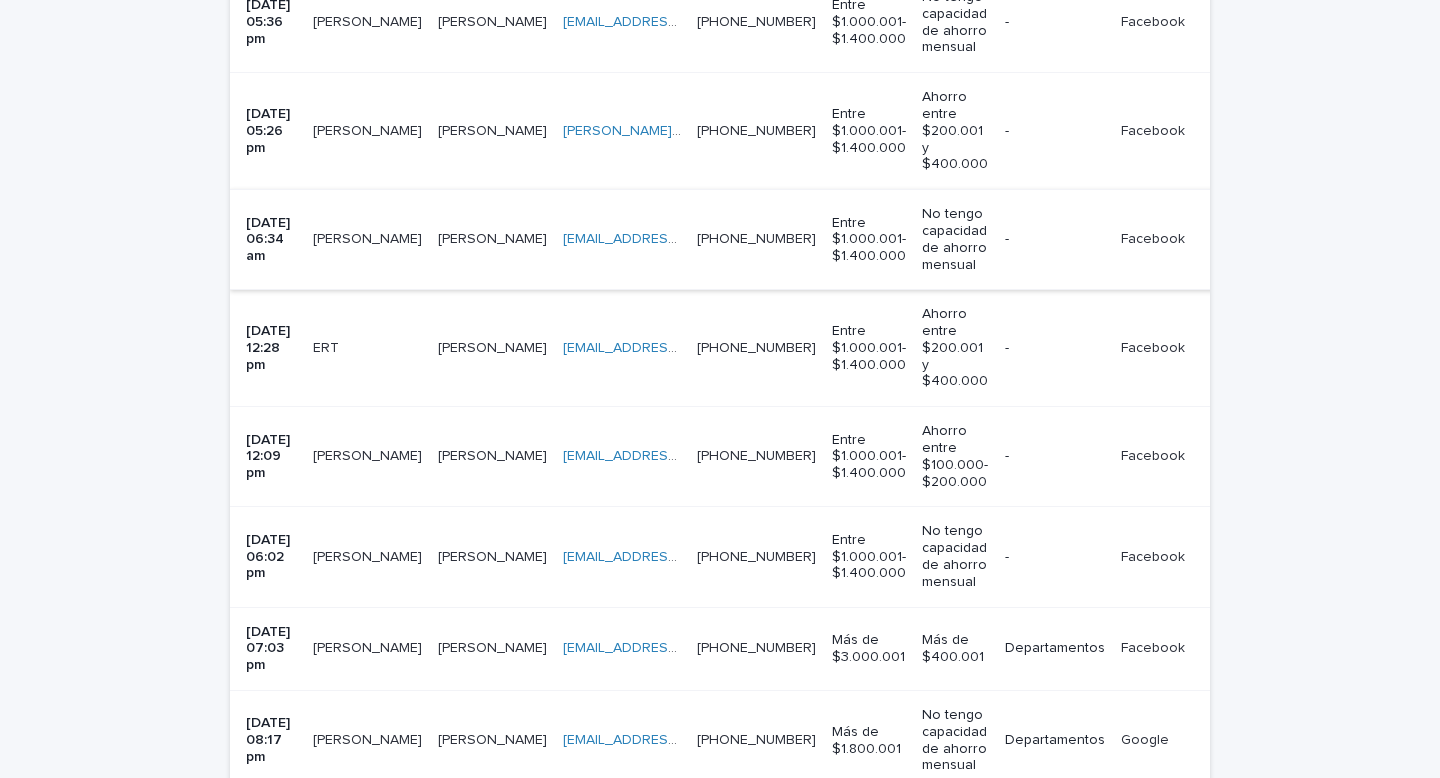 scroll, scrollTop: 746, scrollLeft: 0, axis: vertical 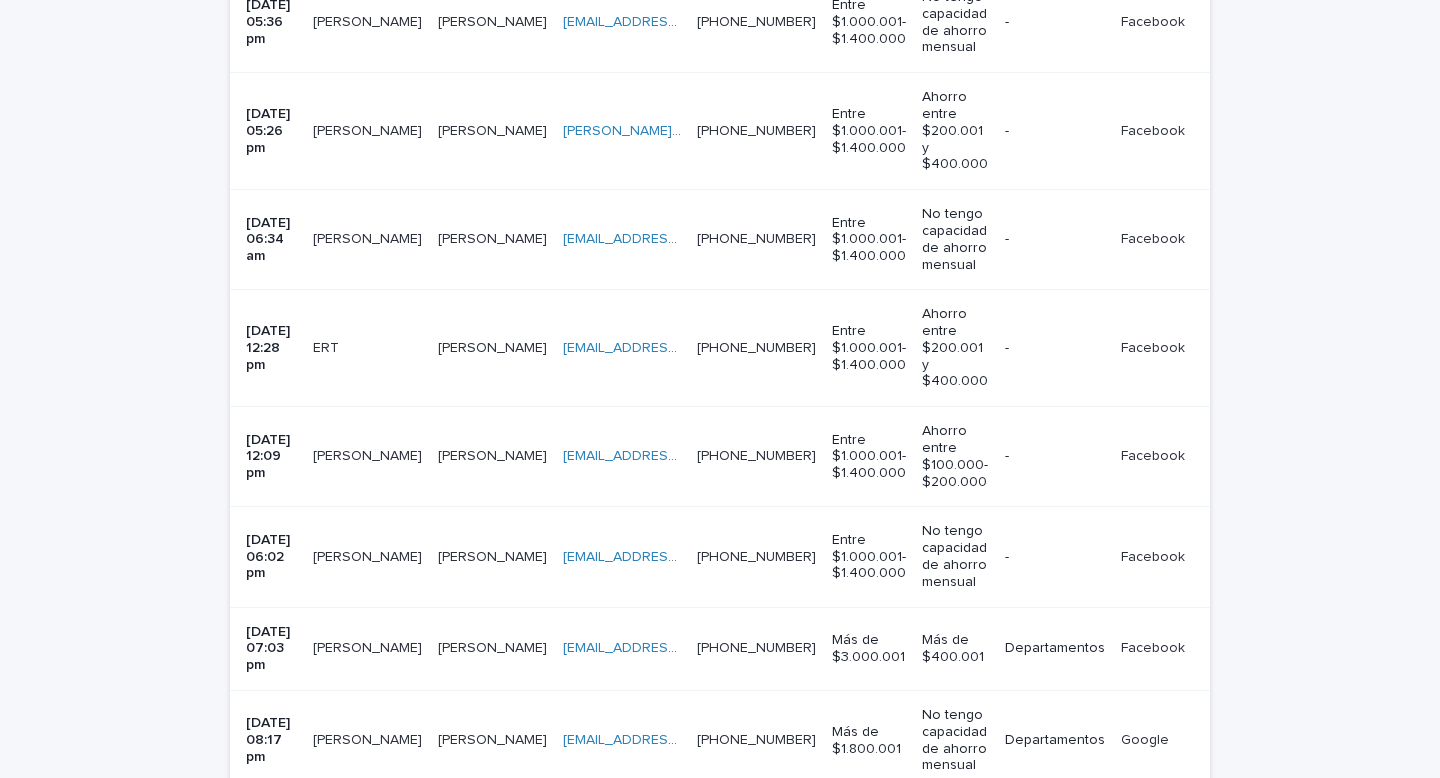 click on "[PERSON_NAME] [PERSON_NAME] [PERSON_NAME]" at bounding box center (367, 240) 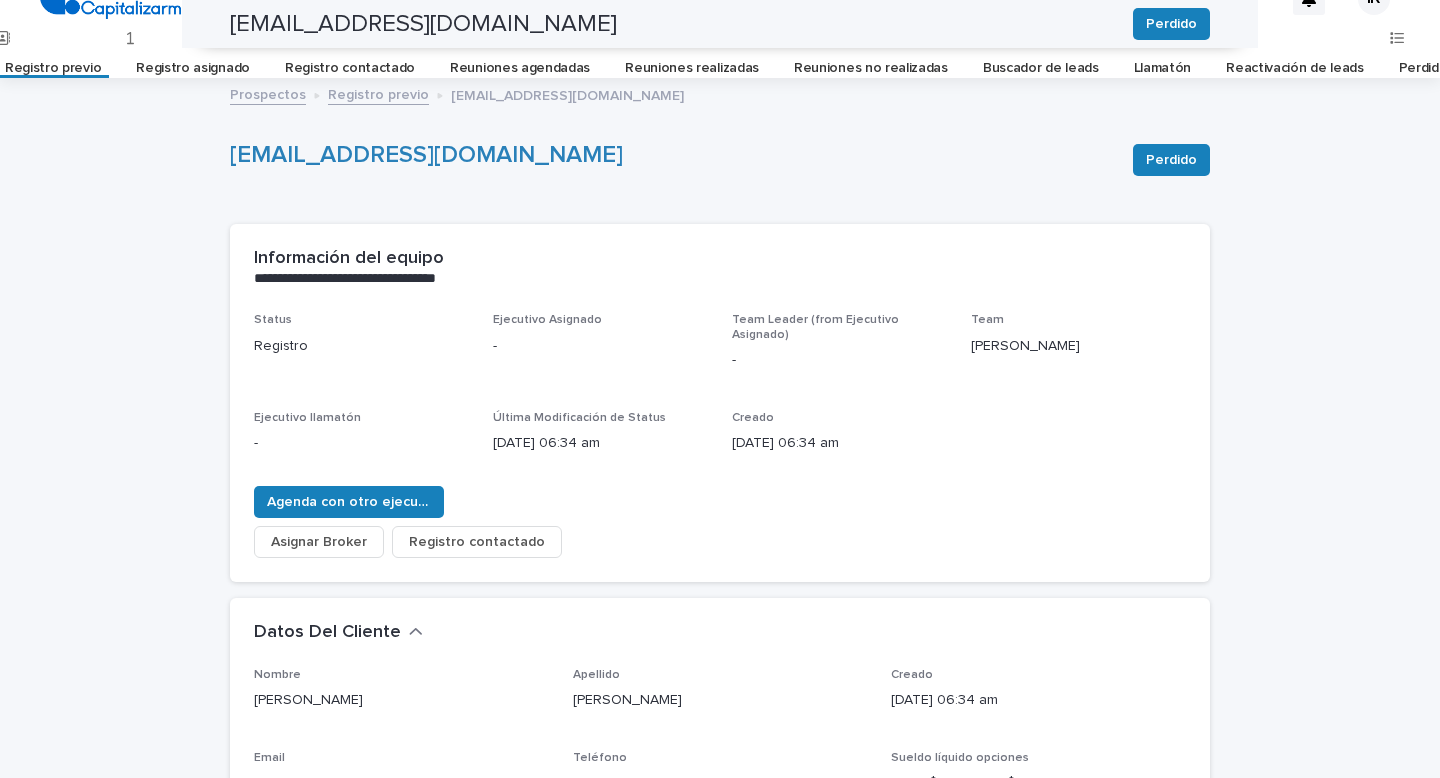 scroll, scrollTop: 0, scrollLeft: 0, axis: both 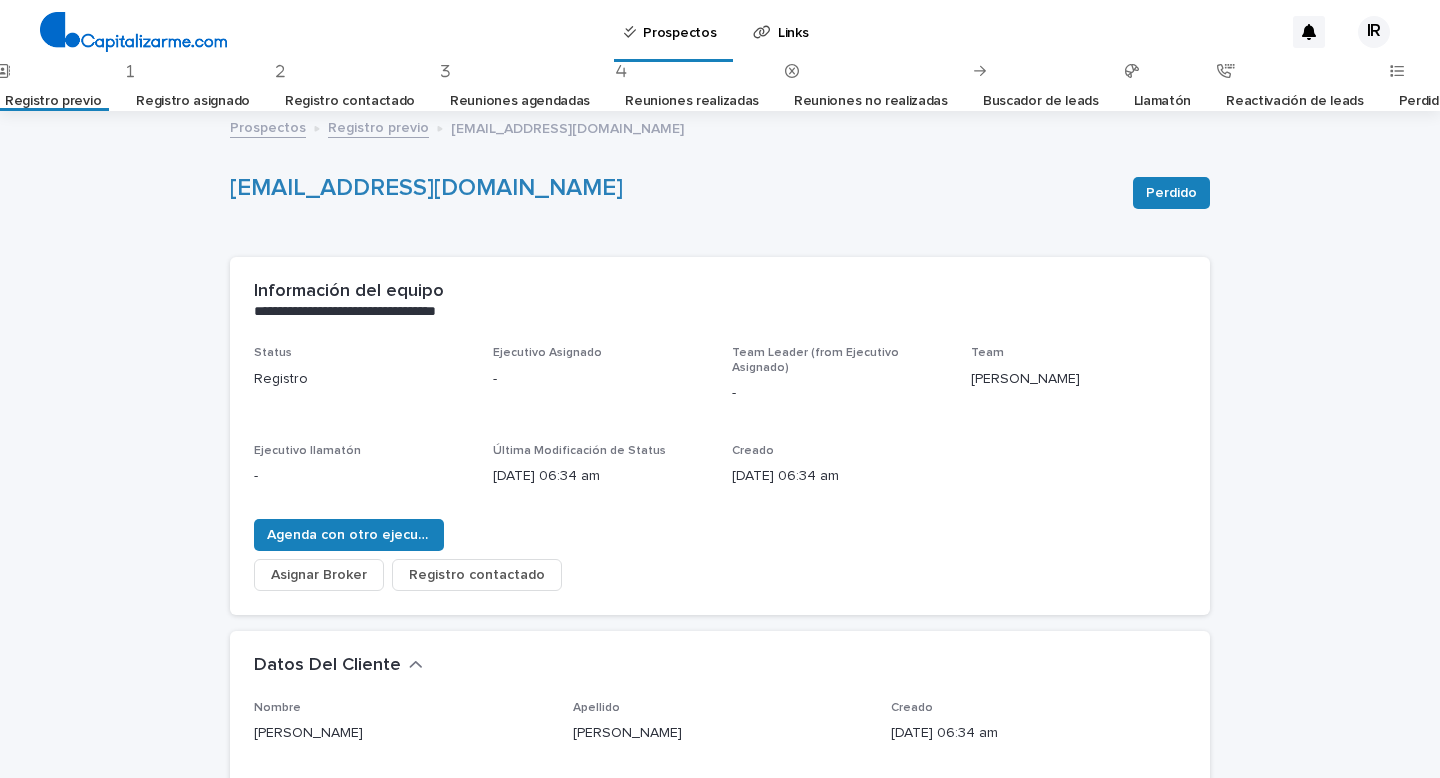 click on "Registro previo" at bounding box center (53, 101) 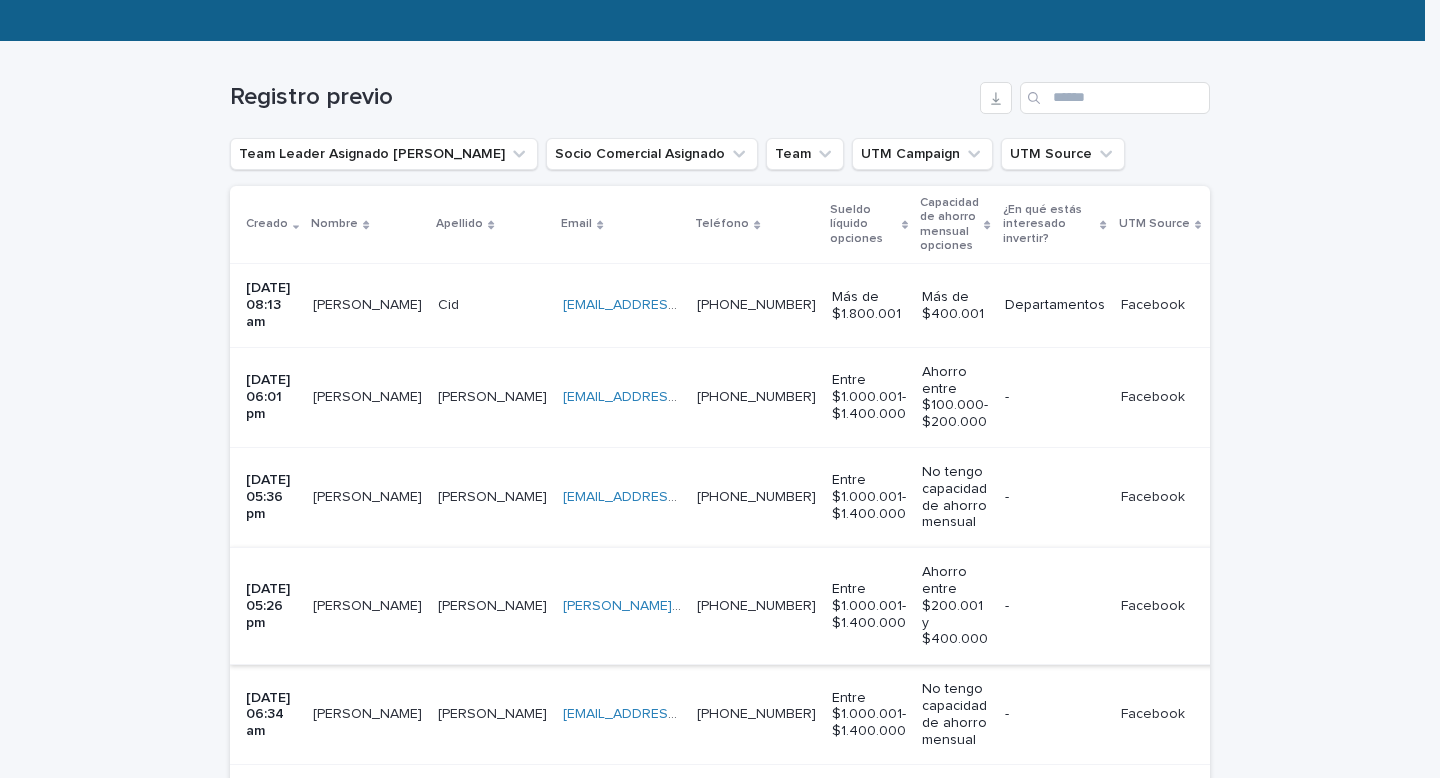 scroll, scrollTop: 478, scrollLeft: 0, axis: vertical 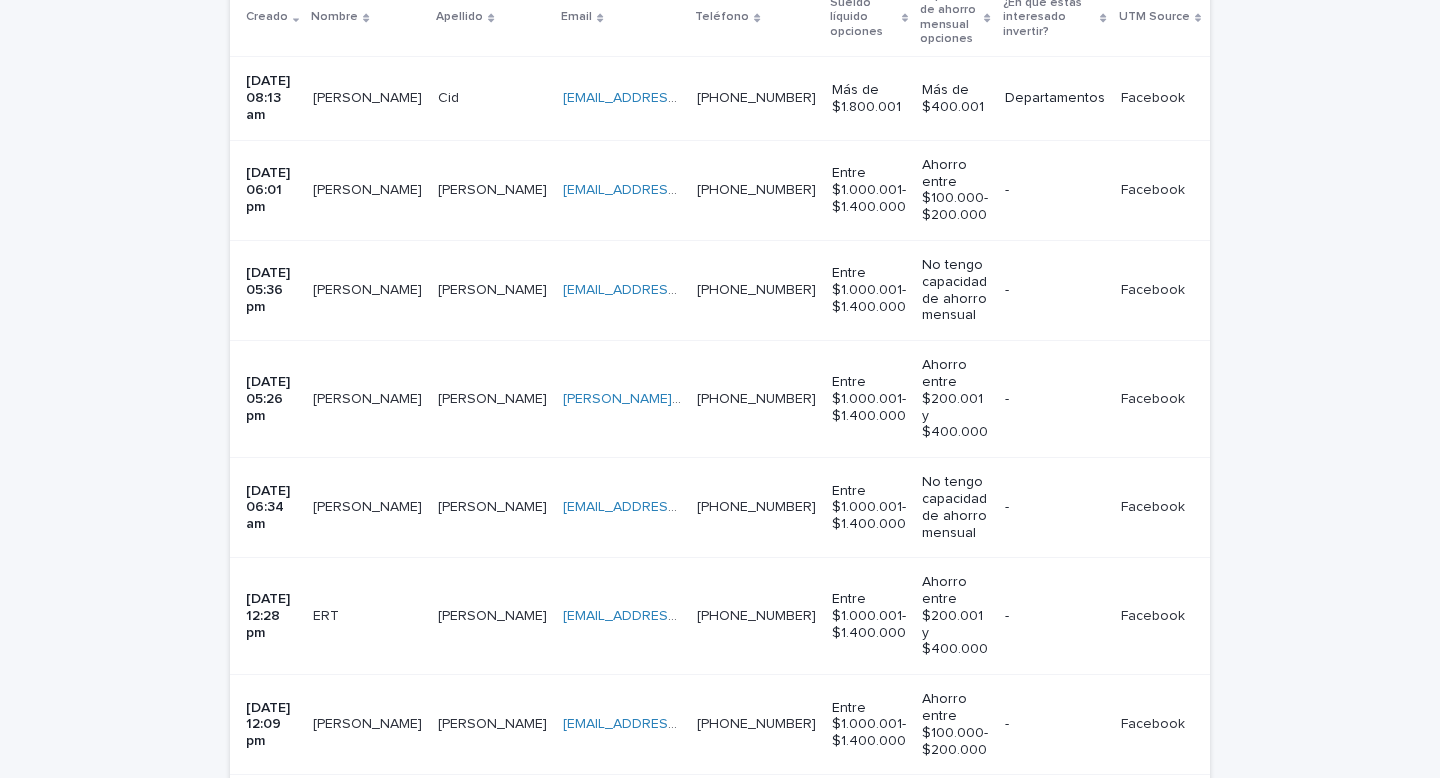 click at bounding box center (367, 616) 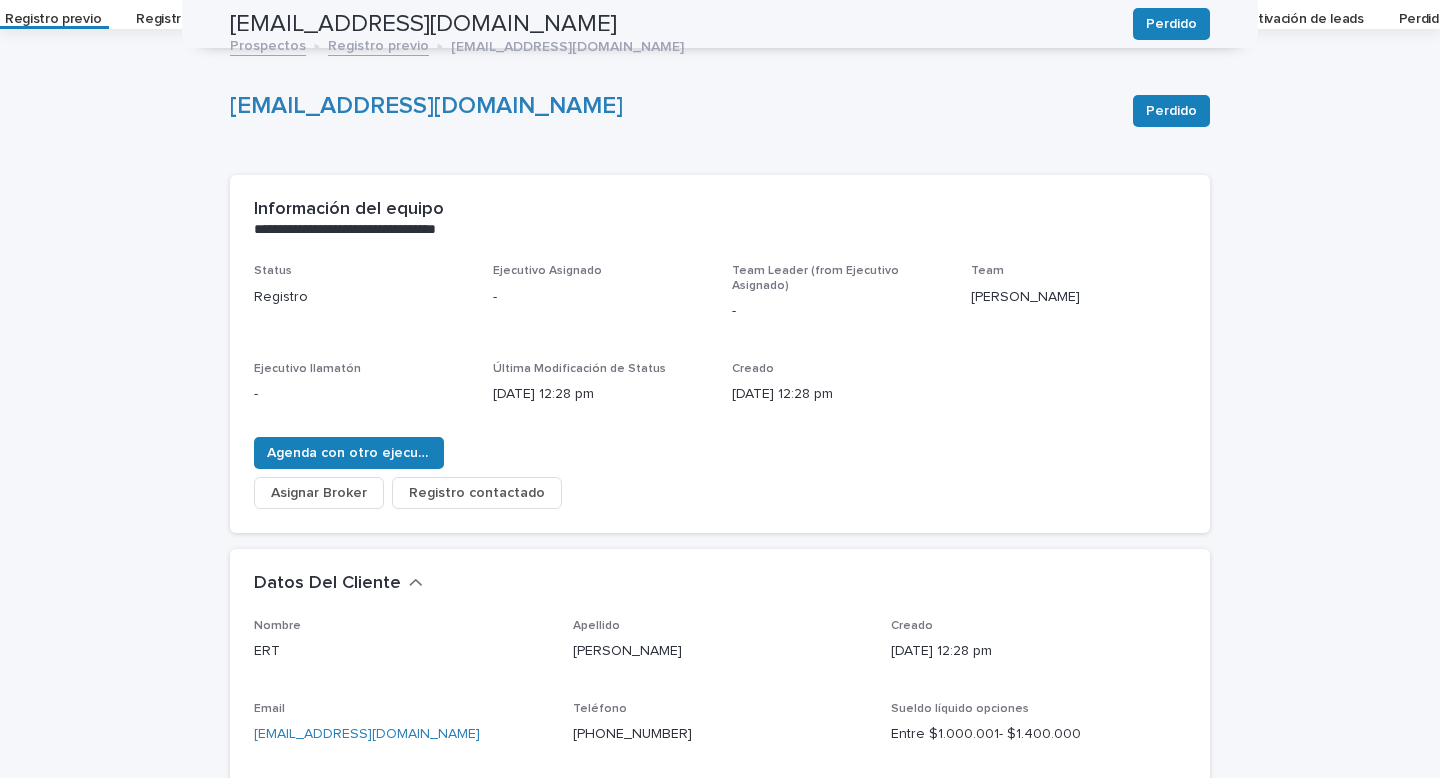 scroll, scrollTop: 0, scrollLeft: 0, axis: both 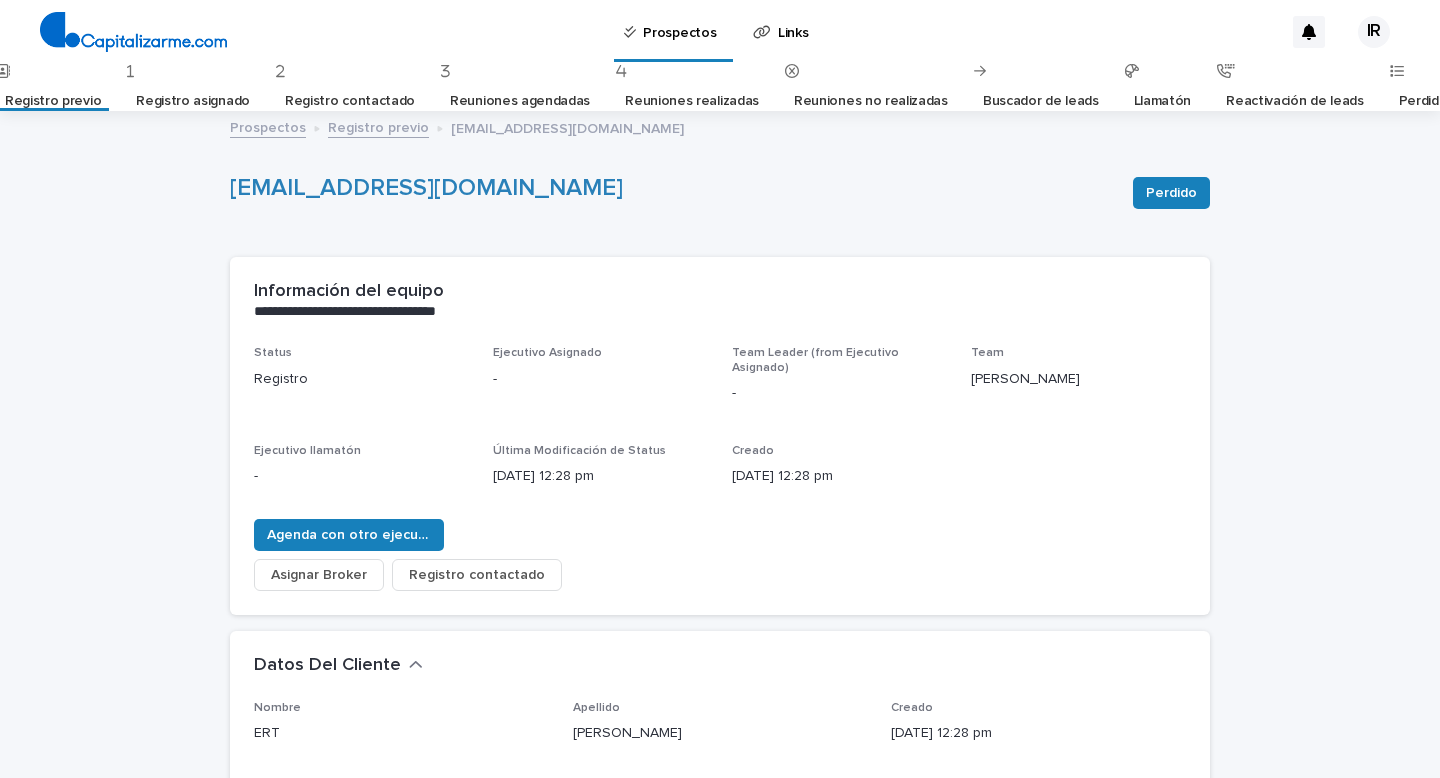 click on "Registro previo" at bounding box center (53, 101) 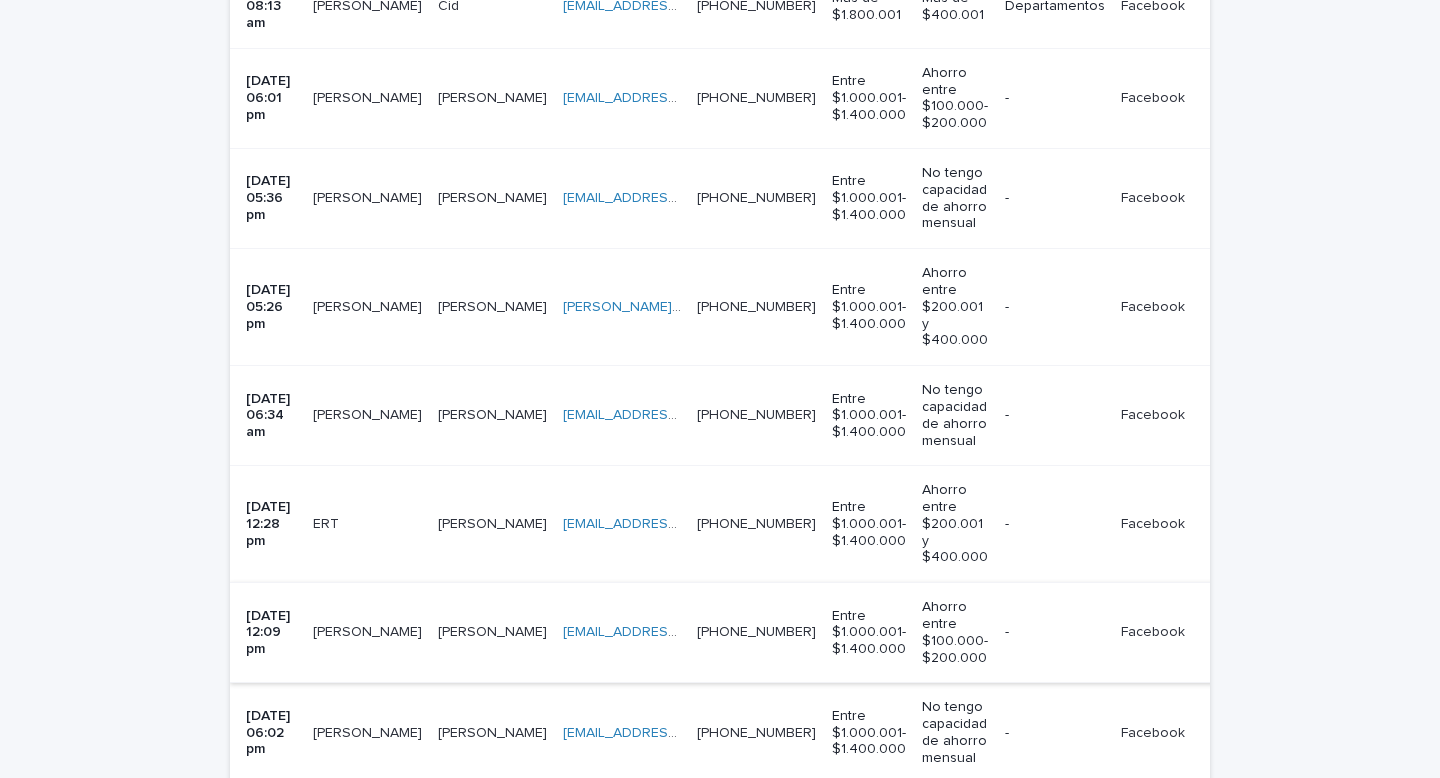 scroll, scrollTop: 606, scrollLeft: 0, axis: vertical 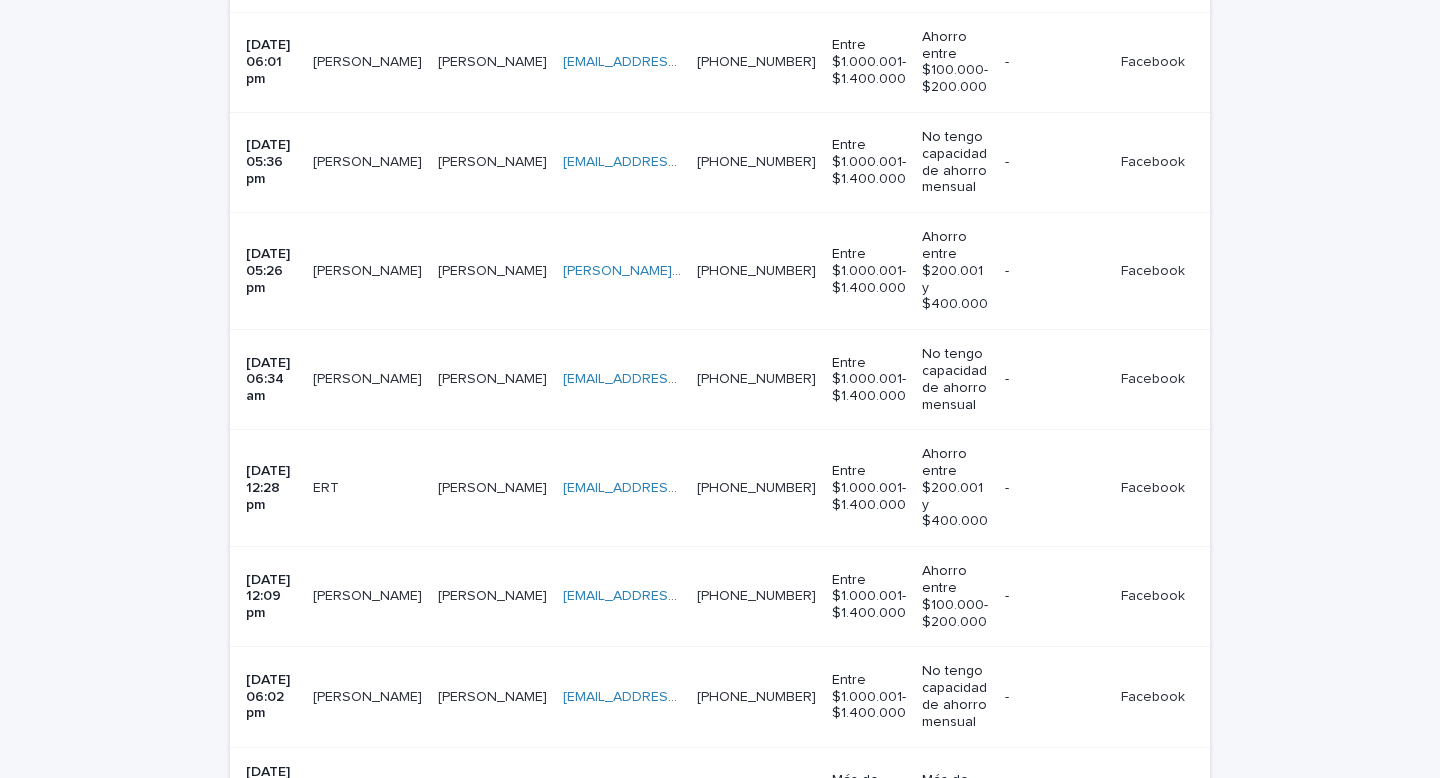 click on "[PERSON_NAME]" at bounding box center (367, 597) 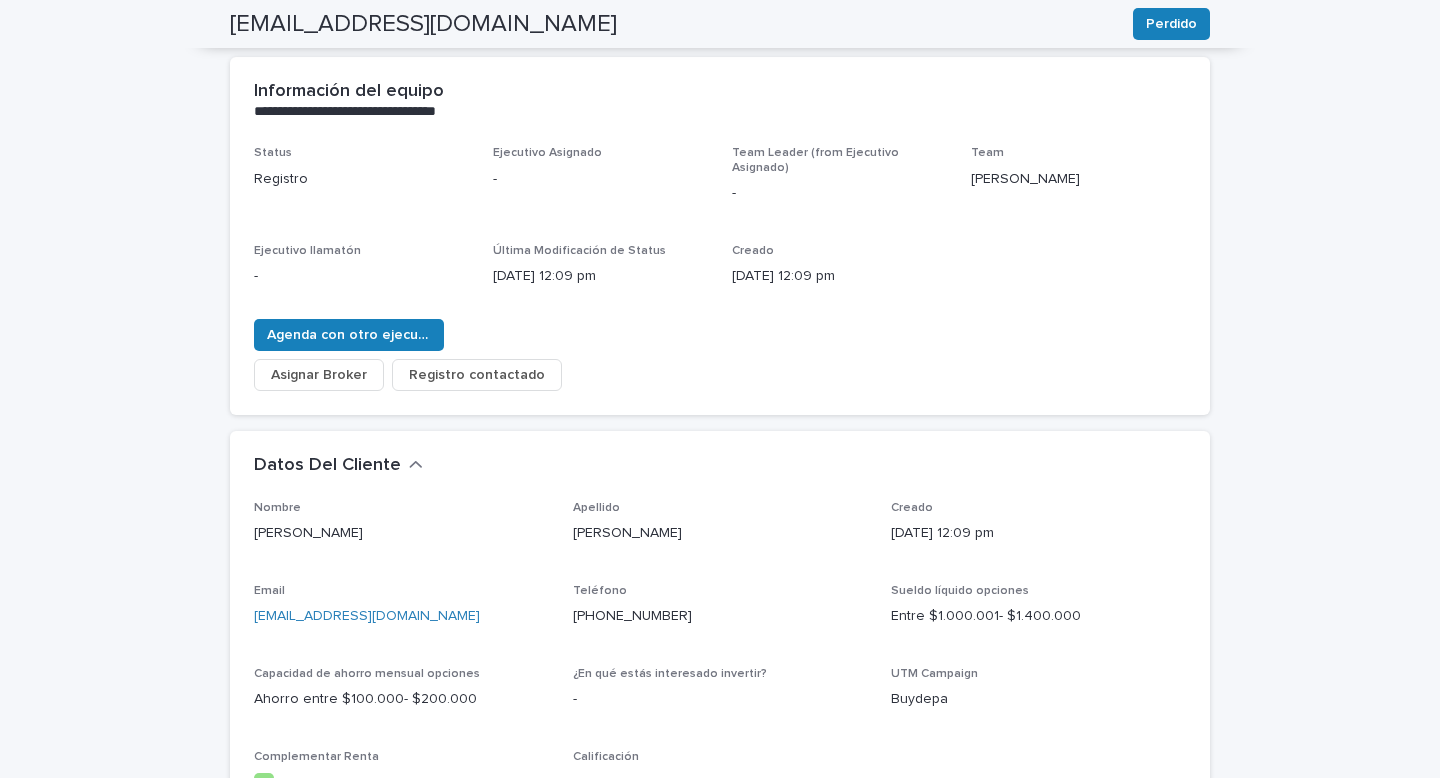 scroll, scrollTop: 0, scrollLeft: 0, axis: both 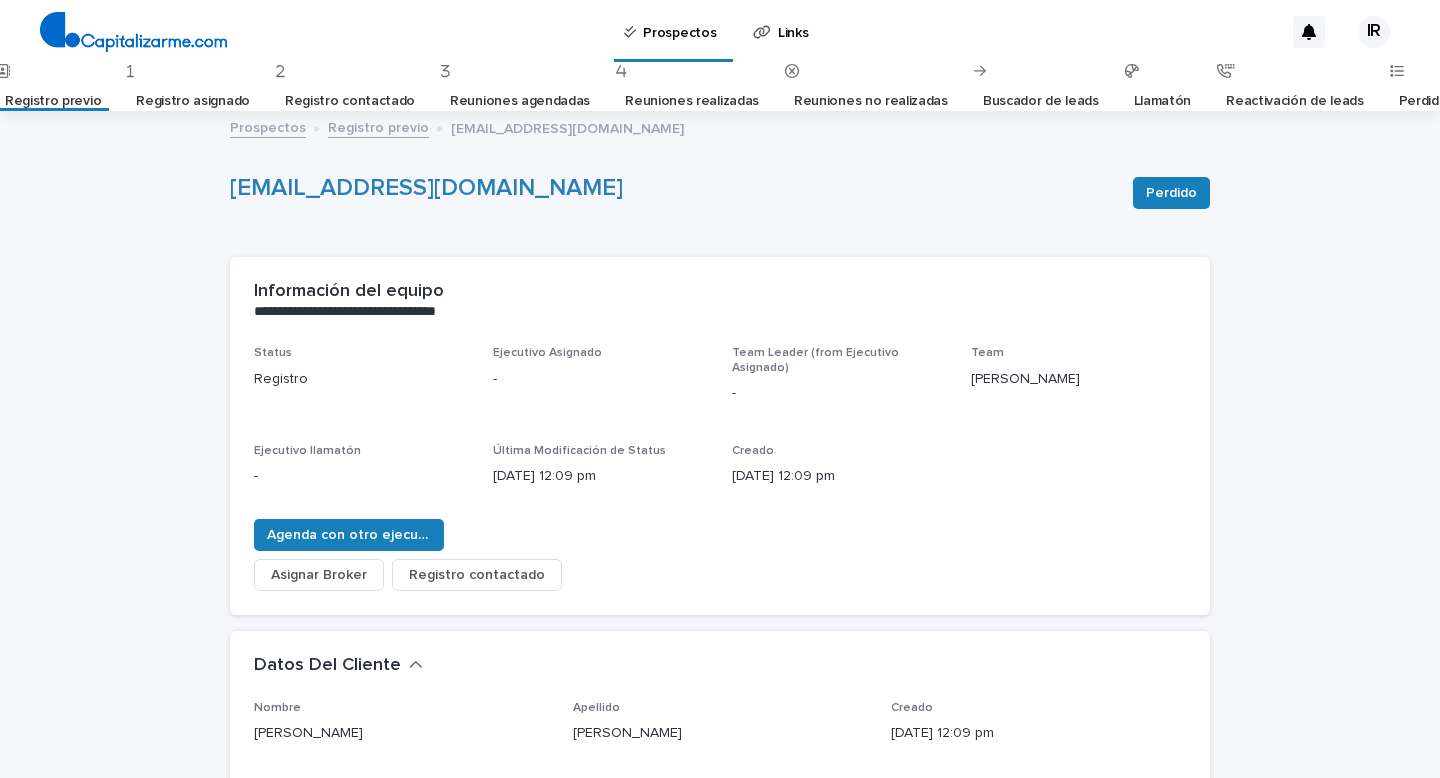 click on "Registro previo" at bounding box center [53, 101] 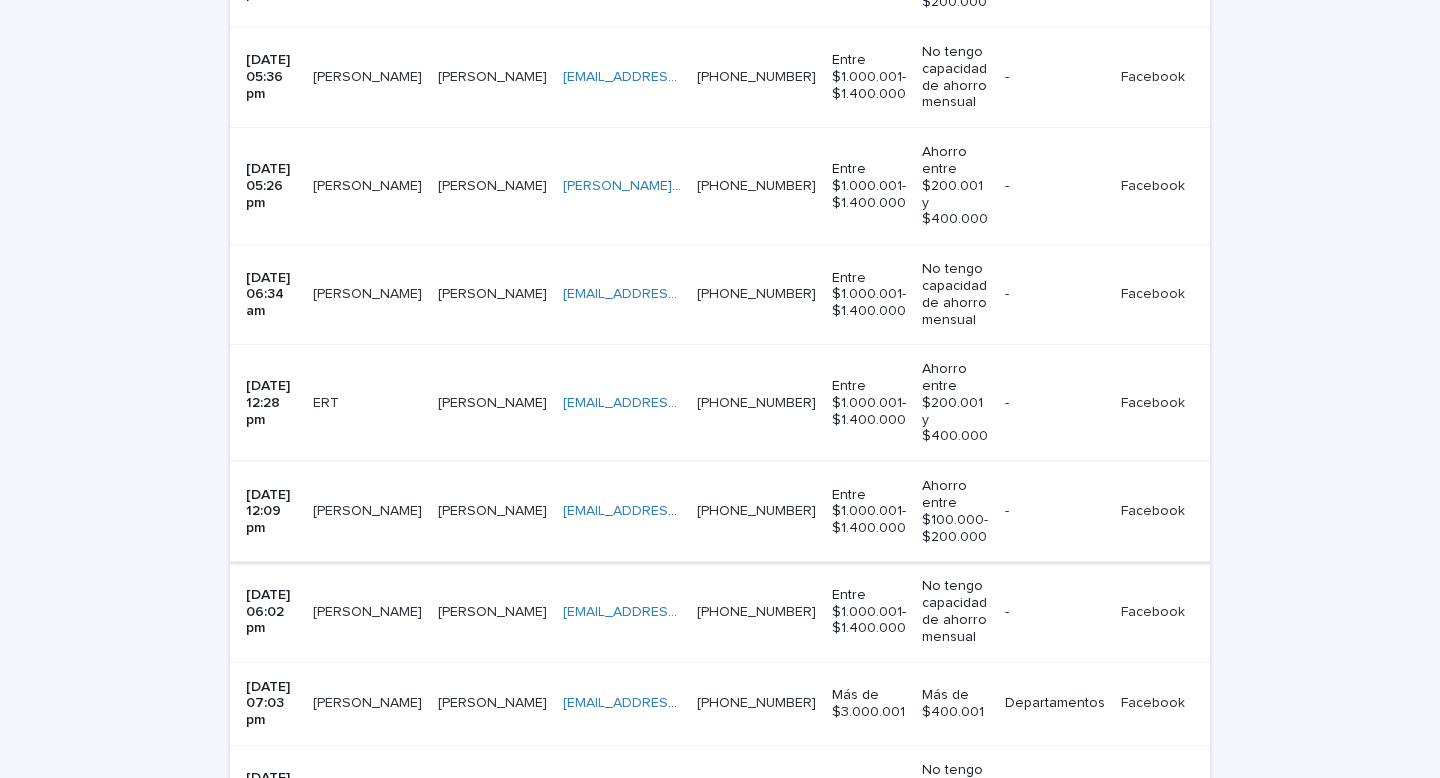 scroll, scrollTop: 805, scrollLeft: 0, axis: vertical 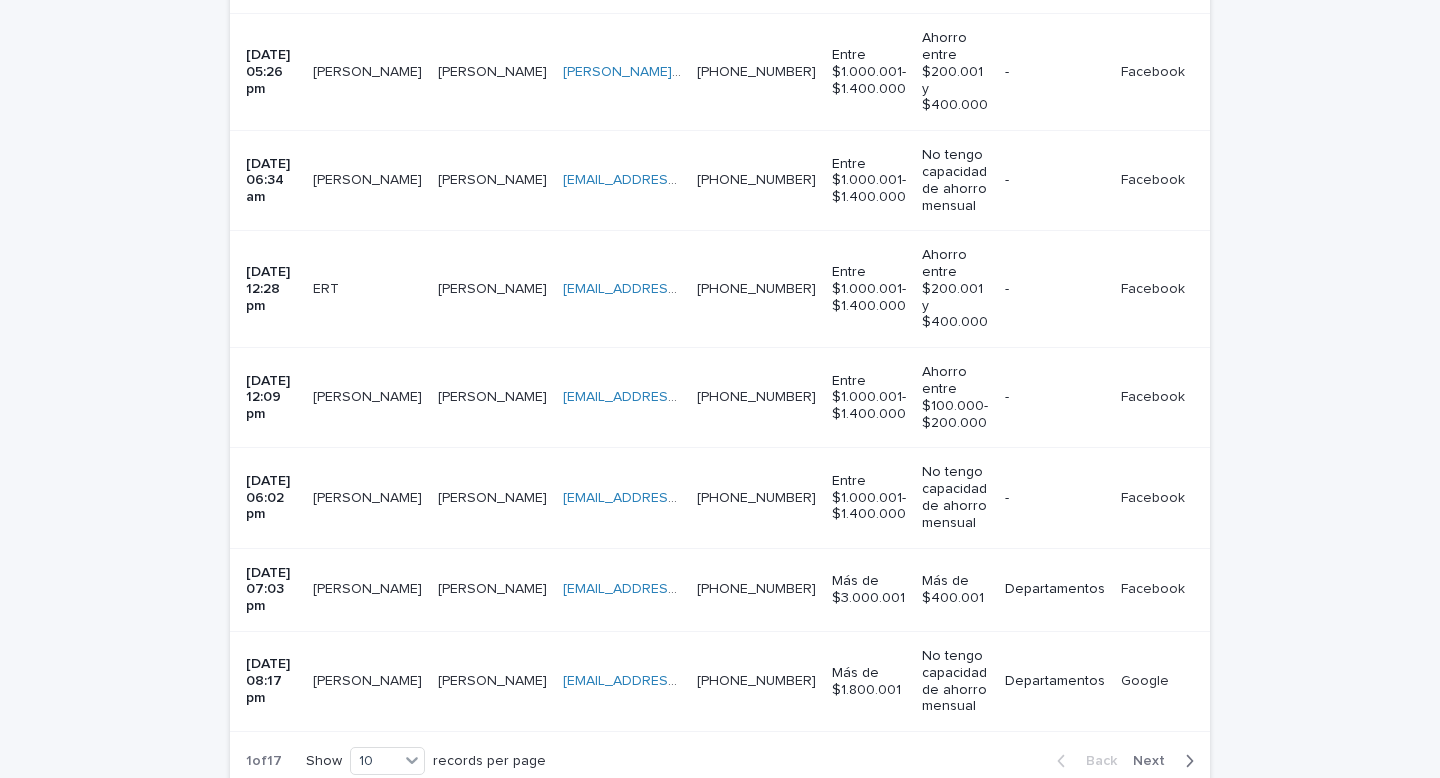 click on "[PERSON_NAME] [PERSON_NAME]" at bounding box center [367, 498] 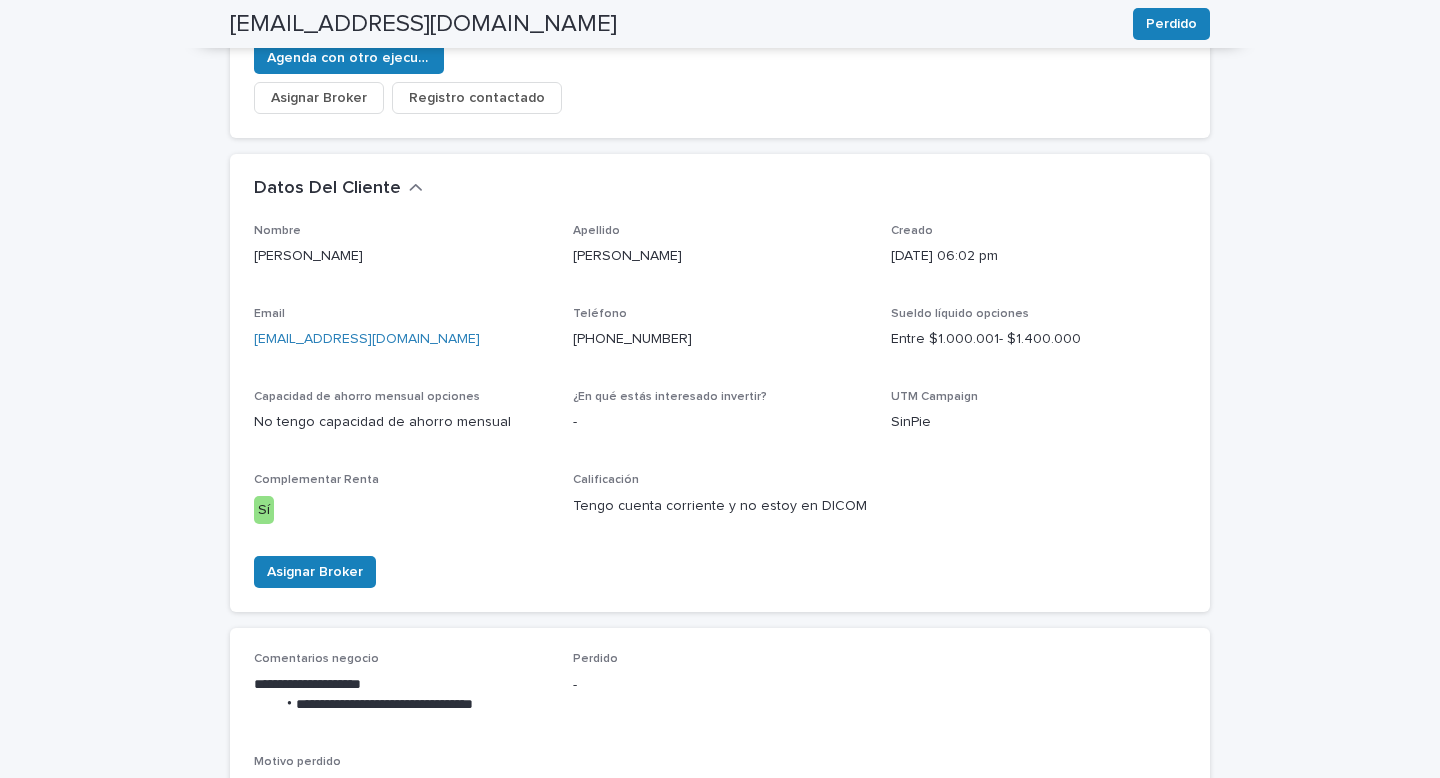 scroll, scrollTop: 477, scrollLeft: 0, axis: vertical 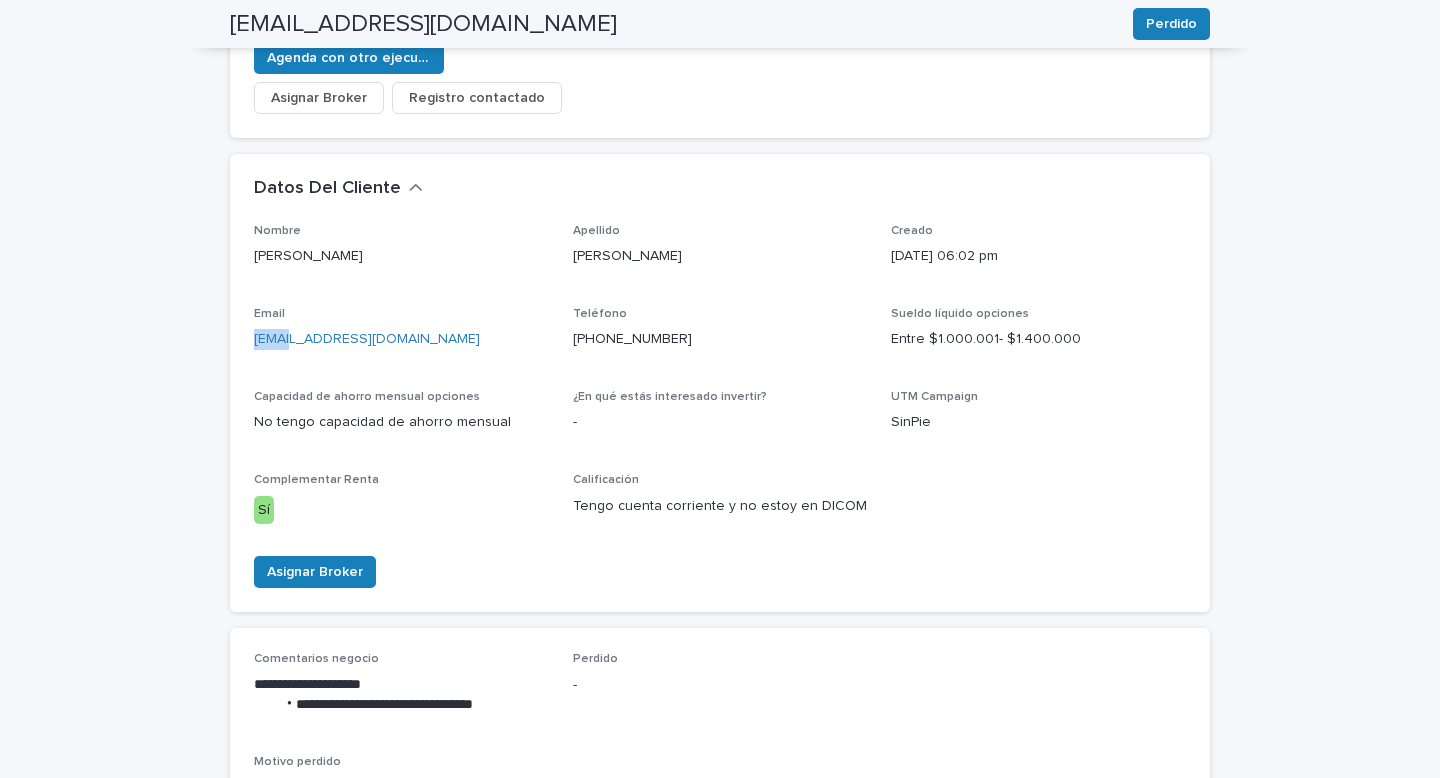 drag, startPoint x: 417, startPoint y: 330, endPoint x: 240, endPoint y: 329, distance: 177.00282 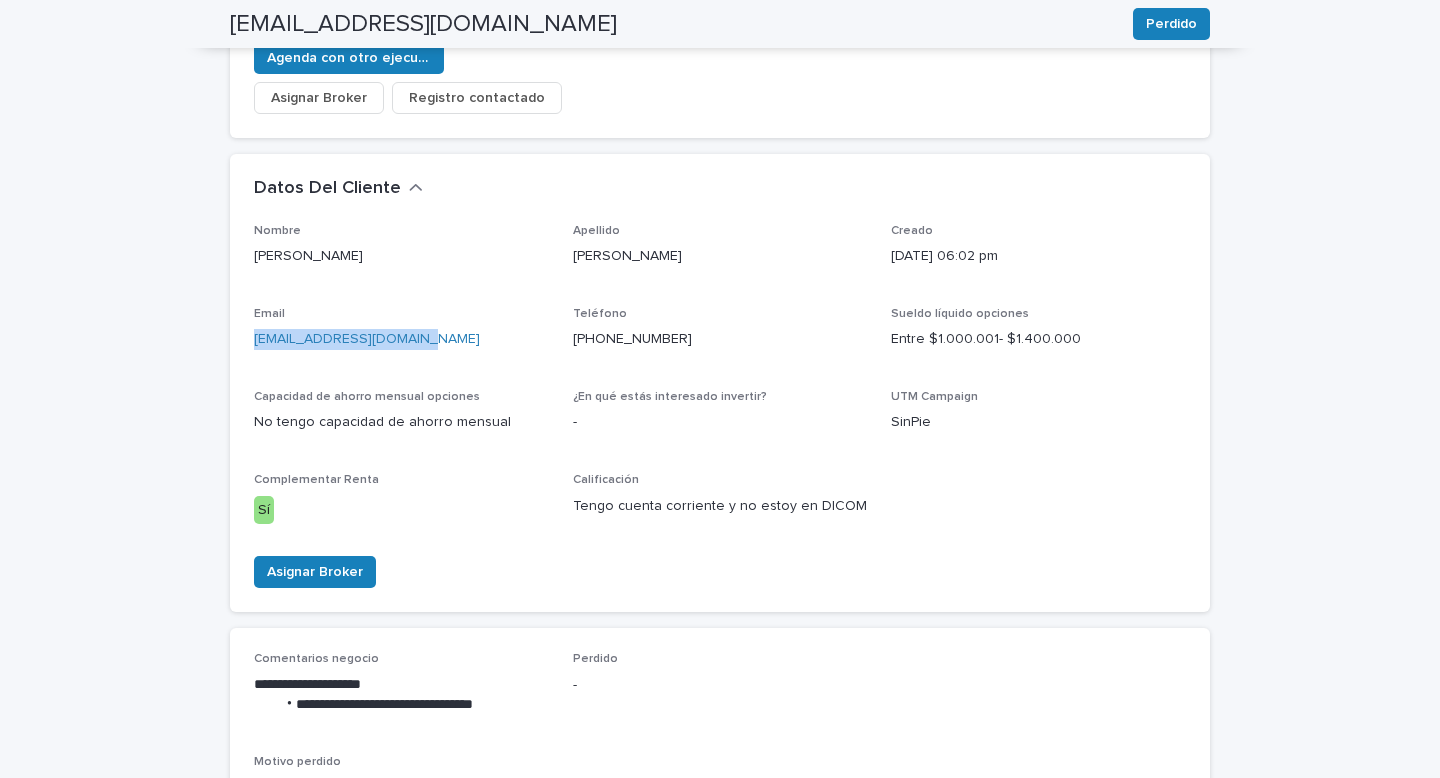 drag, startPoint x: 410, startPoint y: 329, endPoint x: 246, endPoint y: 332, distance: 164.02744 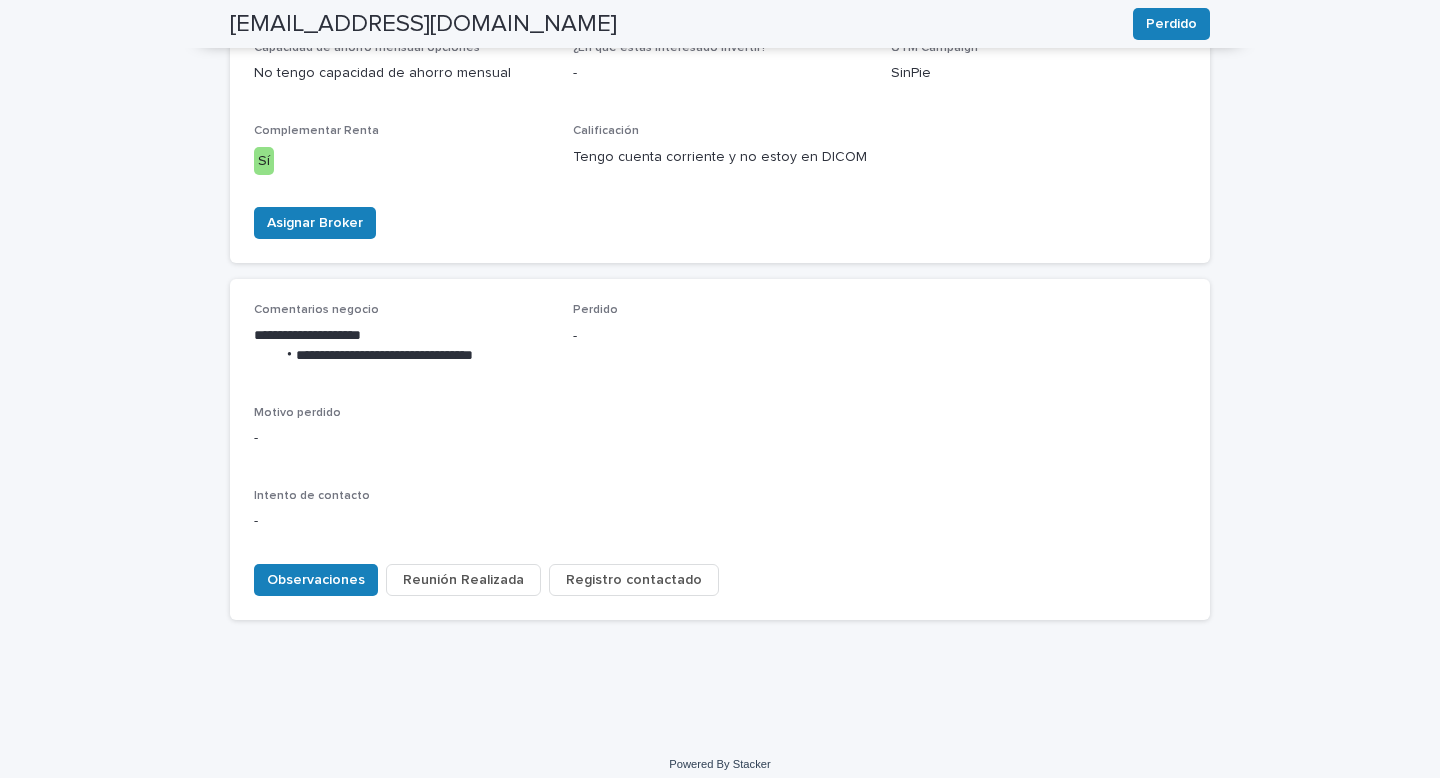 click on "Registro contactado" at bounding box center [634, 580] 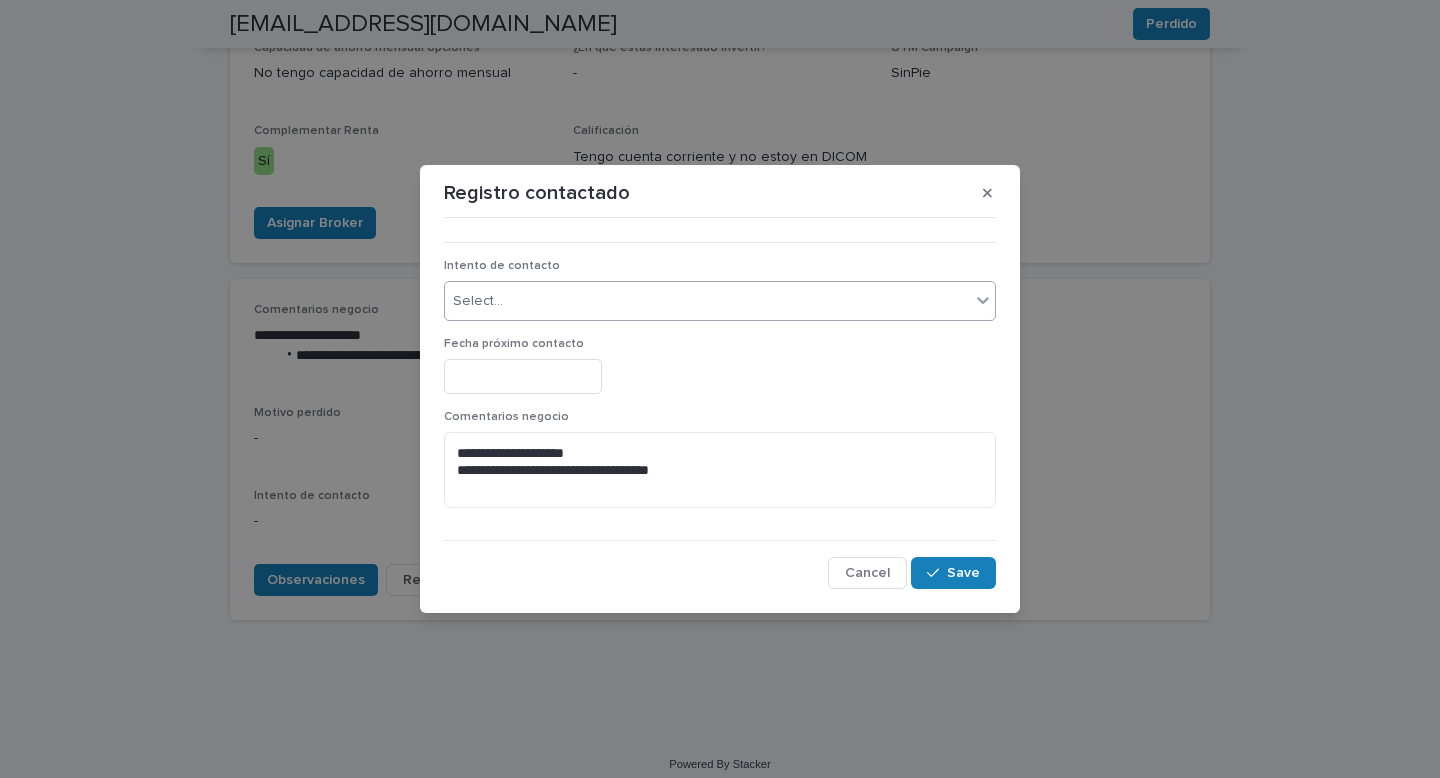 click 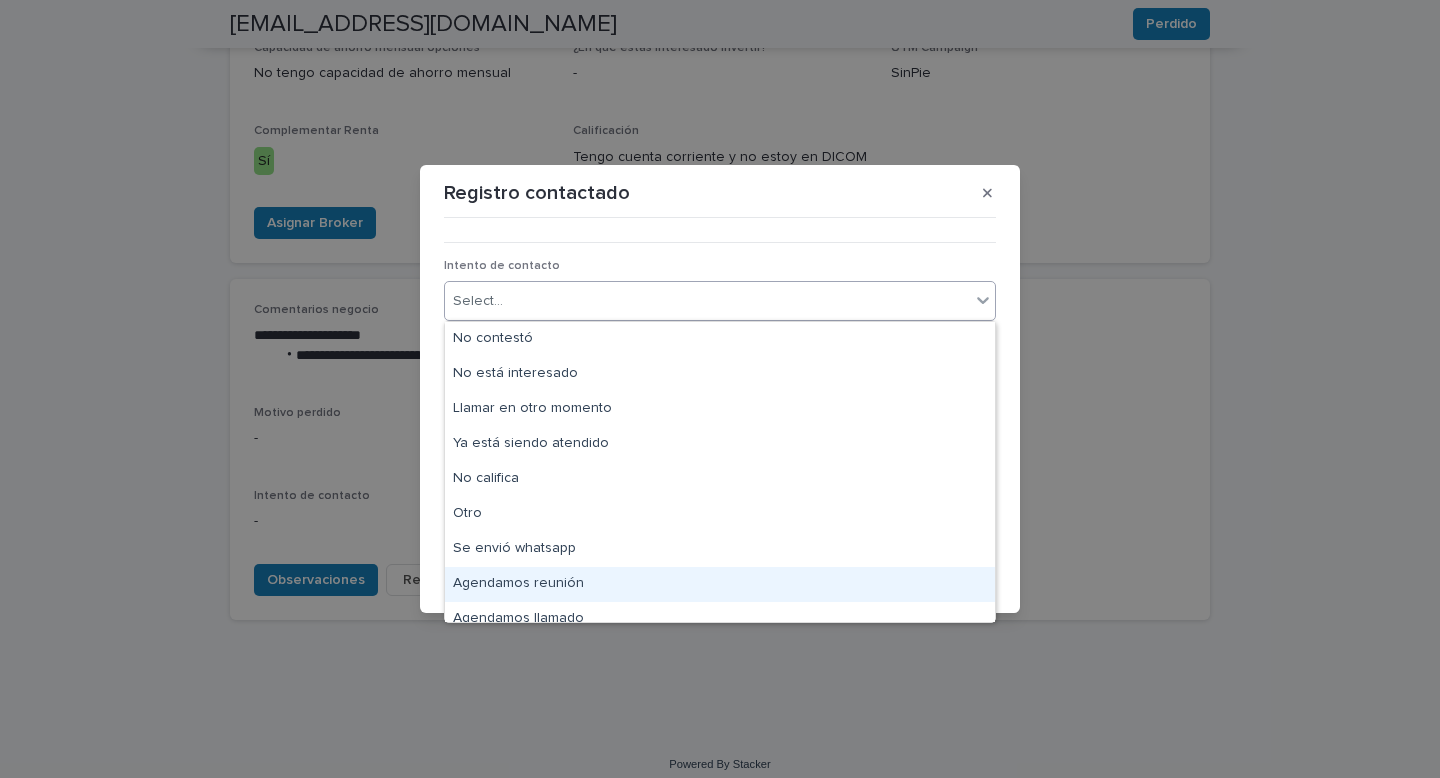 click on "Agendamos reunión" at bounding box center (720, 584) 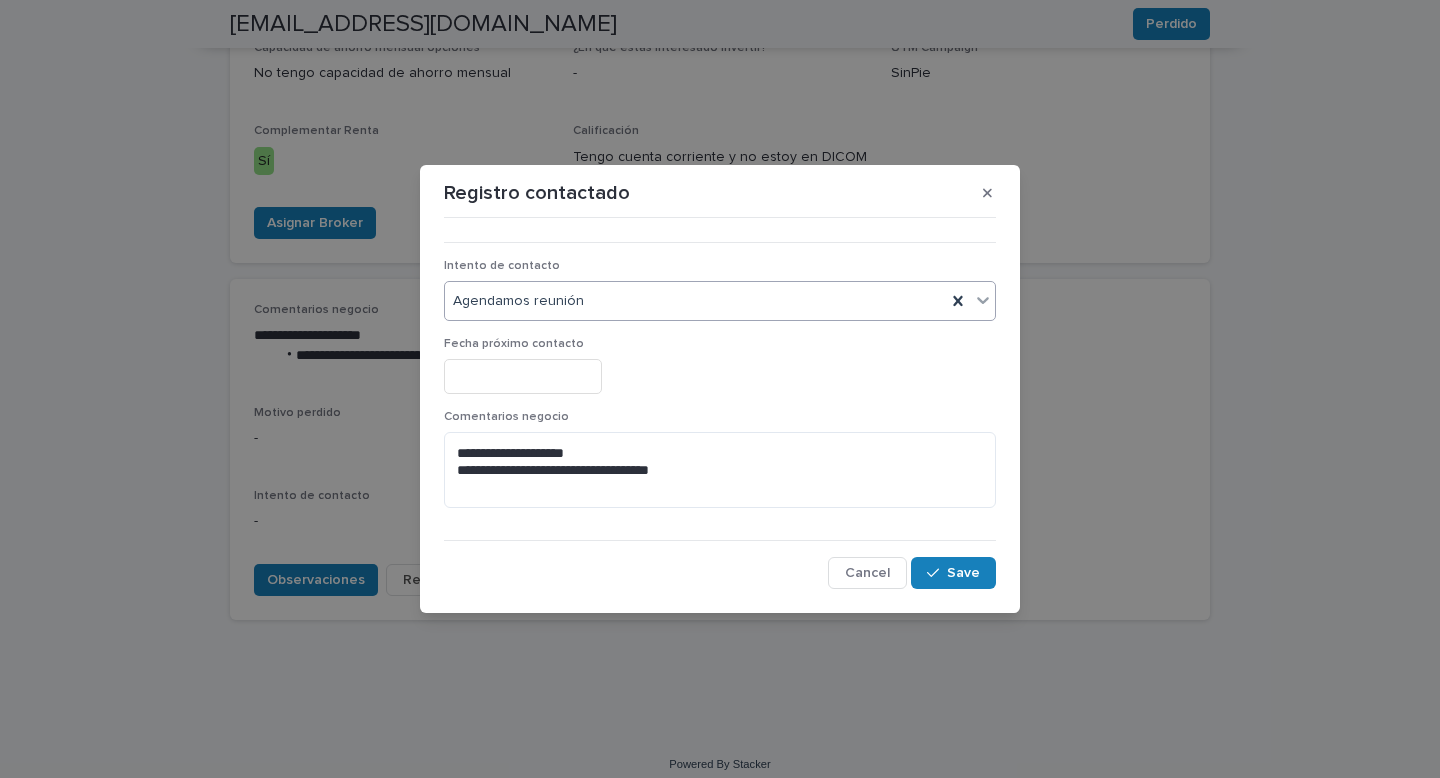 click at bounding box center [523, 376] 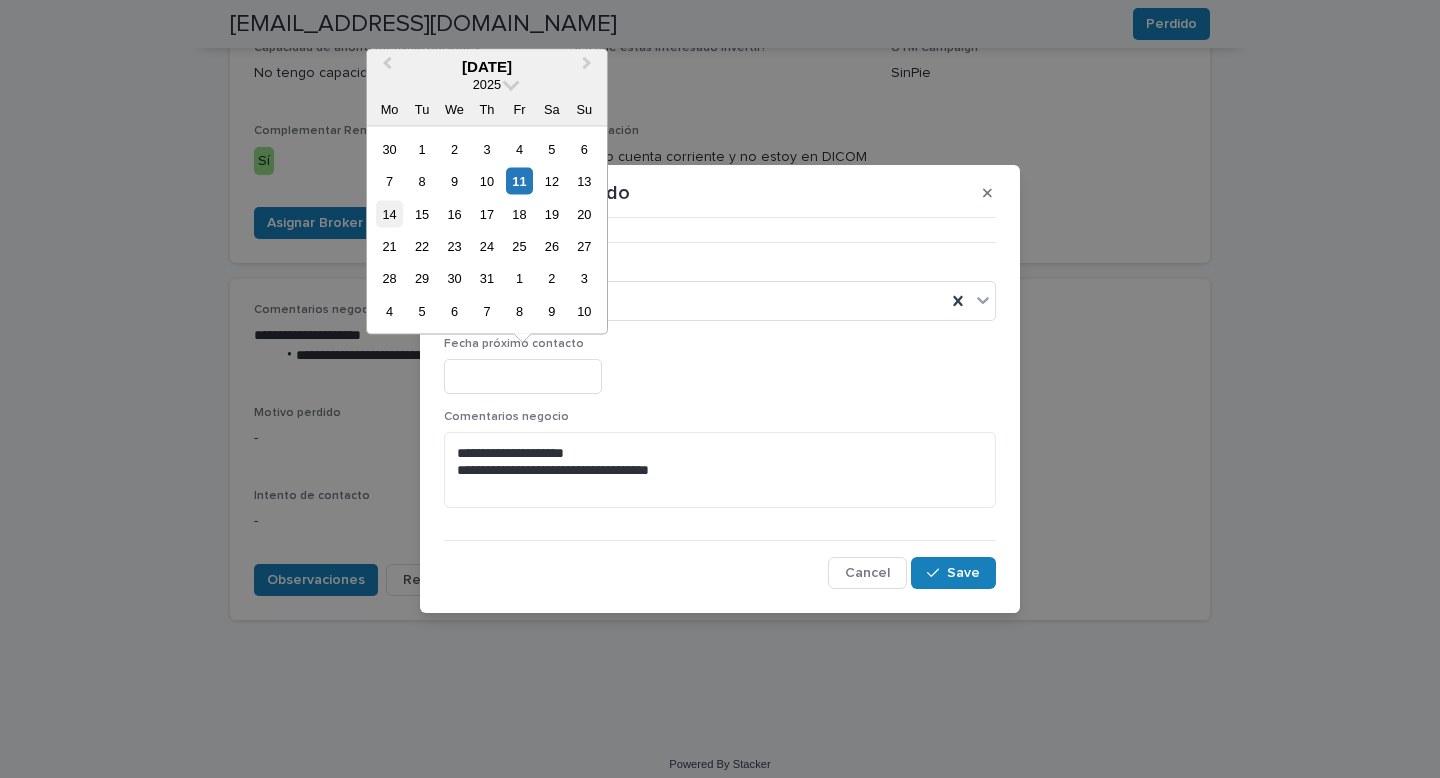 click on "14" at bounding box center [389, 213] 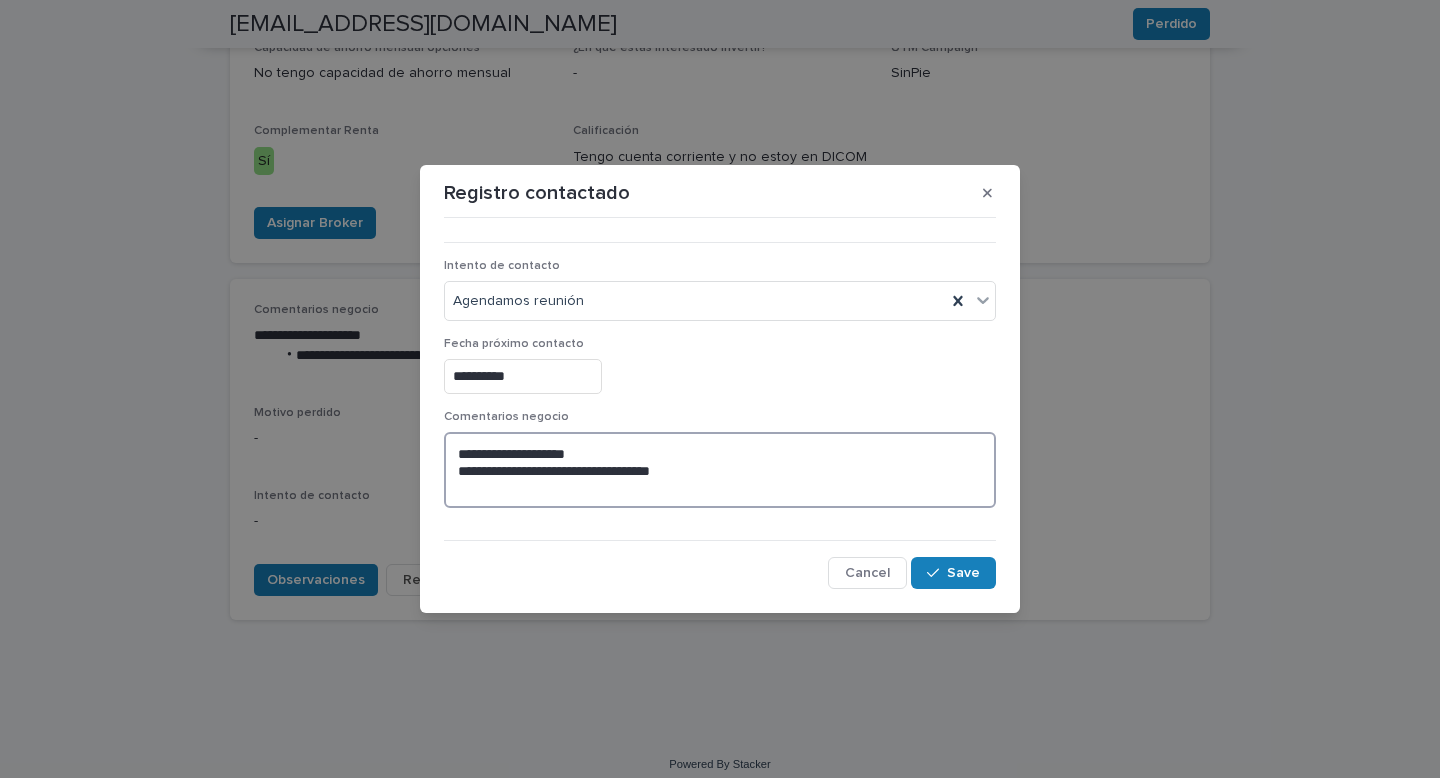 click on "**********" at bounding box center (720, 470) 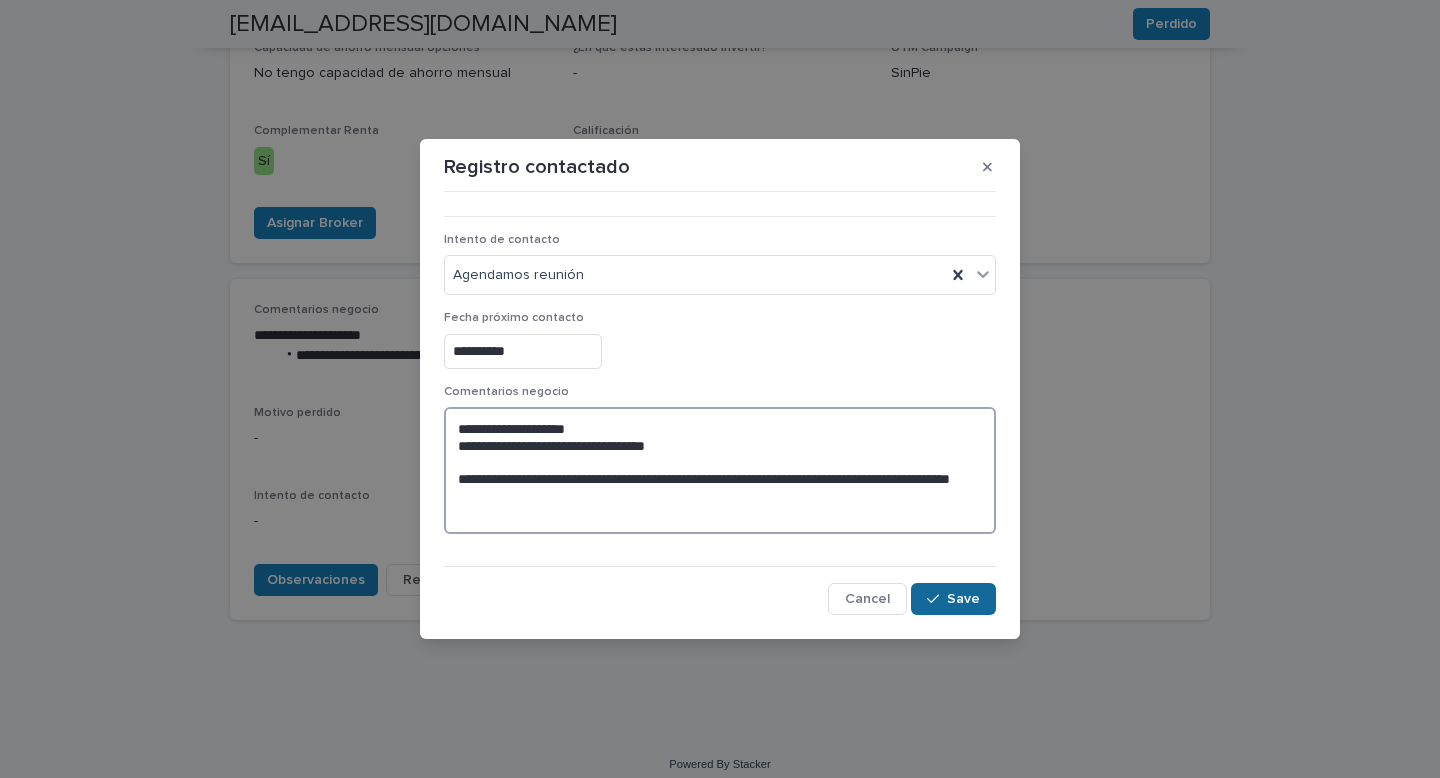 type on "**********" 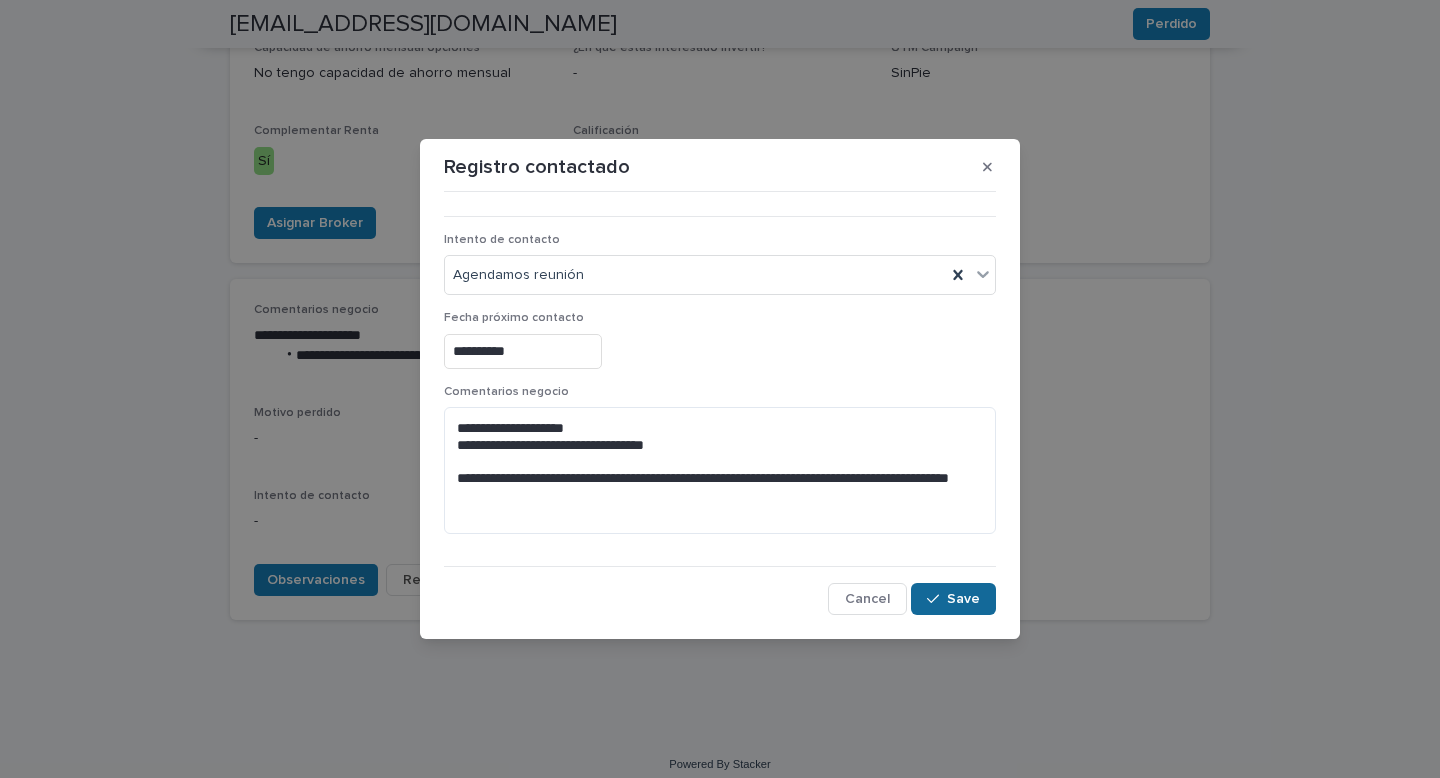 click on "Save" at bounding box center (963, 599) 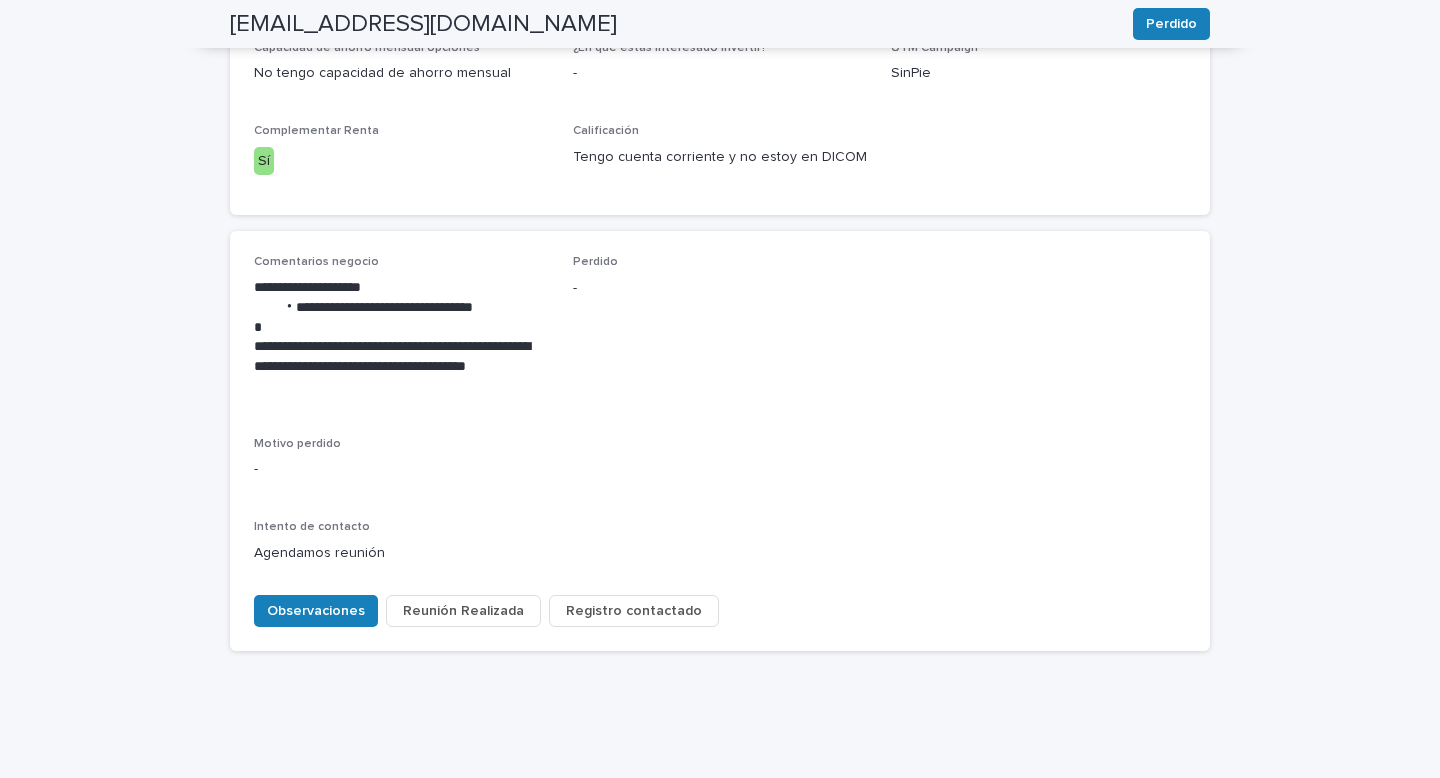 scroll, scrollTop: 778, scrollLeft: 0, axis: vertical 